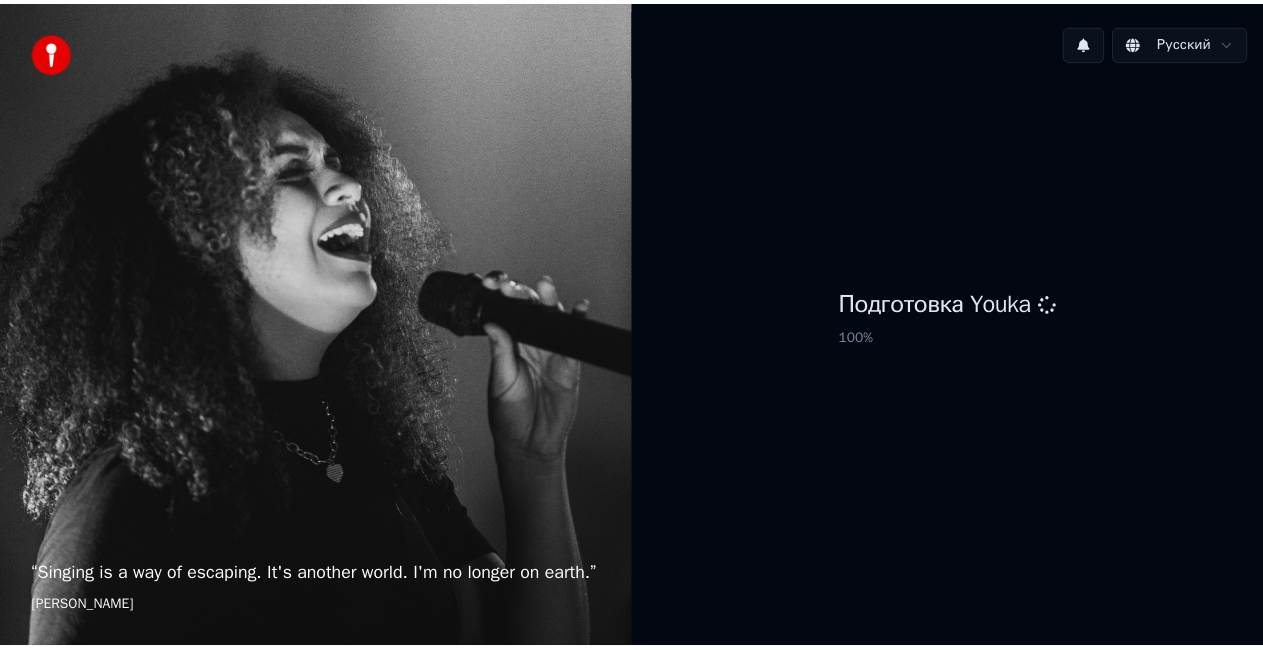 scroll, scrollTop: 0, scrollLeft: 0, axis: both 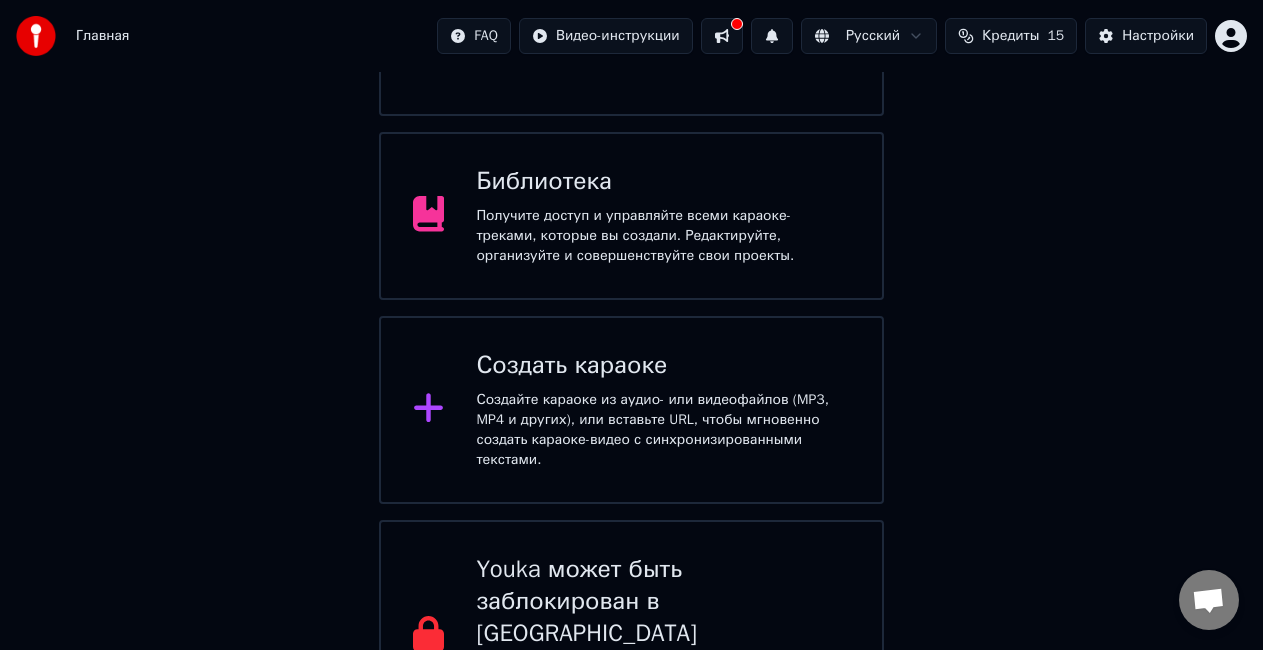click at bounding box center [722, 36] 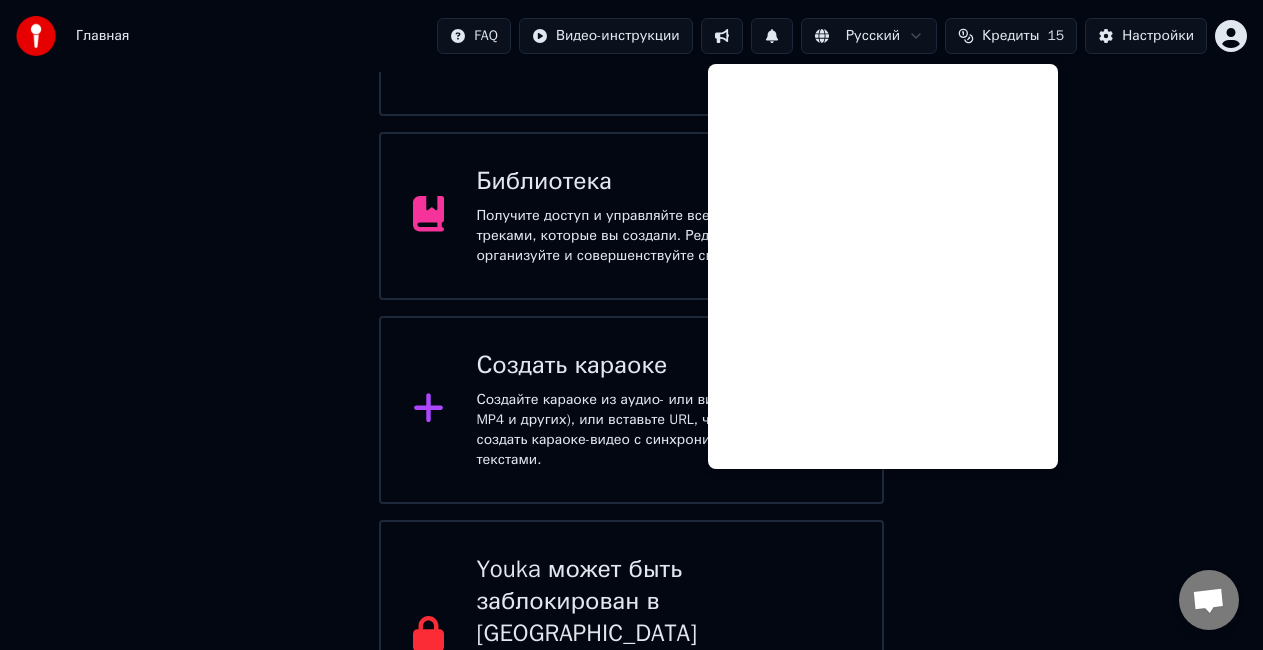 click at bounding box center [722, 36] 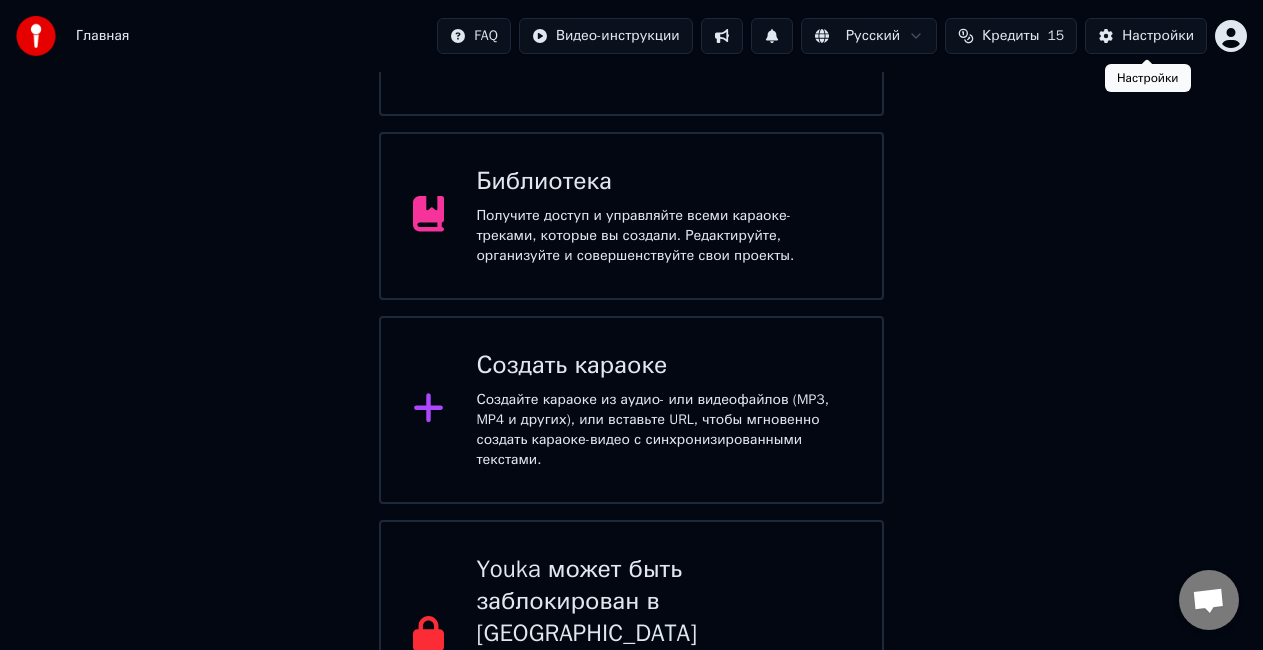 click on "Настройки" at bounding box center (1146, 36) 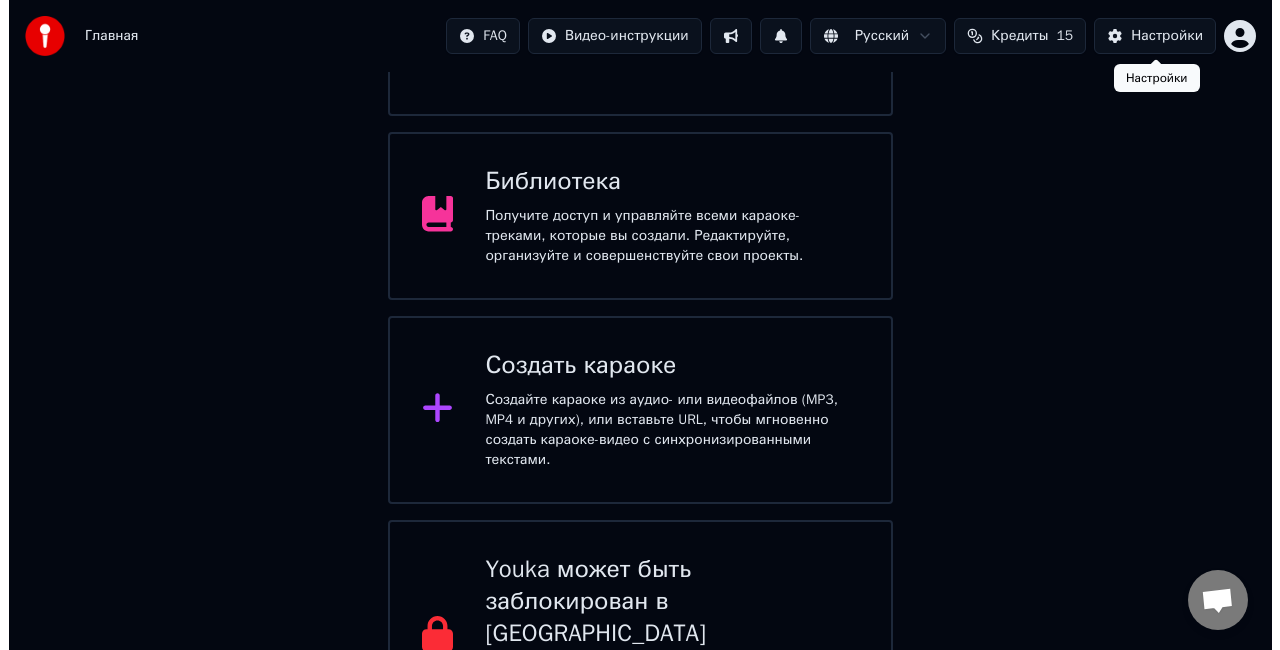 scroll, scrollTop: 0, scrollLeft: 0, axis: both 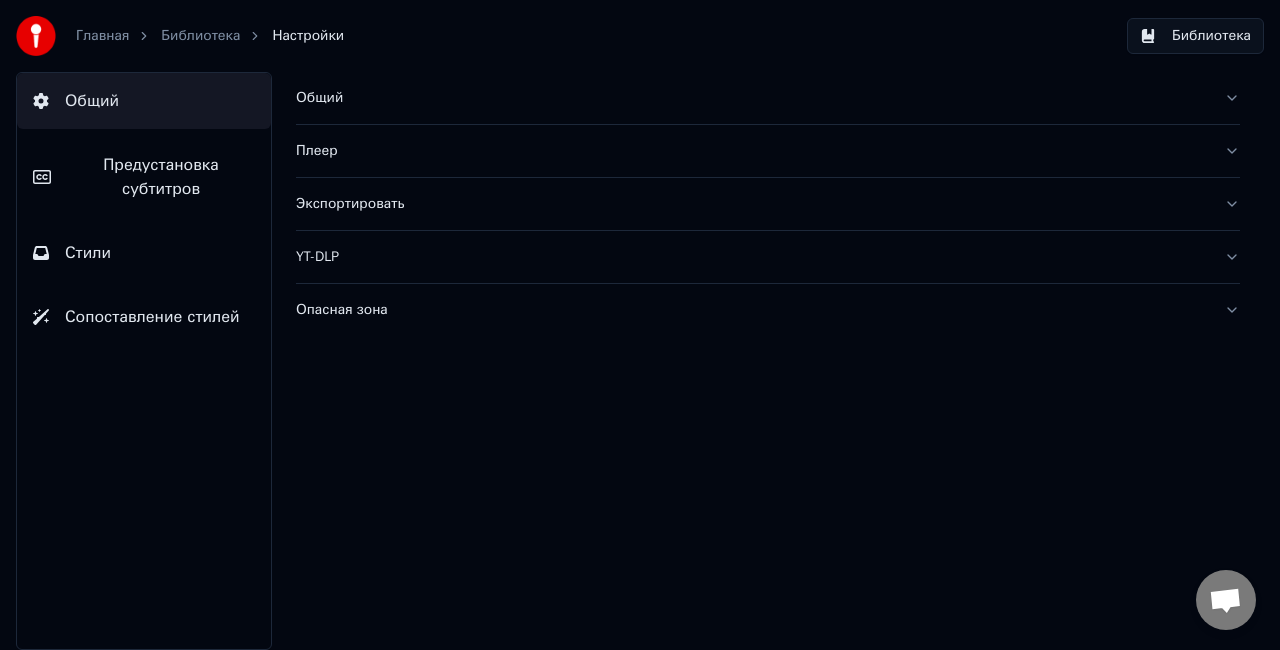 click on "Общий" at bounding box center (752, 98) 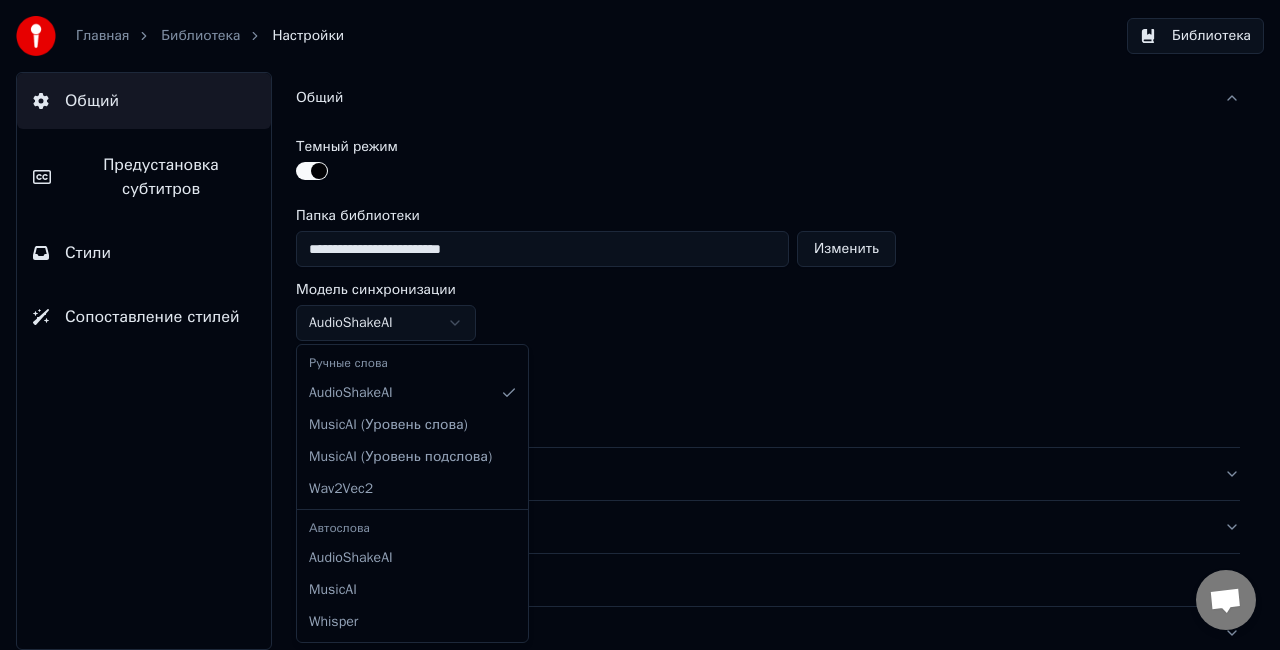 click on "**********" at bounding box center (640, 325) 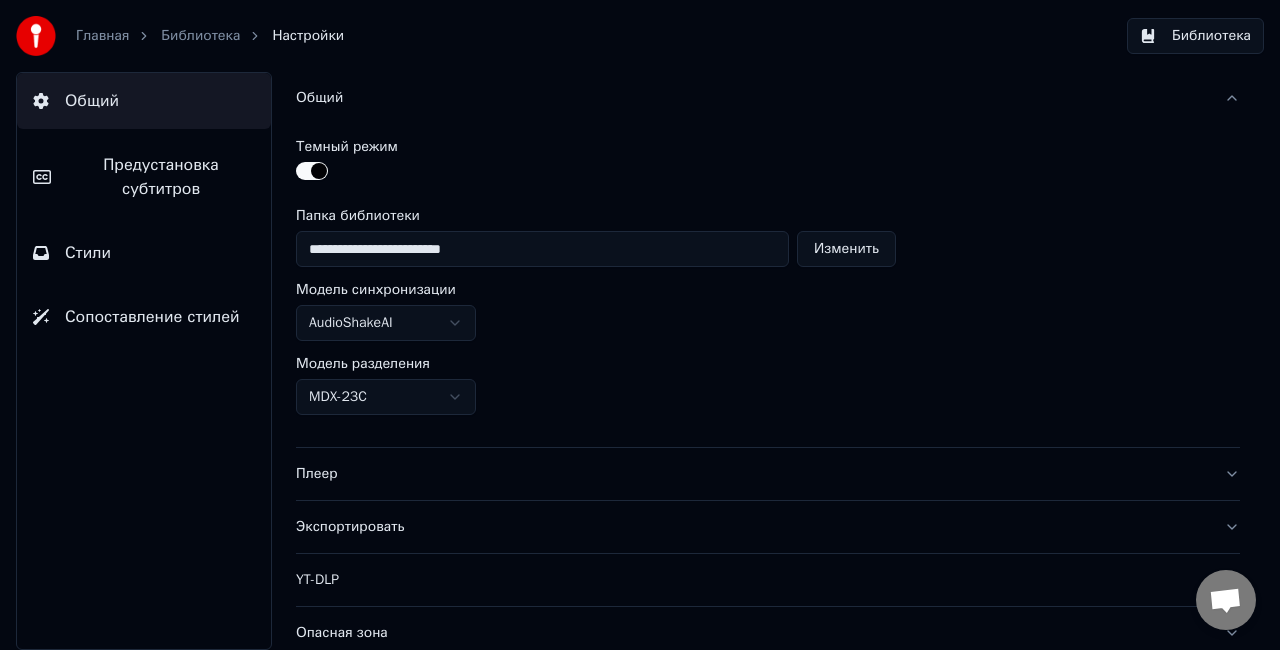 click on "**********" at bounding box center (640, 325) 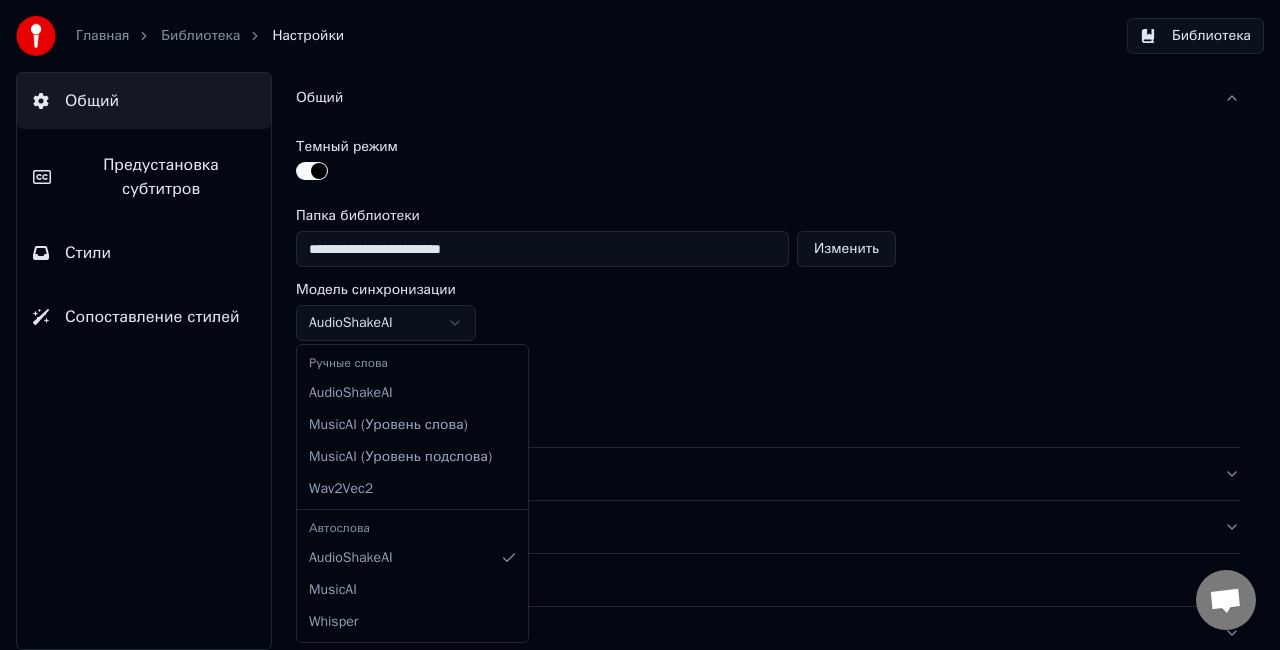 click on "**********" at bounding box center (640, 325) 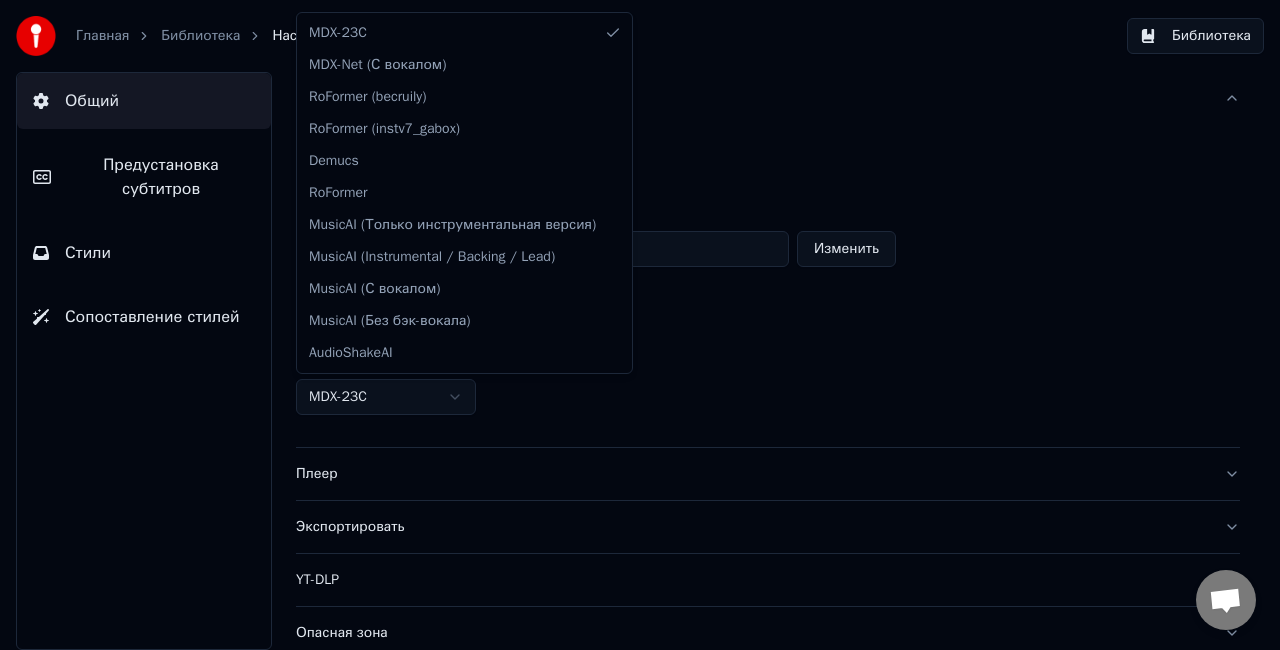 click on "**********" at bounding box center [640, 325] 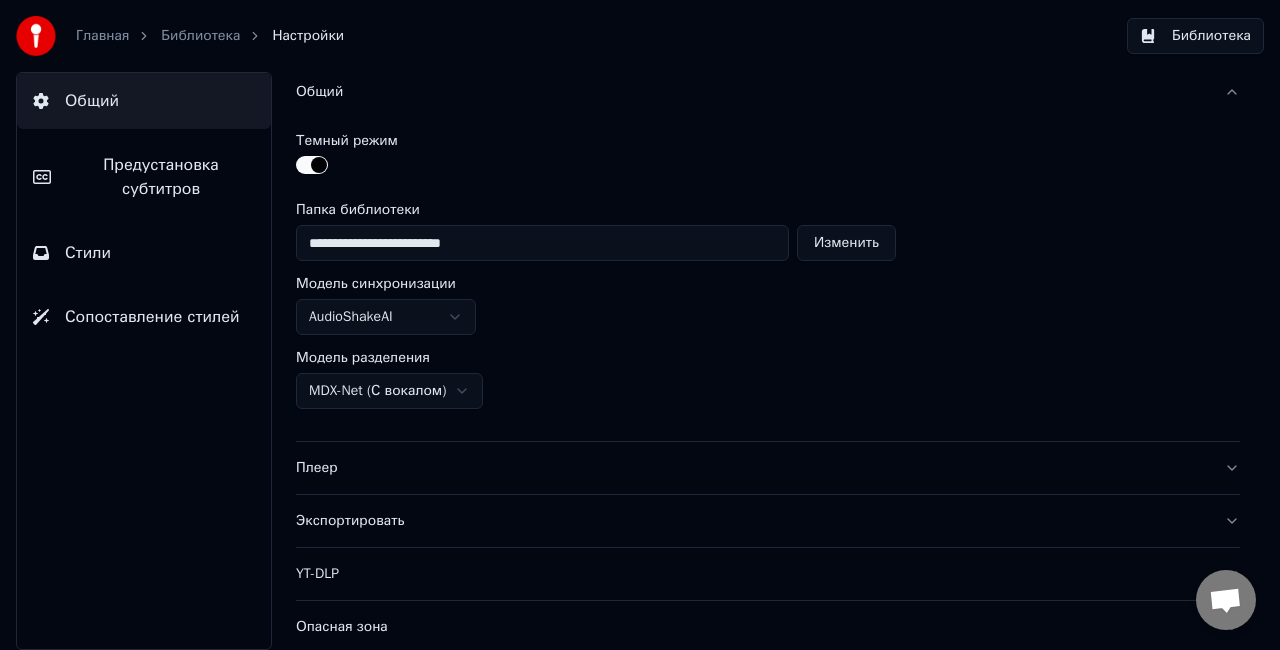 scroll, scrollTop: 8, scrollLeft: 0, axis: vertical 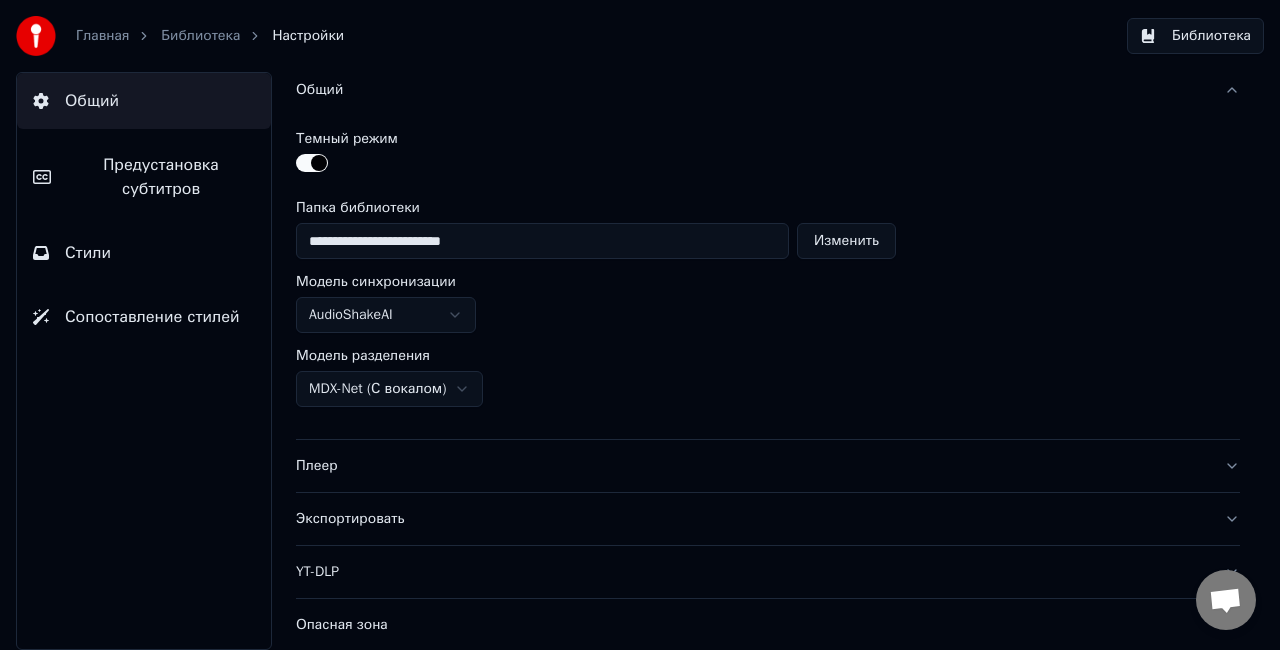 click on "Экспортировать" at bounding box center (752, 519) 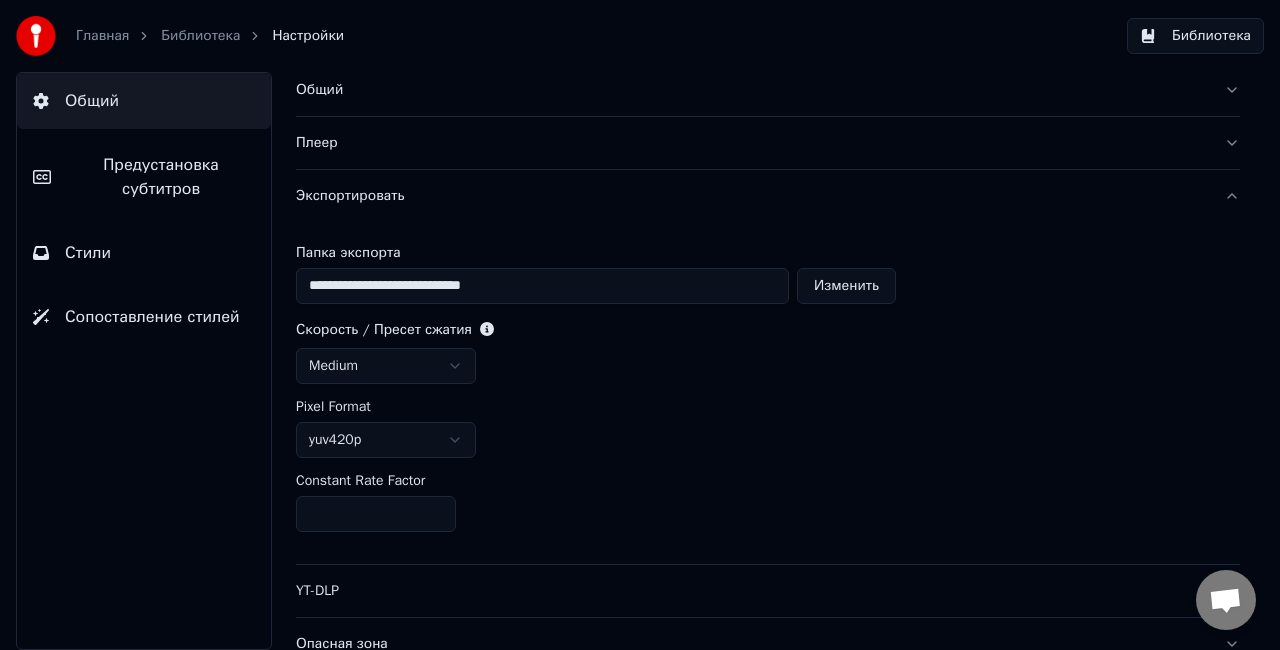 scroll, scrollTop: 28, scrollLeft: 0, axis: vertical 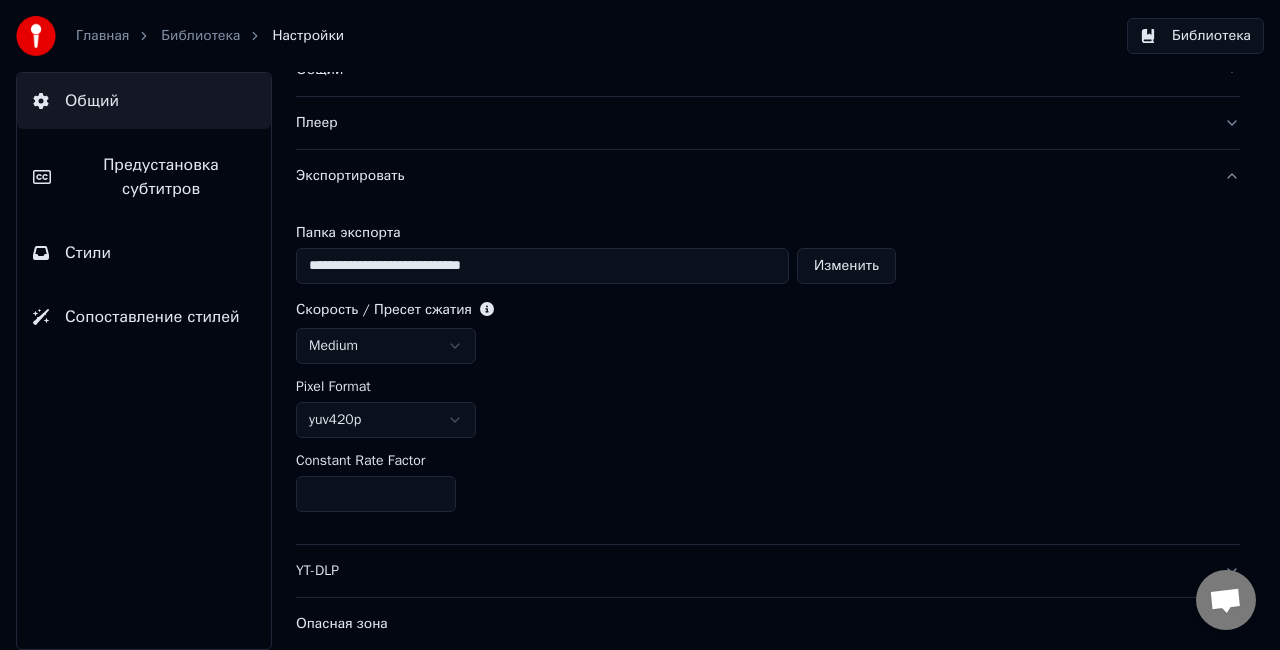 click on "YT-DLP" at bounding box center [752, 571] 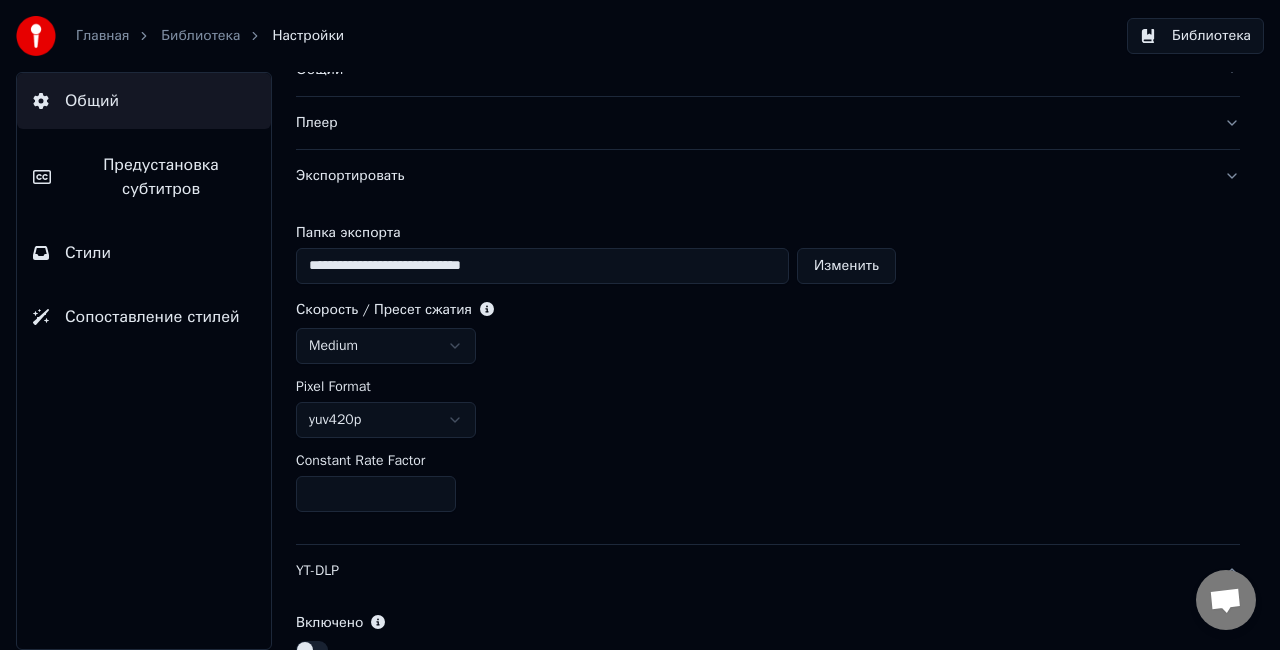 scroll, scrollTop: 0, scrollLeft: 0, axis: both 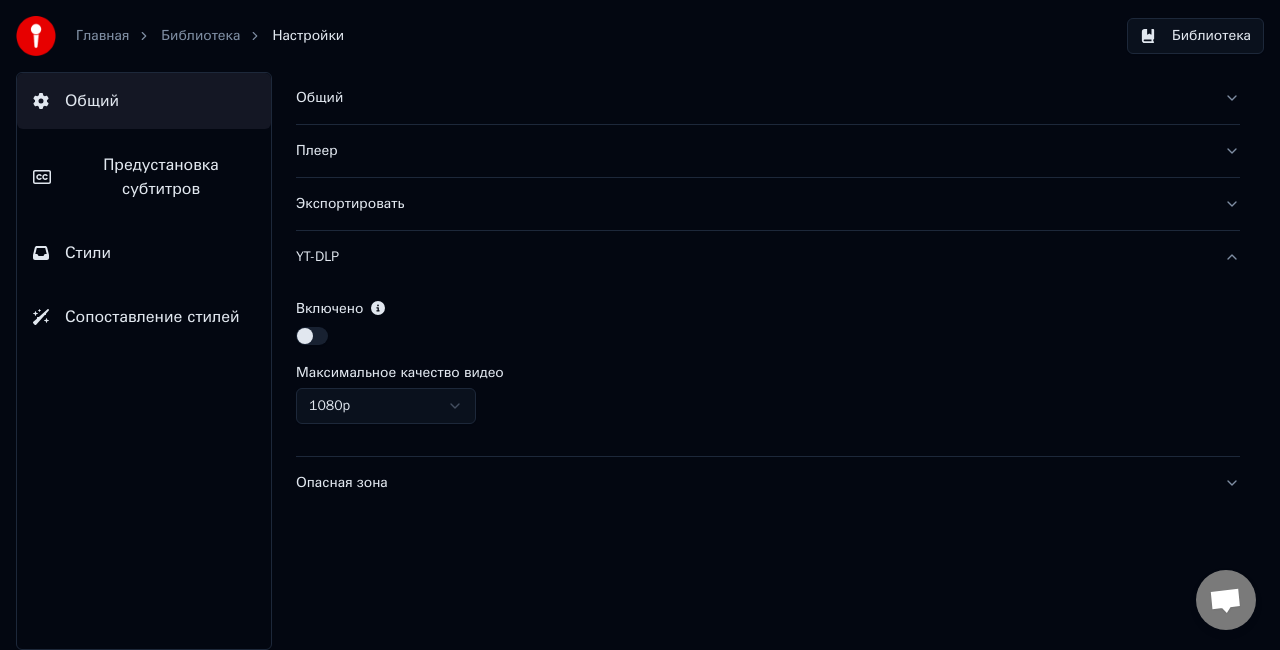 click on "Опасная зона" at bounding box center [752, 483] 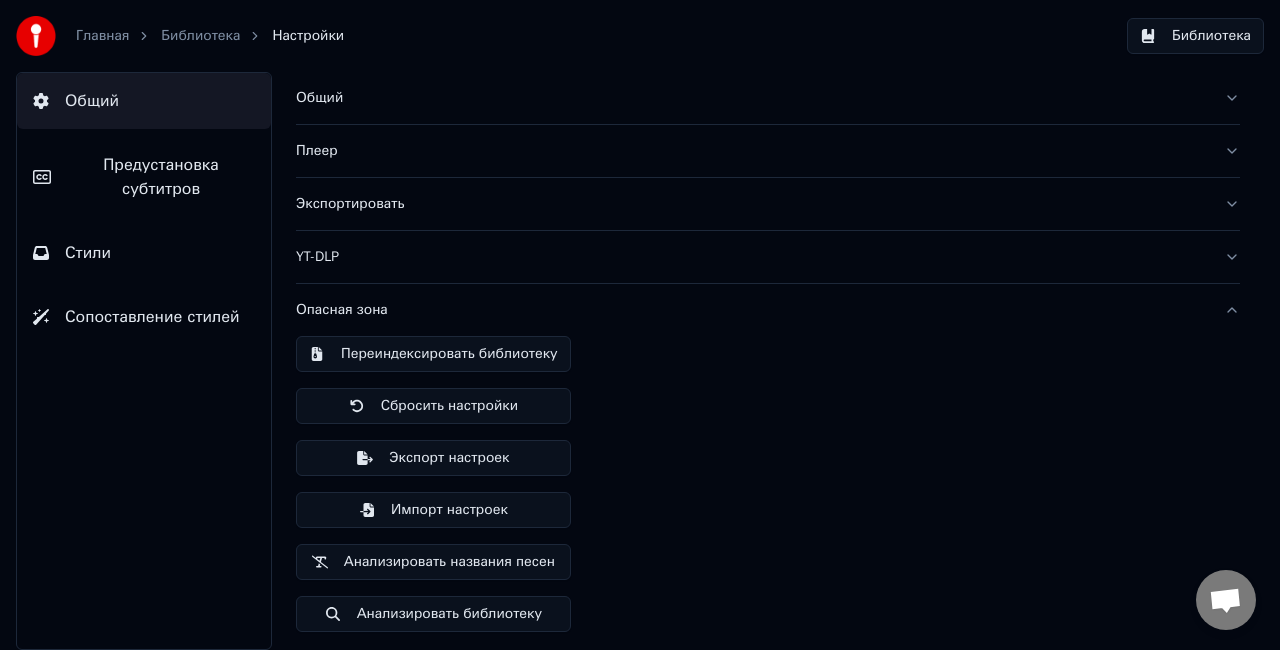 click on "Главная" at bounding box center [102, 36] 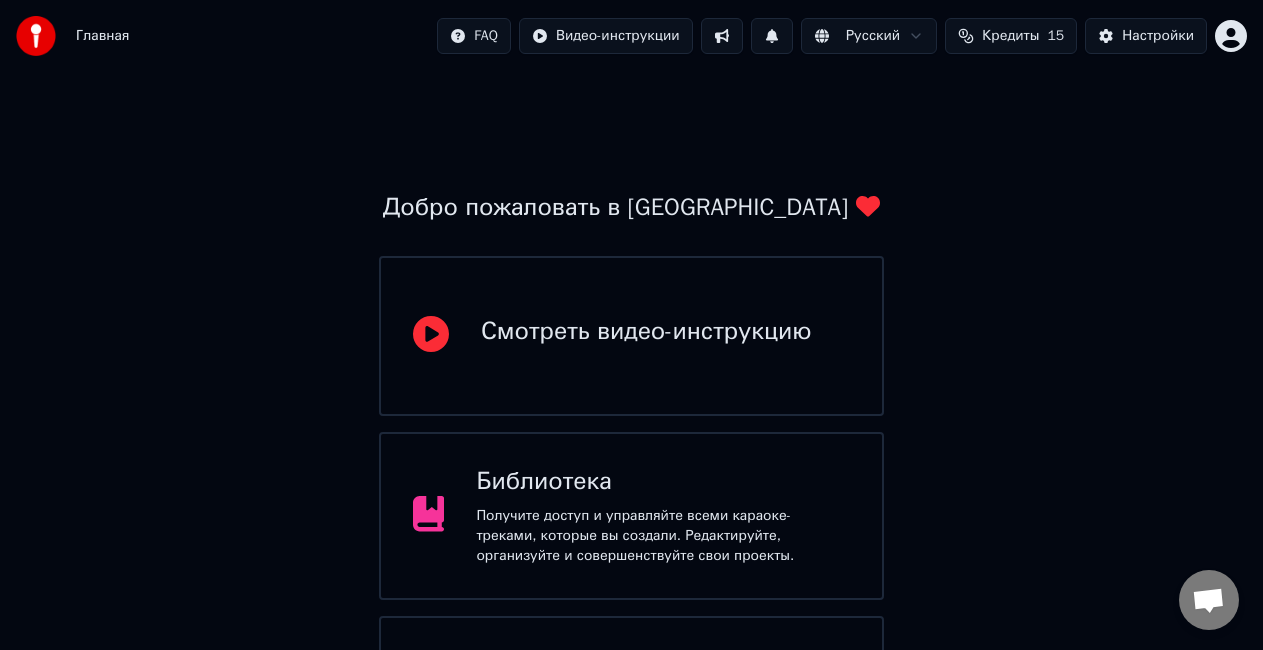 click on "Получите доступ и управляйте всеми караоке-треками, которые вы создали. Редактируйте, организуйте и совершенствуйте свои проекты." at bounding box center (663, 536) 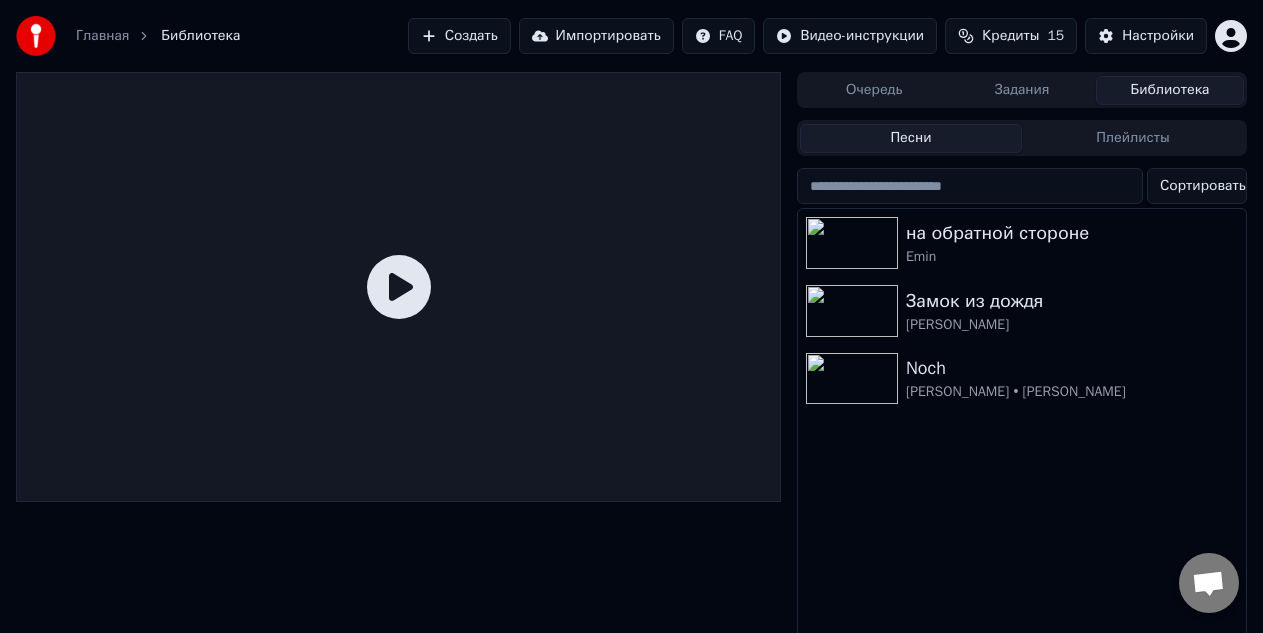 click on "Создать" at bounding box center [459, 36] 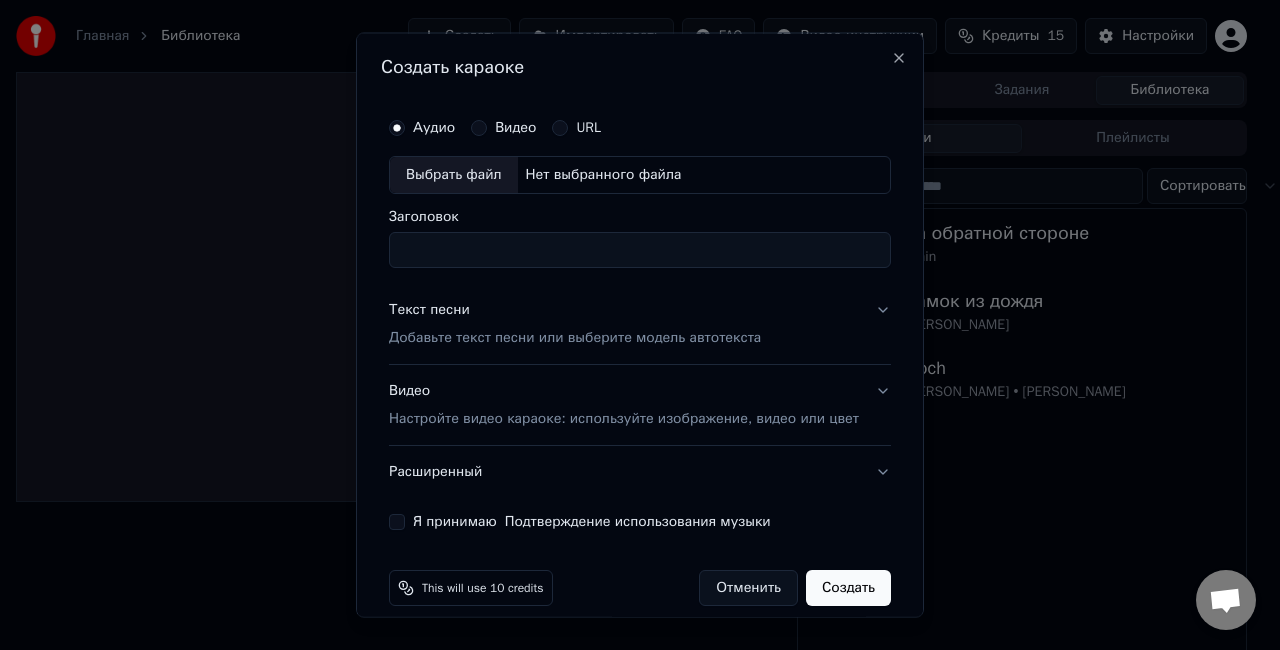 click on "Выбрать файл" at bounding box center [454, 175] 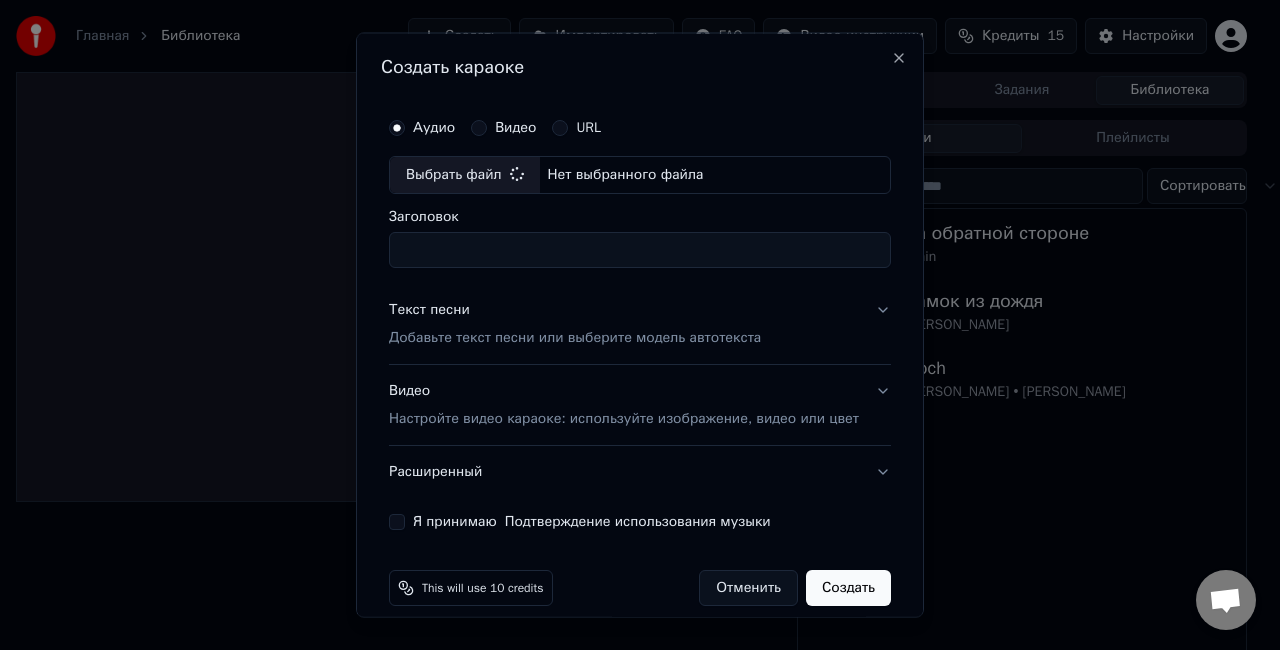 type on "**********" 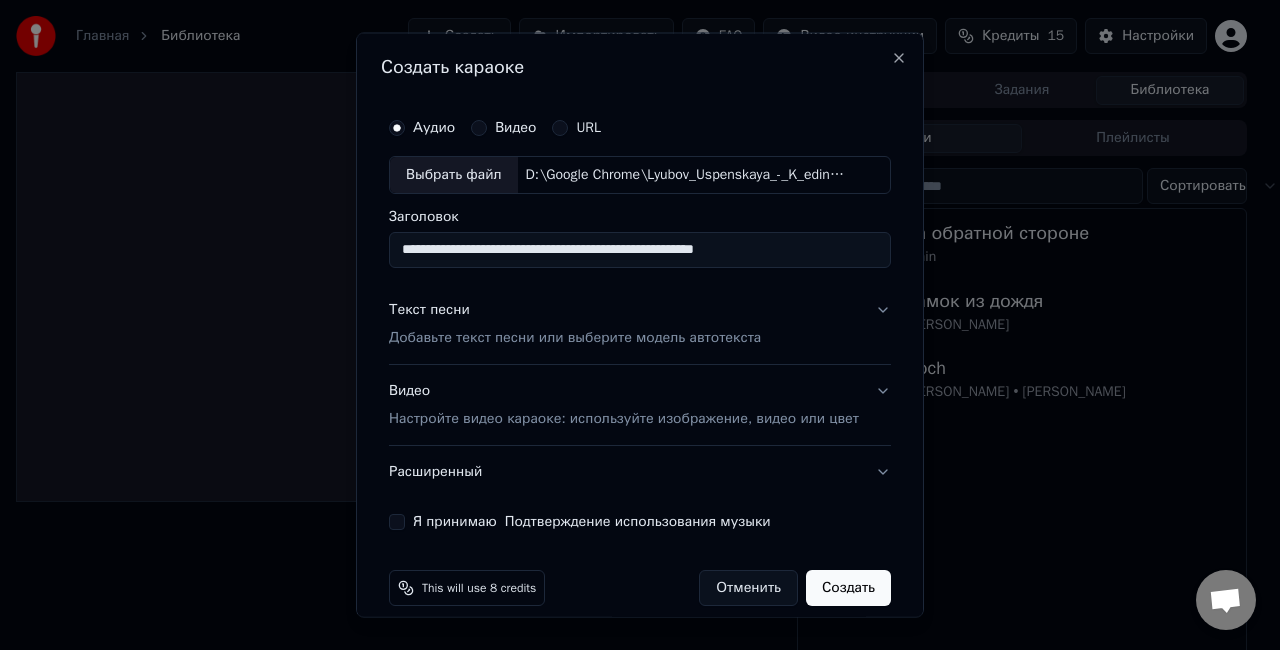 click on "Я принимаю   Подтверждение использования музыки" at bounding box center (397, 521) 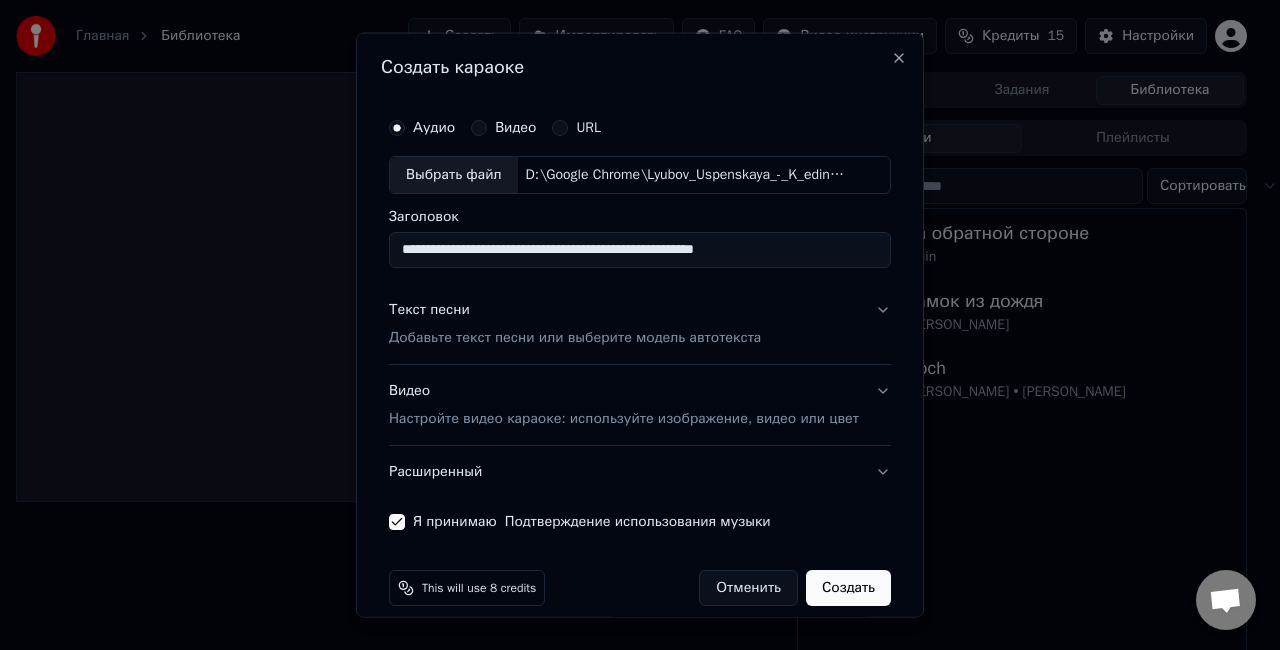 click on "Создать" at bounding box center (848, 587) 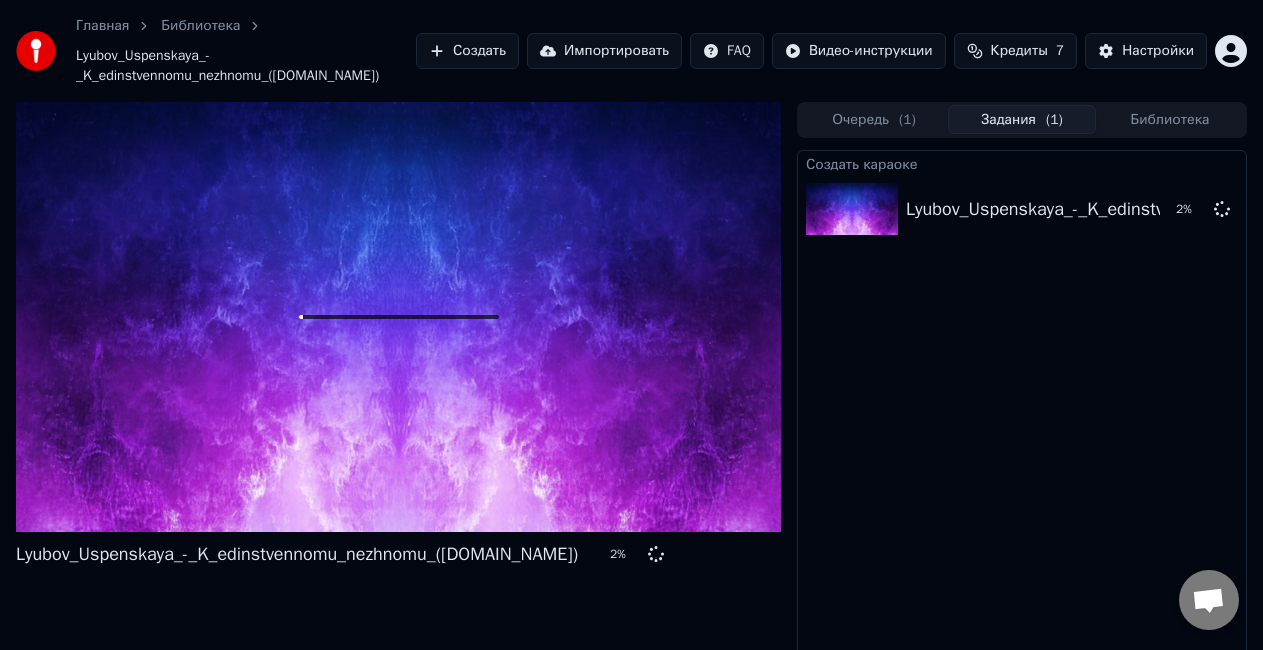 click at bounding box center (301, 317) 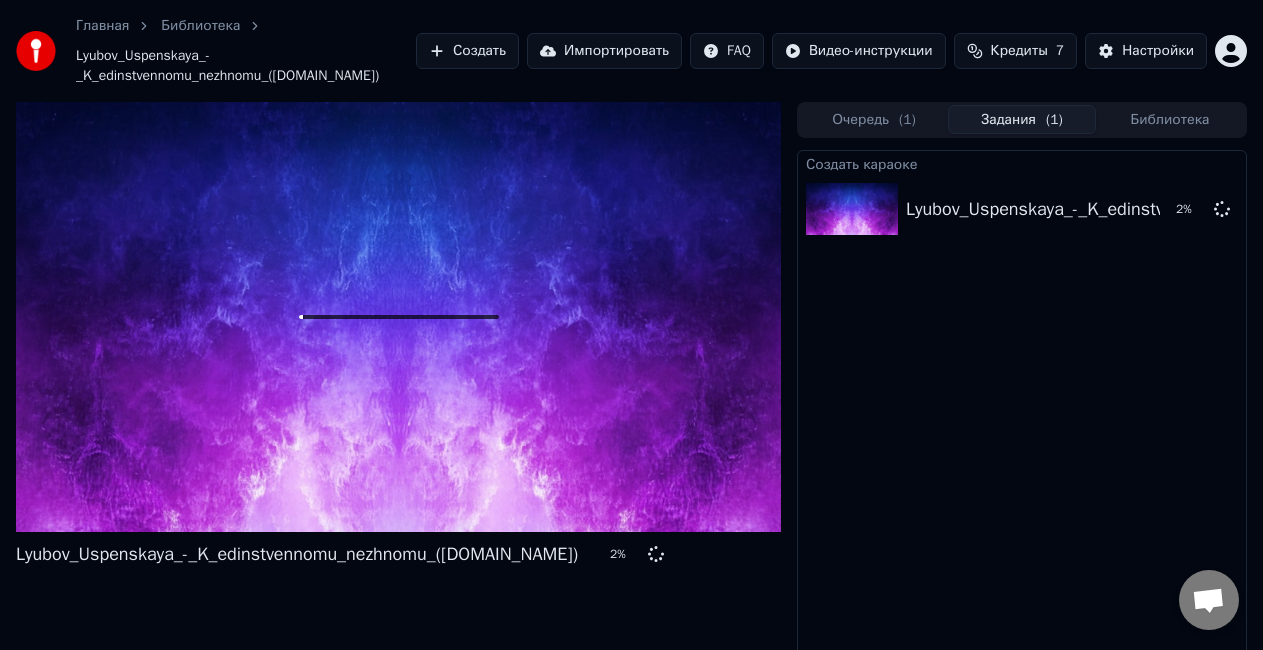 click at bounding box center (398, 317) 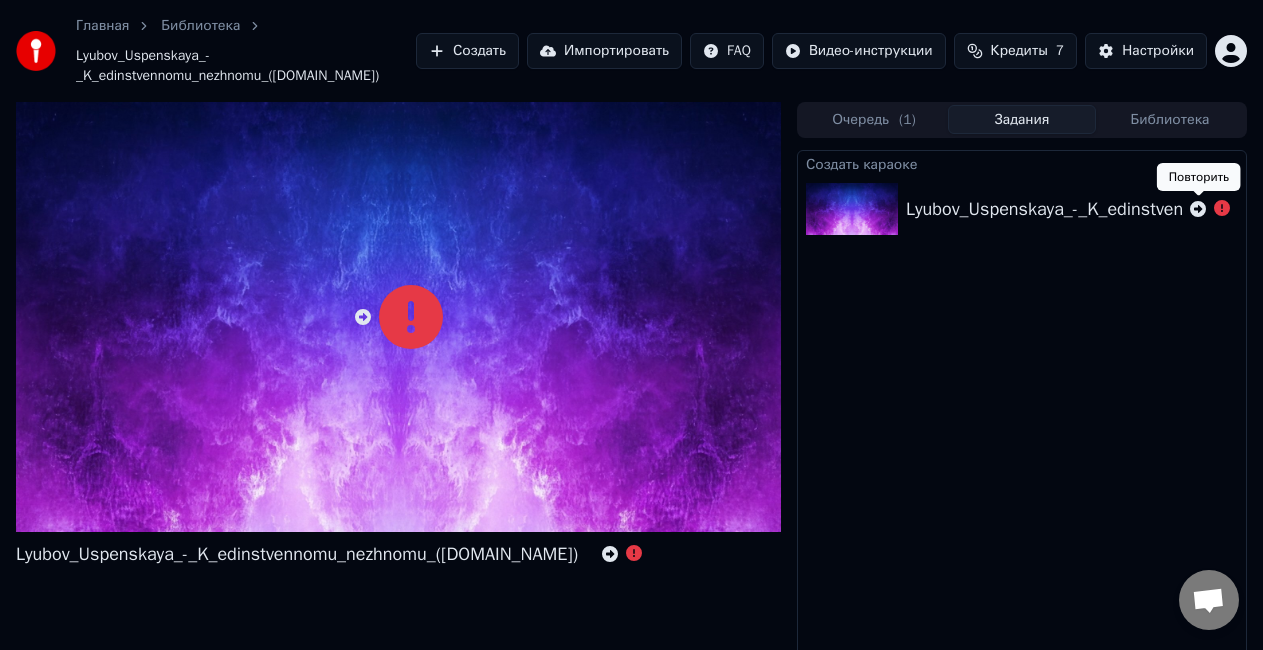 click 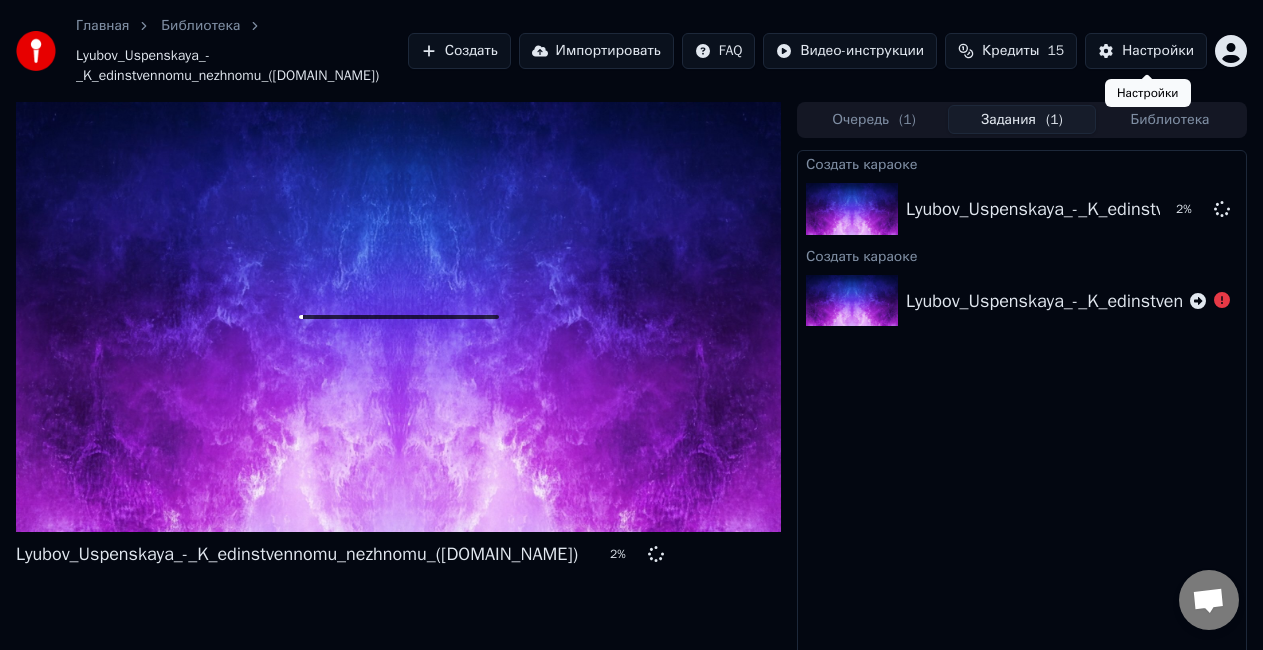 click on "Настройки" at bounding box center [1158, 51] 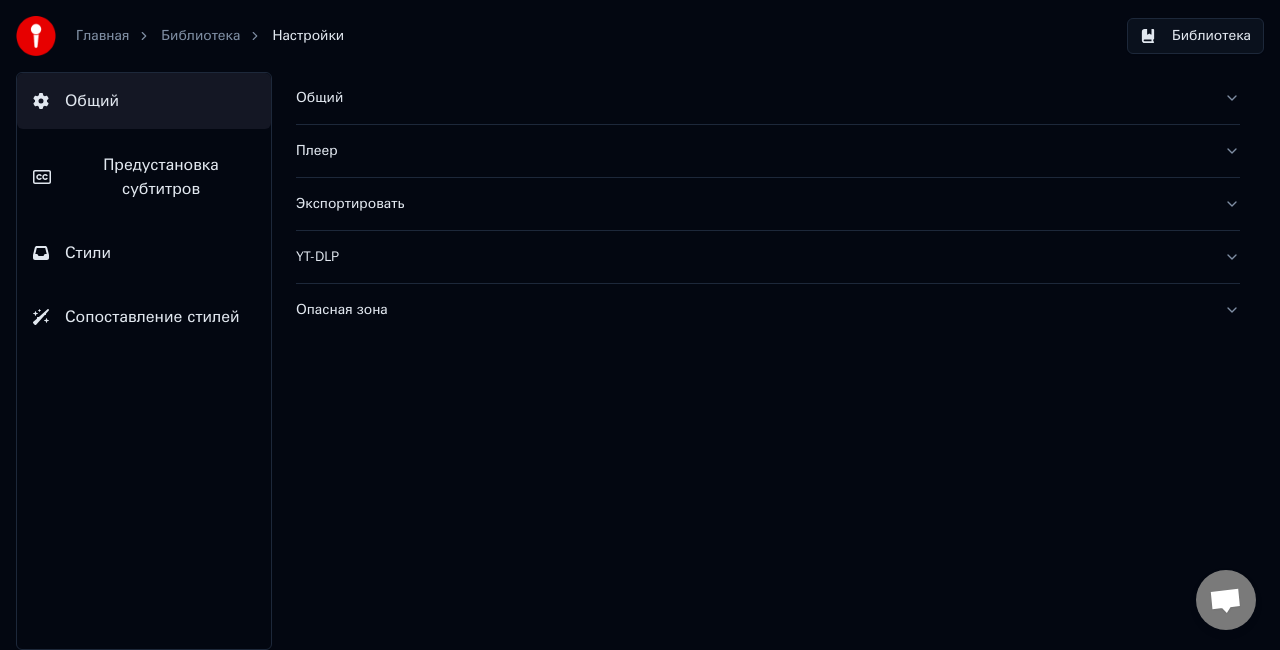 click on "Общий" at bounding box center (752, 98) 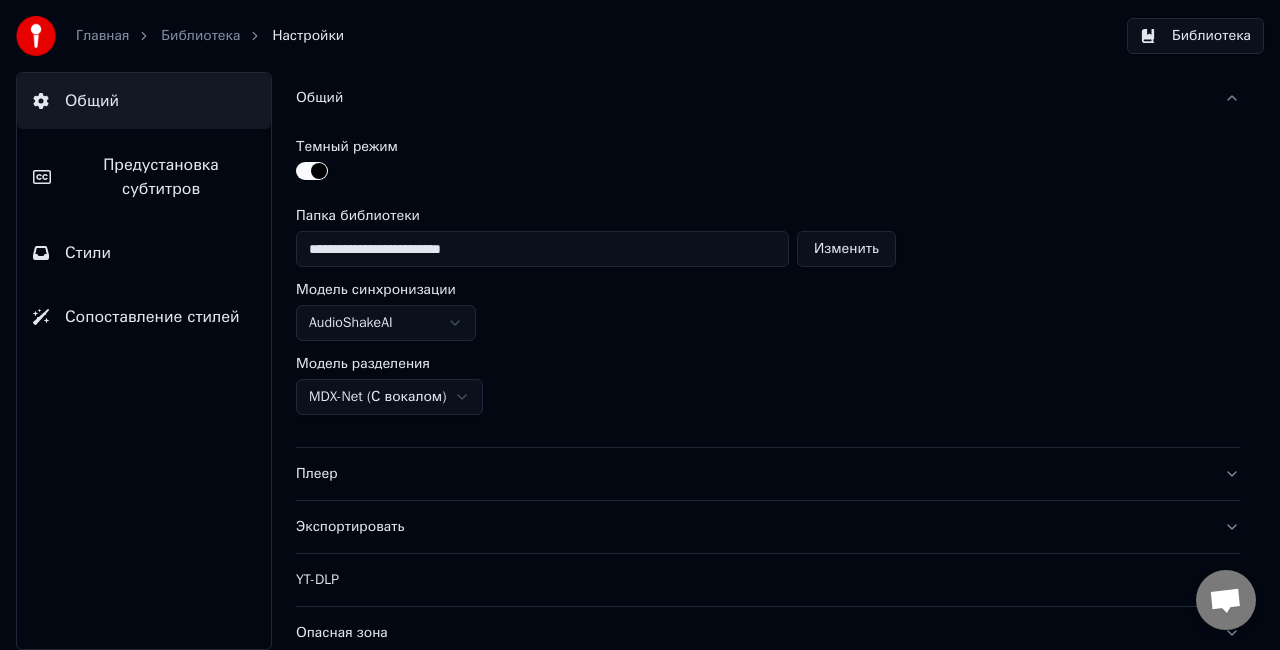 click on "**********" at bounding box center [640, 325] 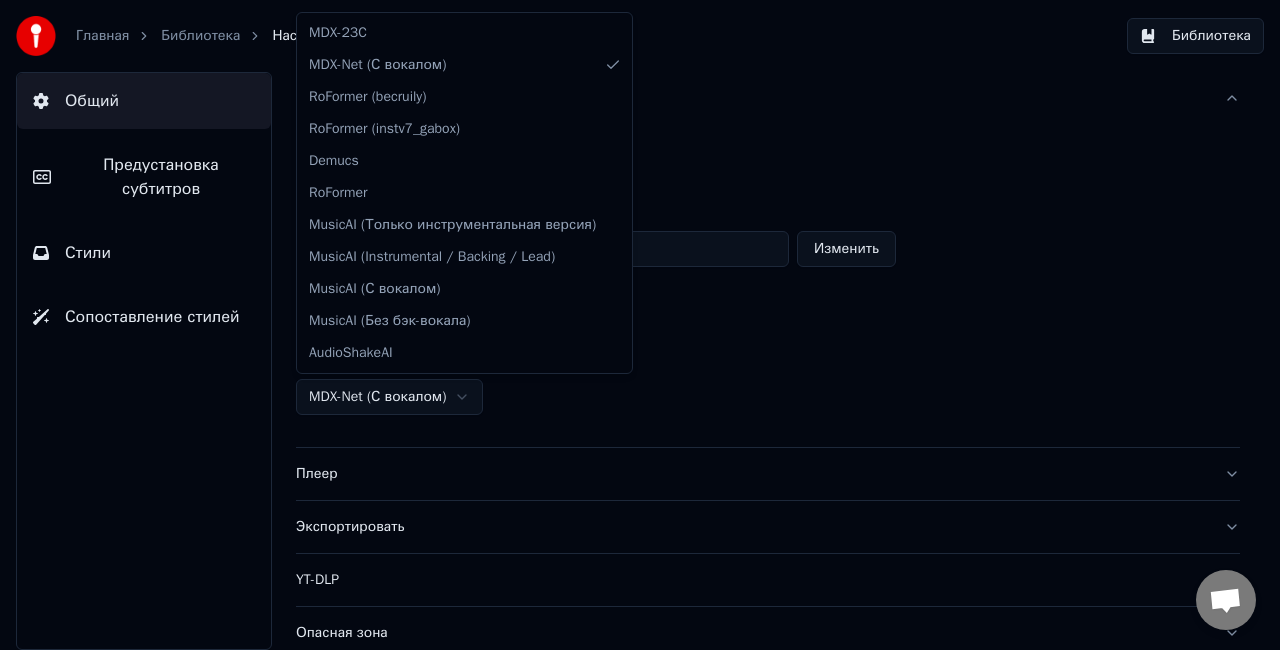 click on "**********" at bounding box center (640, 325) 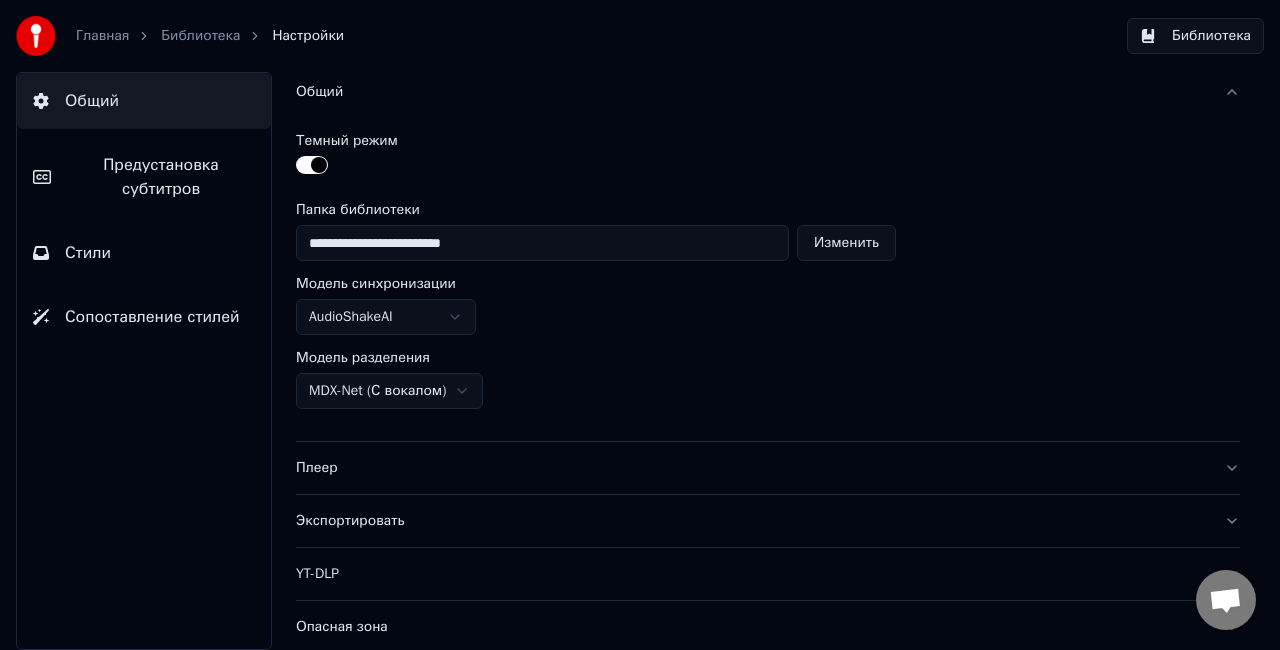 scroll, scrollTop: 8, scrollLeft: 0, axis: vertical 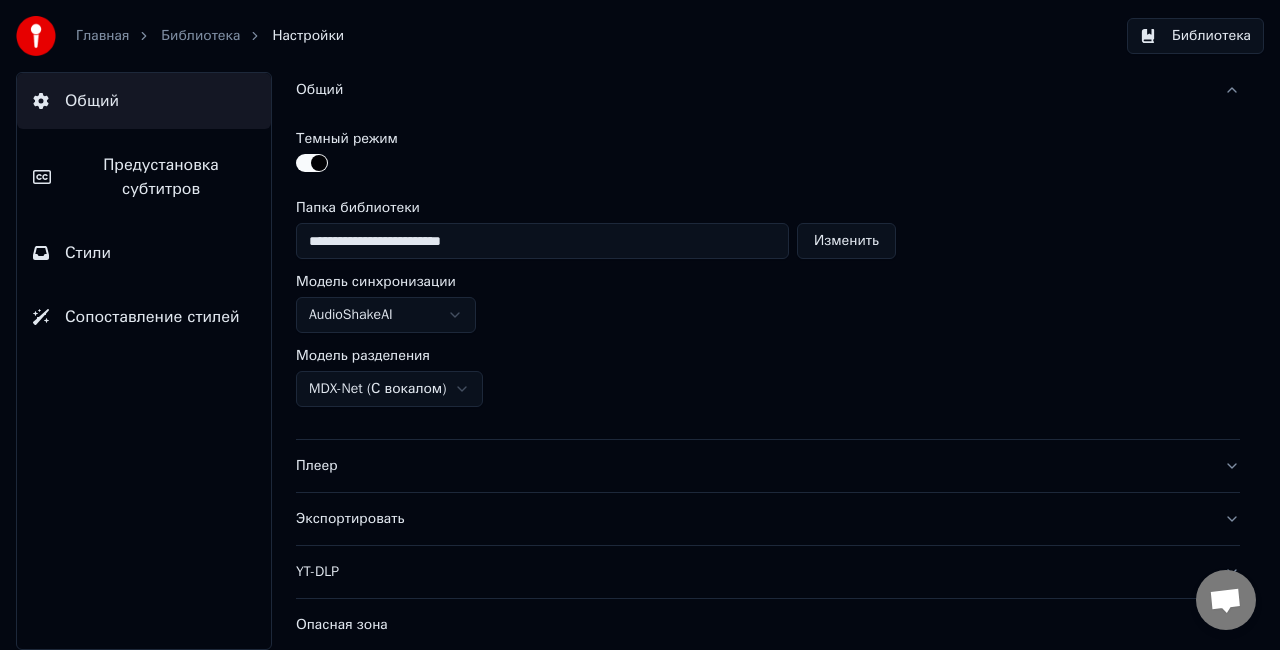 click on "Плеер" at bounding box center (752, 466) 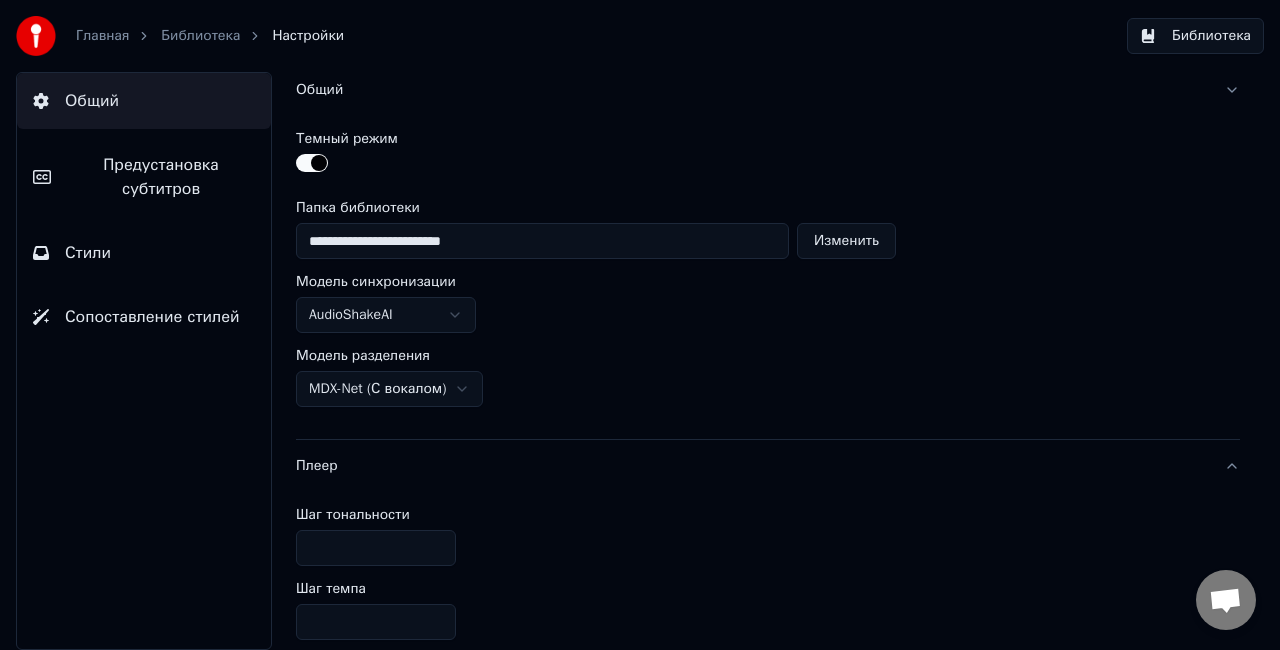 scroll, scrollTop: 0, scrollLeft: 0, axis: both 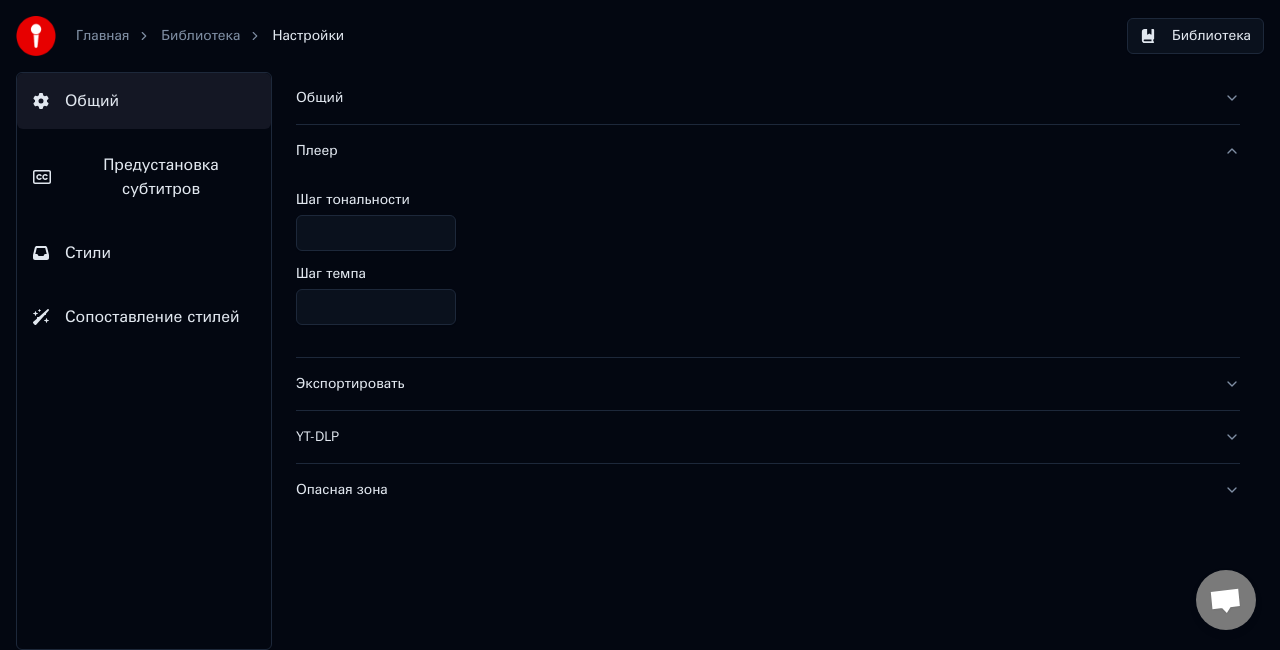 click on "Экспортировать" at bounding box center [752, 384] 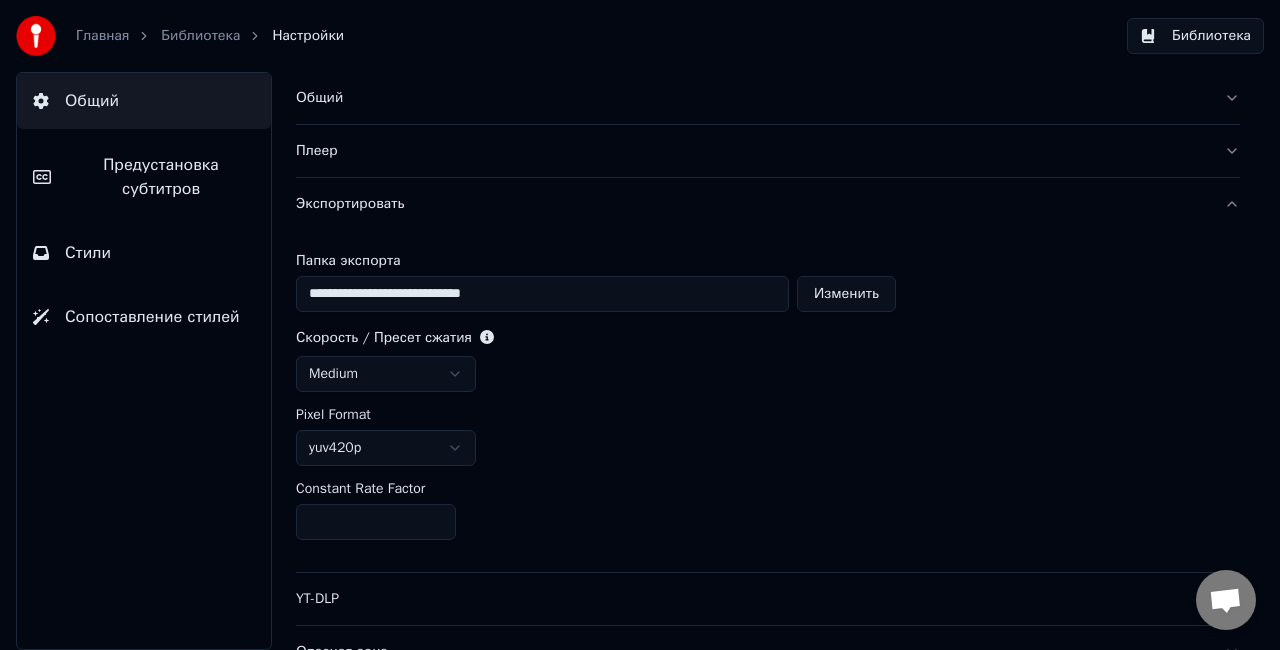click on "**********" at bounding box center [640, 325] 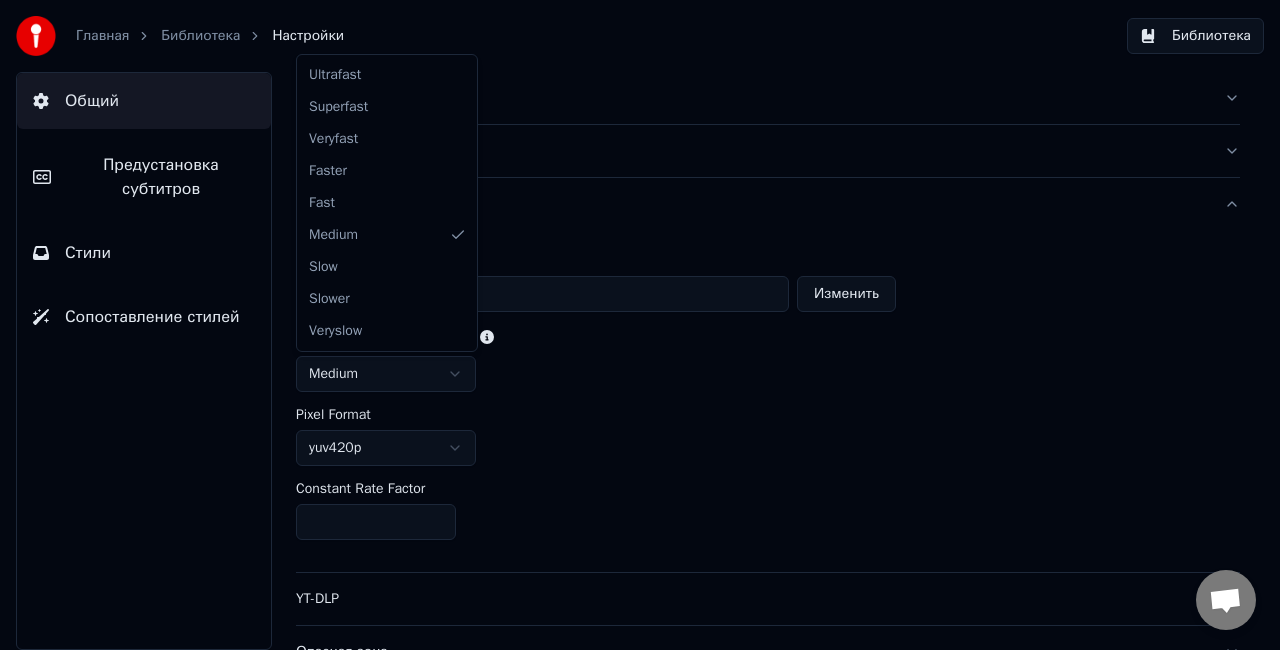 click on "**********" at bounding box center [640, 325] 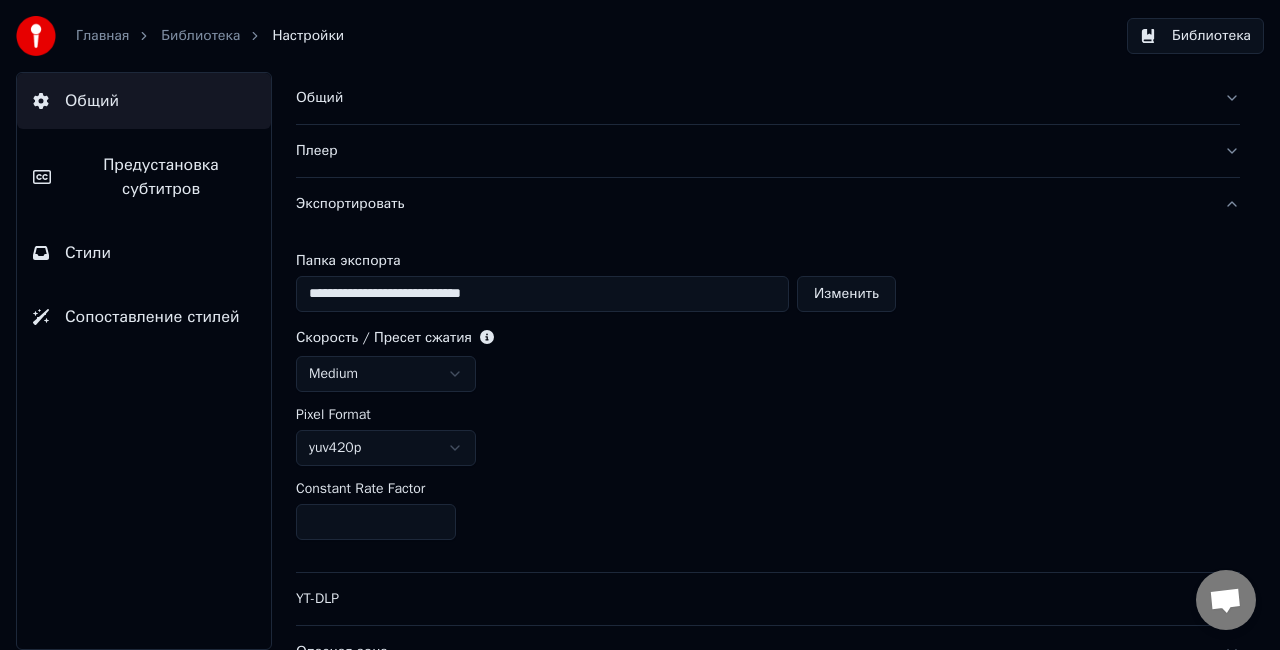 click on "**********" at bounding box center [640, 325] 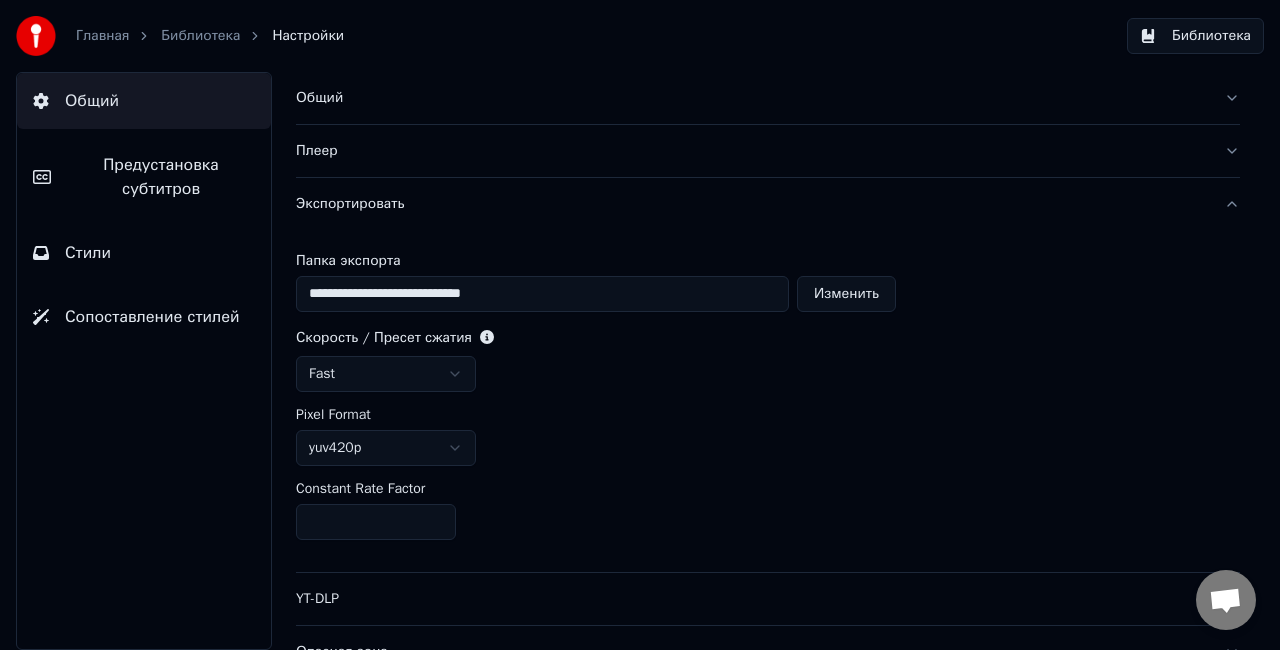 click on "**********" at bounding box center (640, 325) 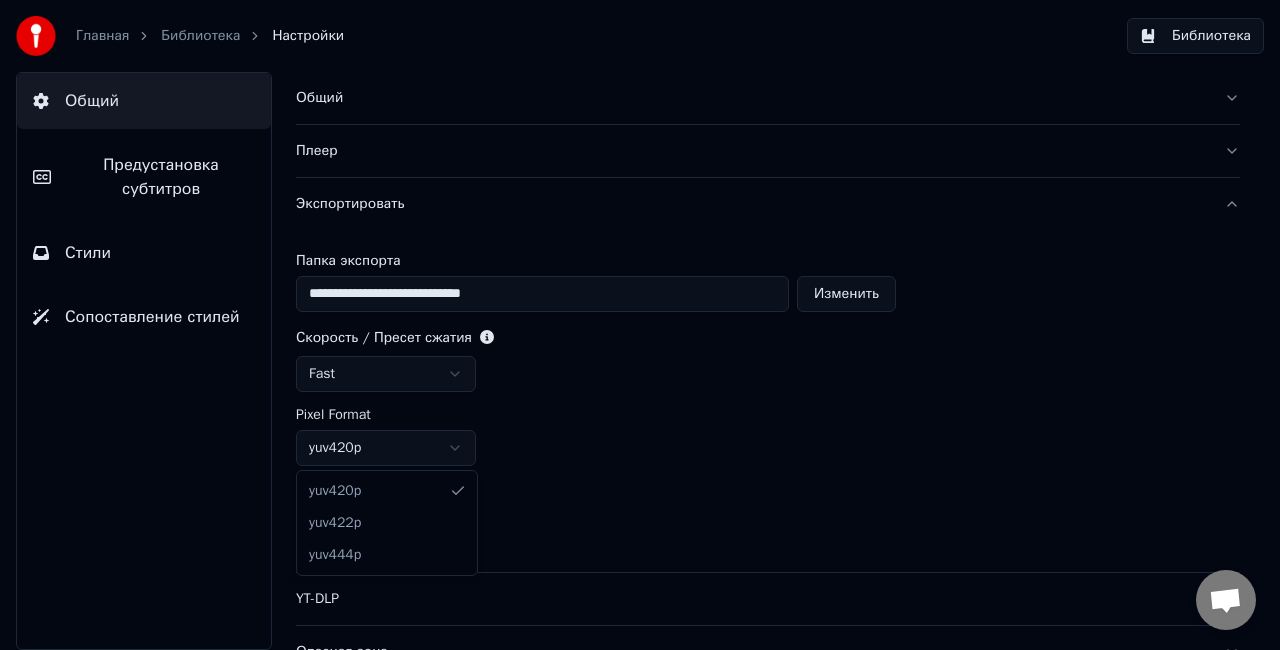 click on "**********" at bounding box center (640, 325) 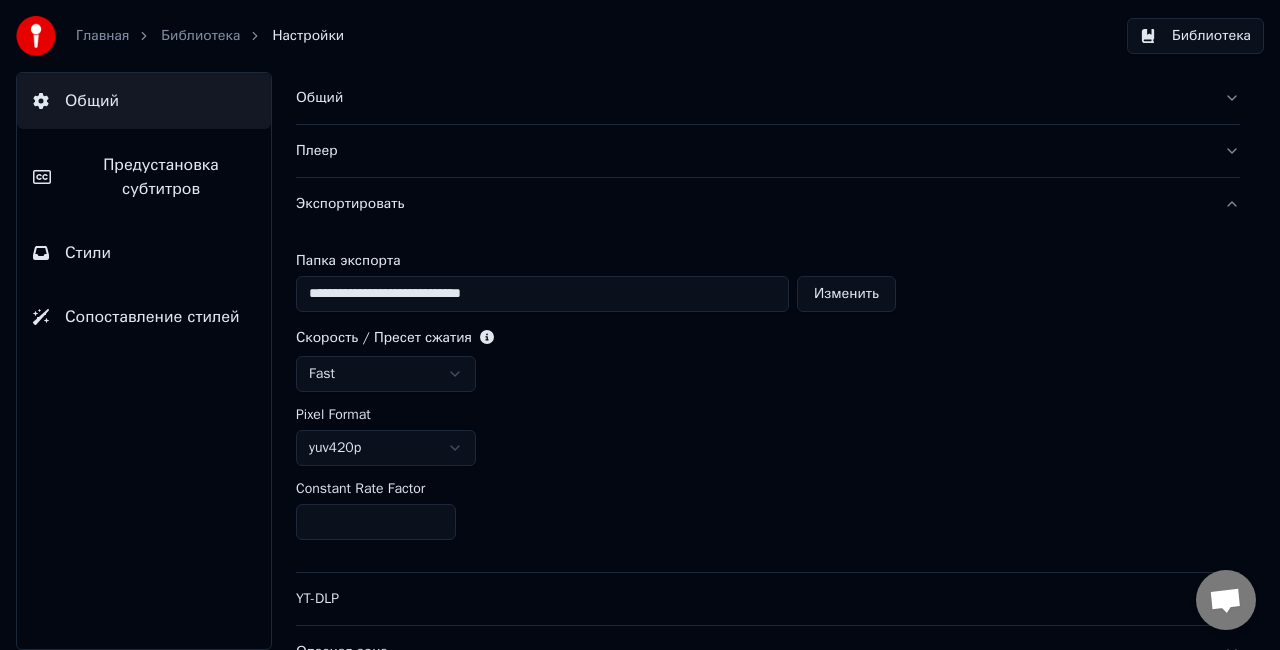 scroll, scrollTop: 28, scrollLeft: 0, axis: vertical 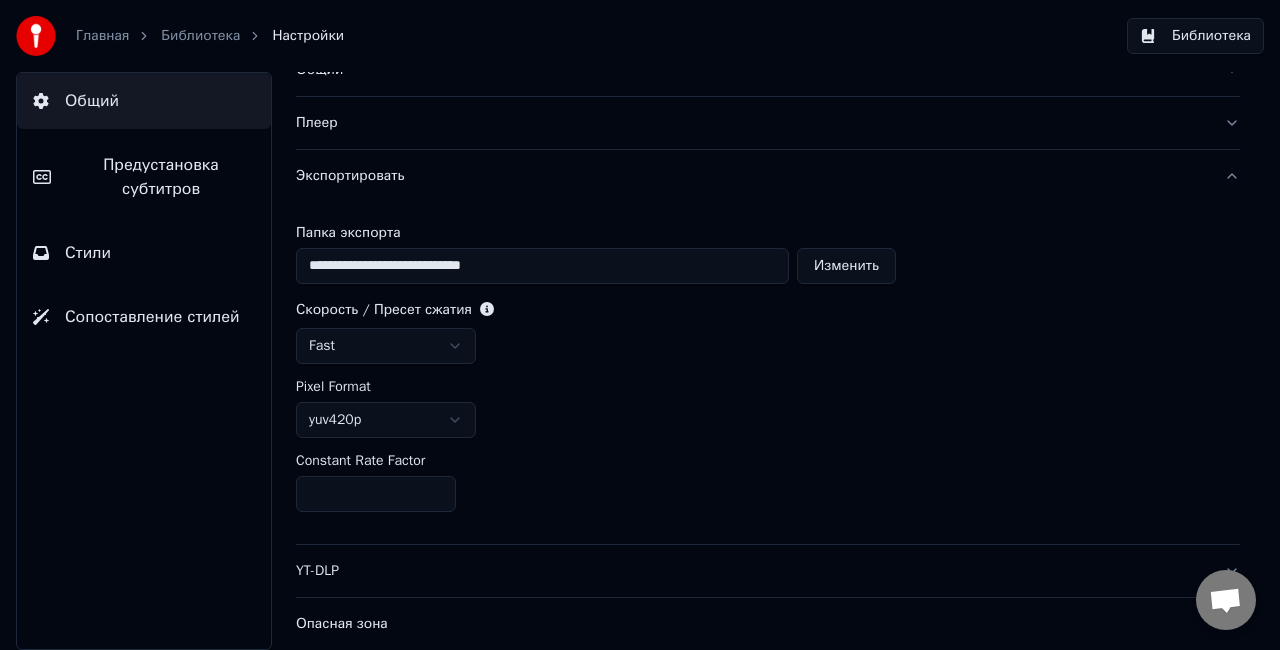 click on "YT-DLP" at bounding box center (752, 571) 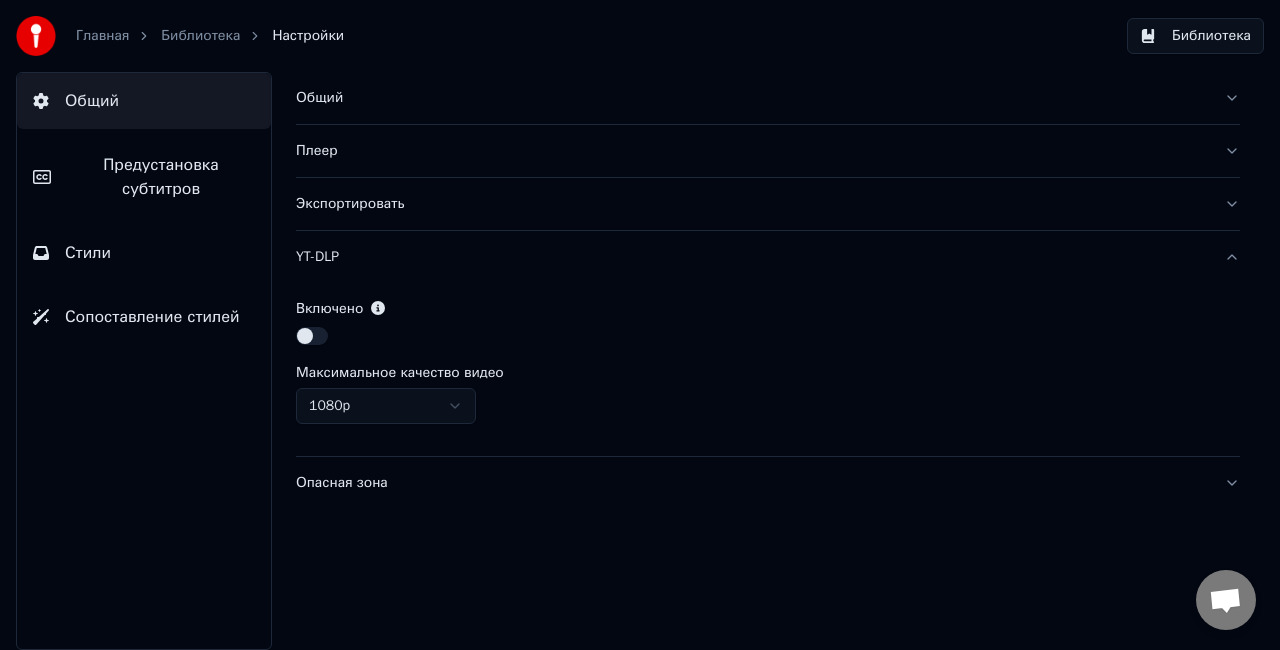 click on "Опасная зона" at bounding box center [752, 483] 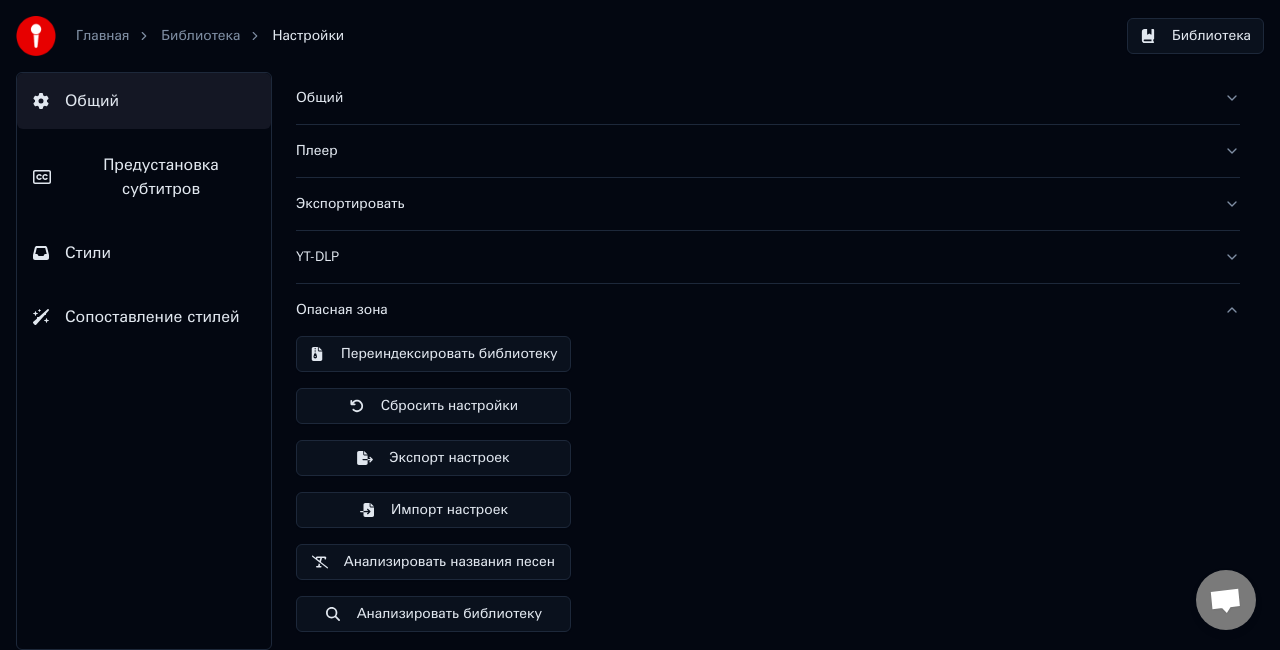 click on "Переиндексировать библиотеку" at bounding box center [433, 354] 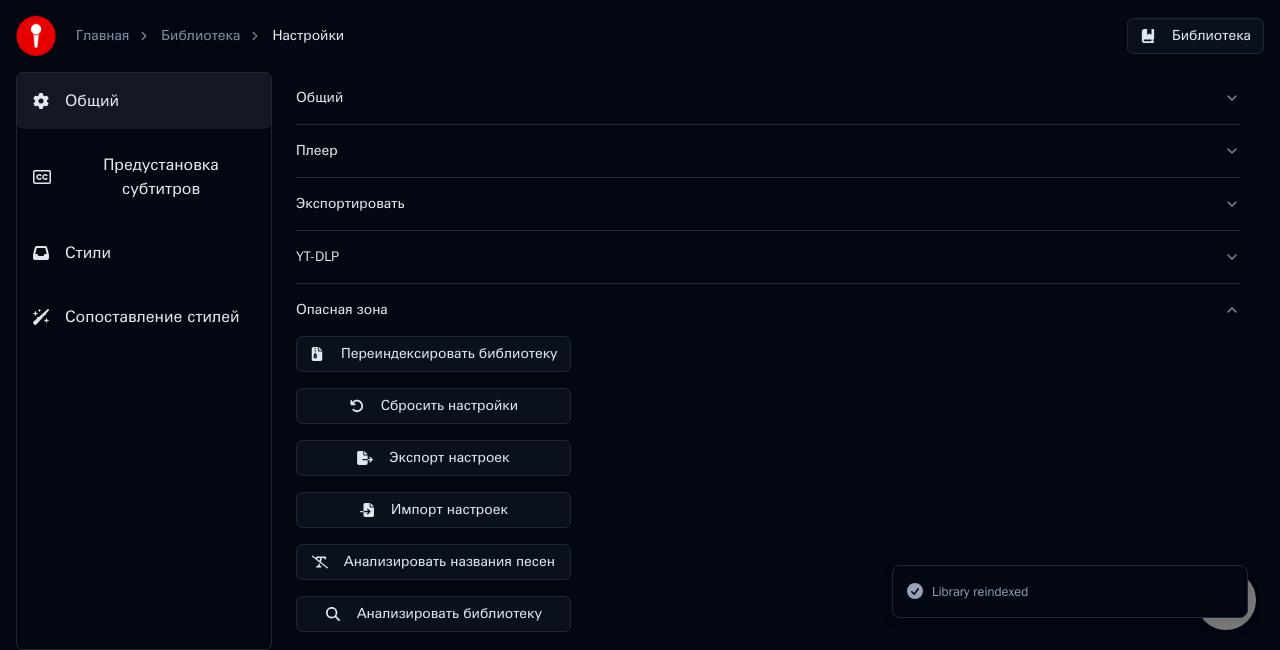 click on "Сбросить настройки" at bounding box center [433, 406] 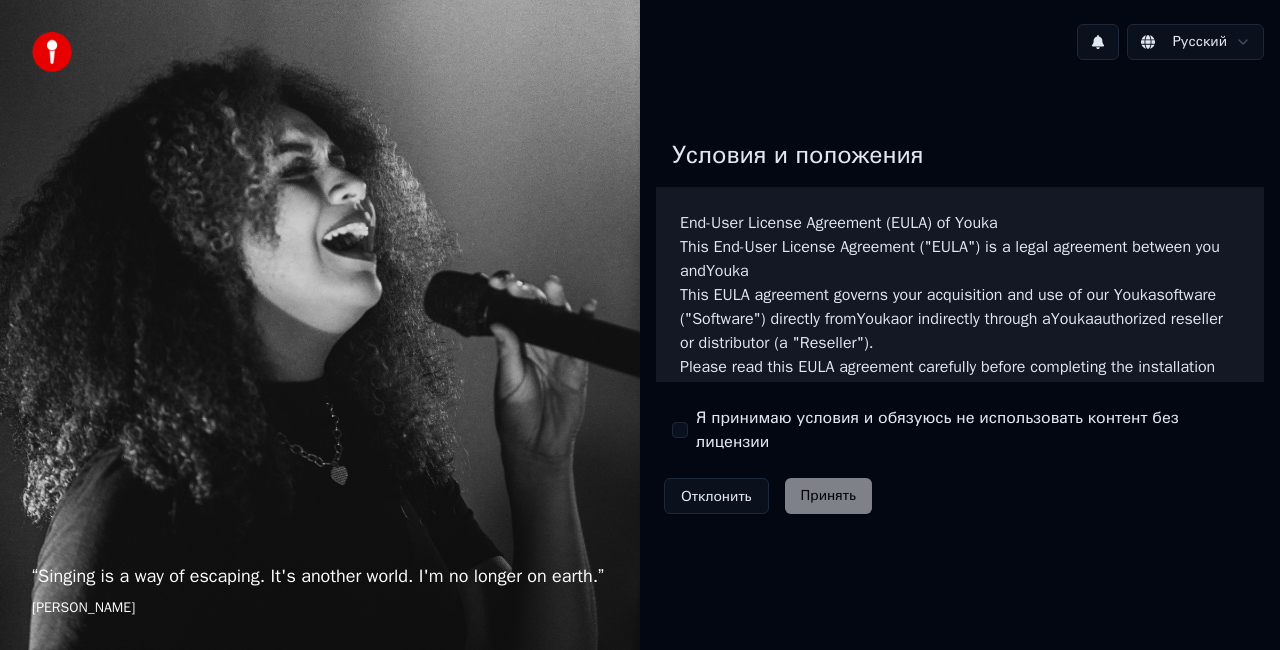 scroll, scrollTop: 0, scrollLeft: 0, axis: both 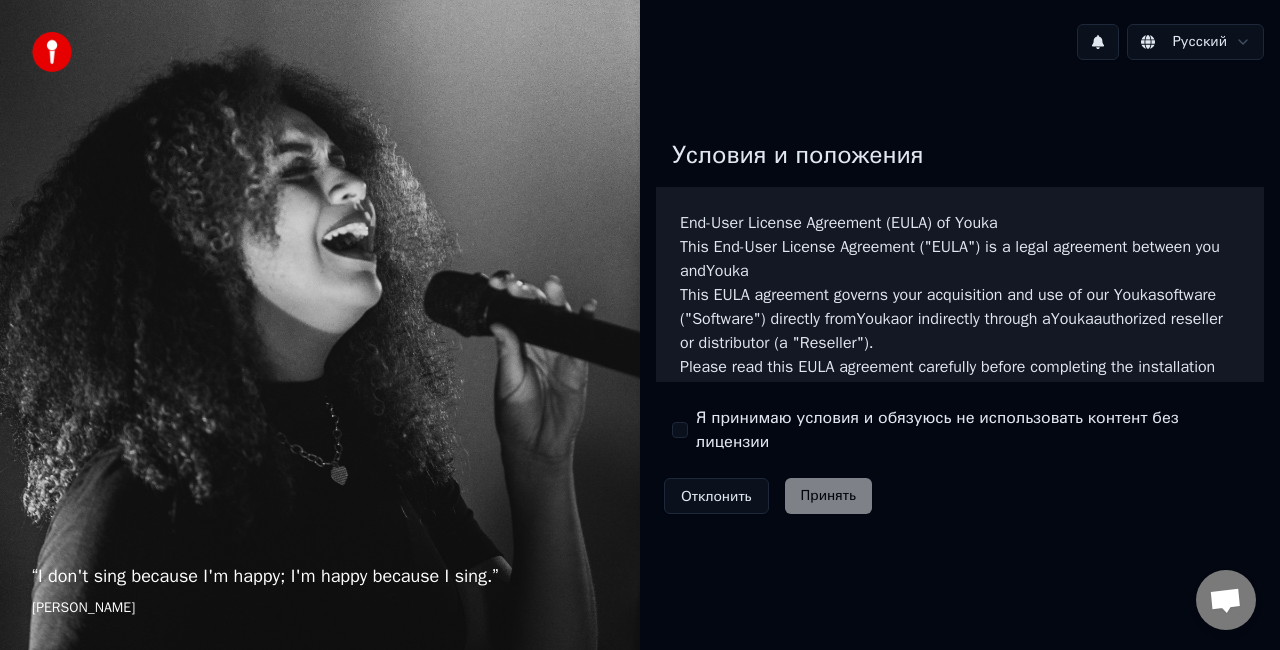 click on "Я принимаю условия и обязуюсь не использовать контент без лицензии" at bounding box center [680, 430] 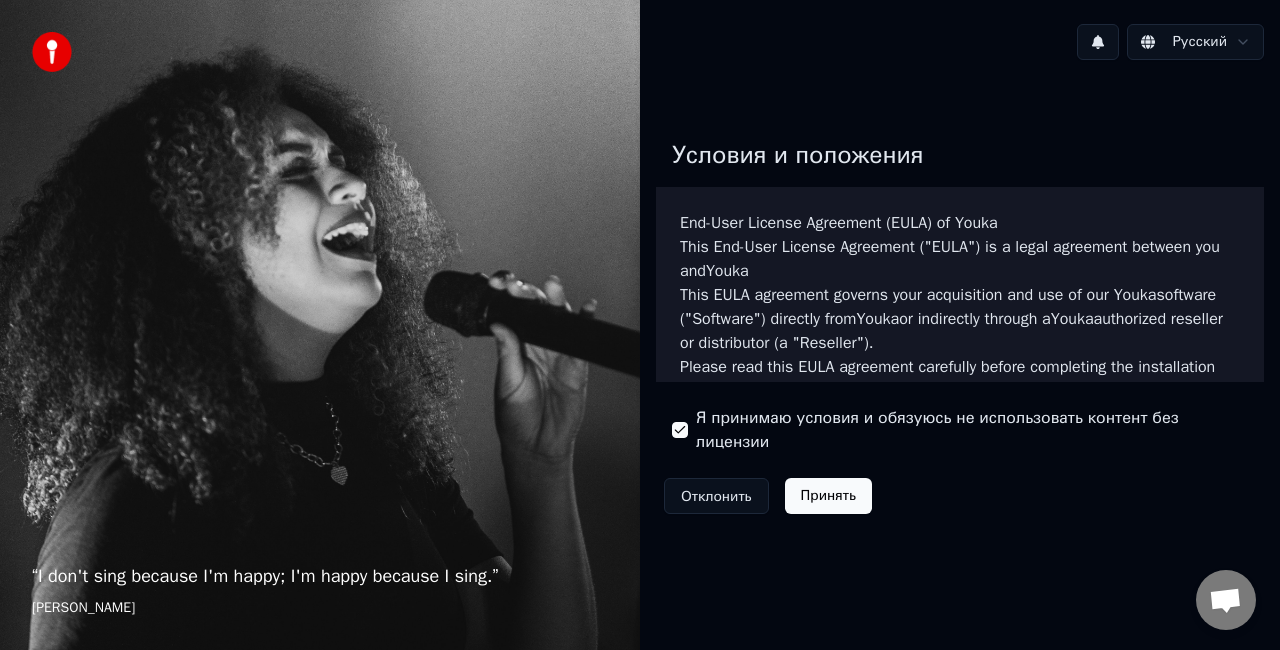 click on "Принять" at bounding box center [828, 496] 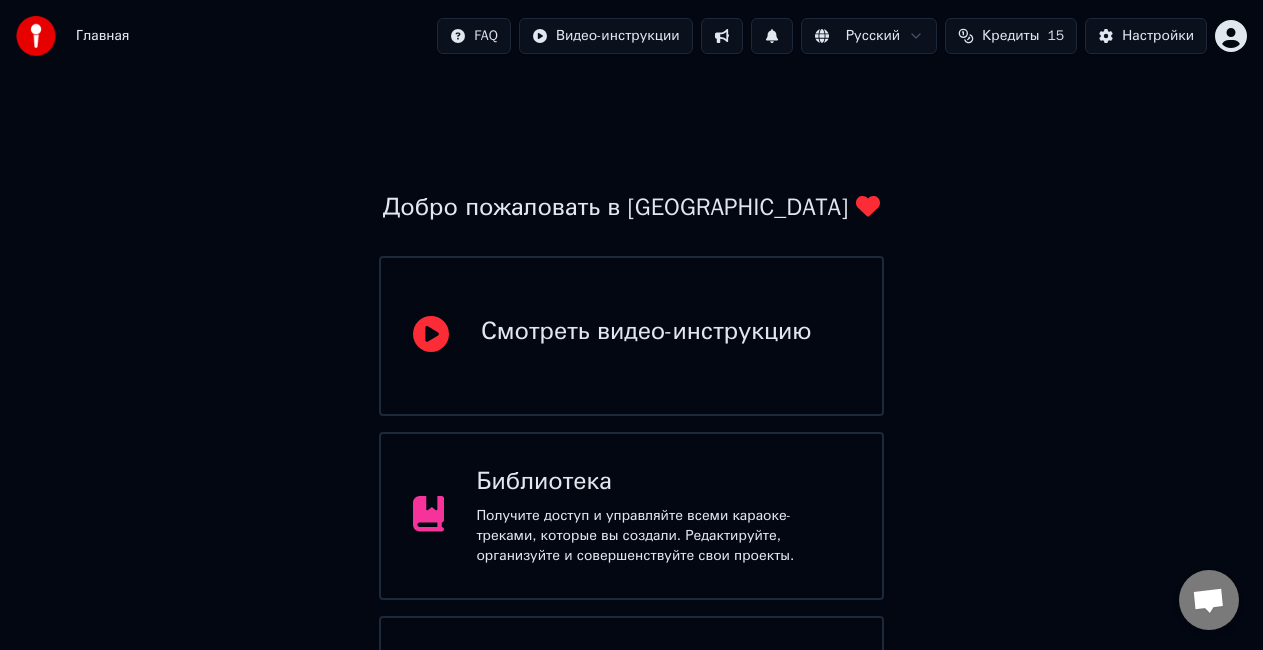 click on "Библиотека Получите доступ и управляйте всеми караоке-треками, которые вы создали. Редактируйте, организуйте и совершенствуйте свои проекты." at bounding box center (663, 516) 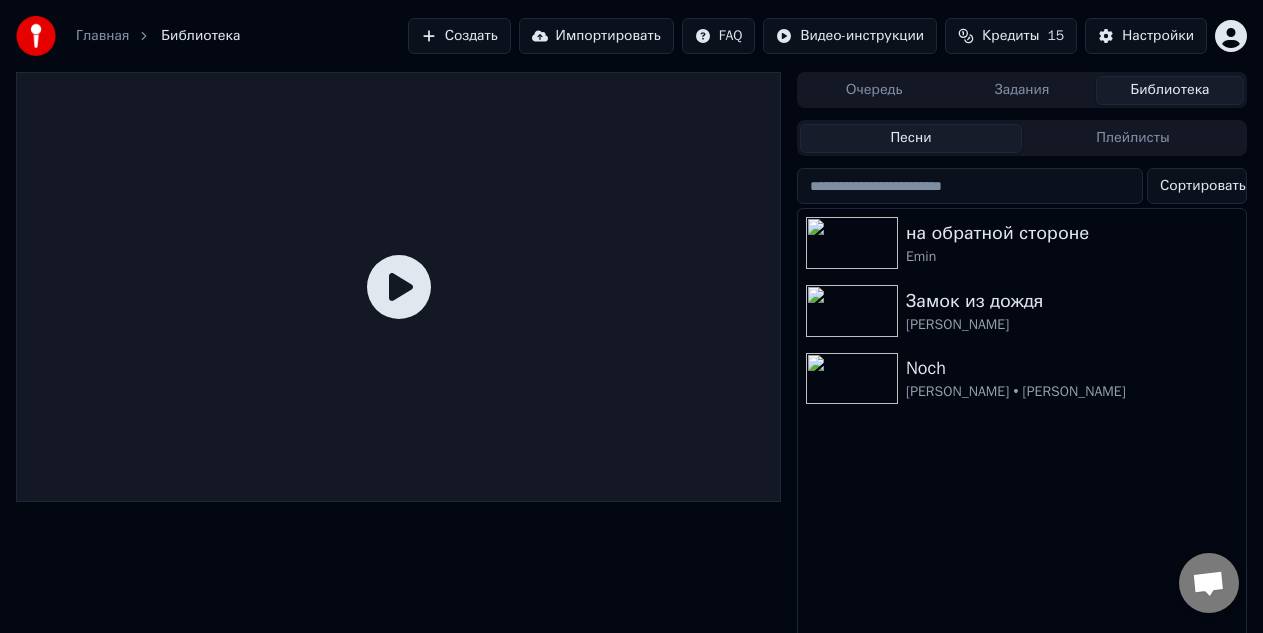 click on "Создать" at bounding box center (459, 36) 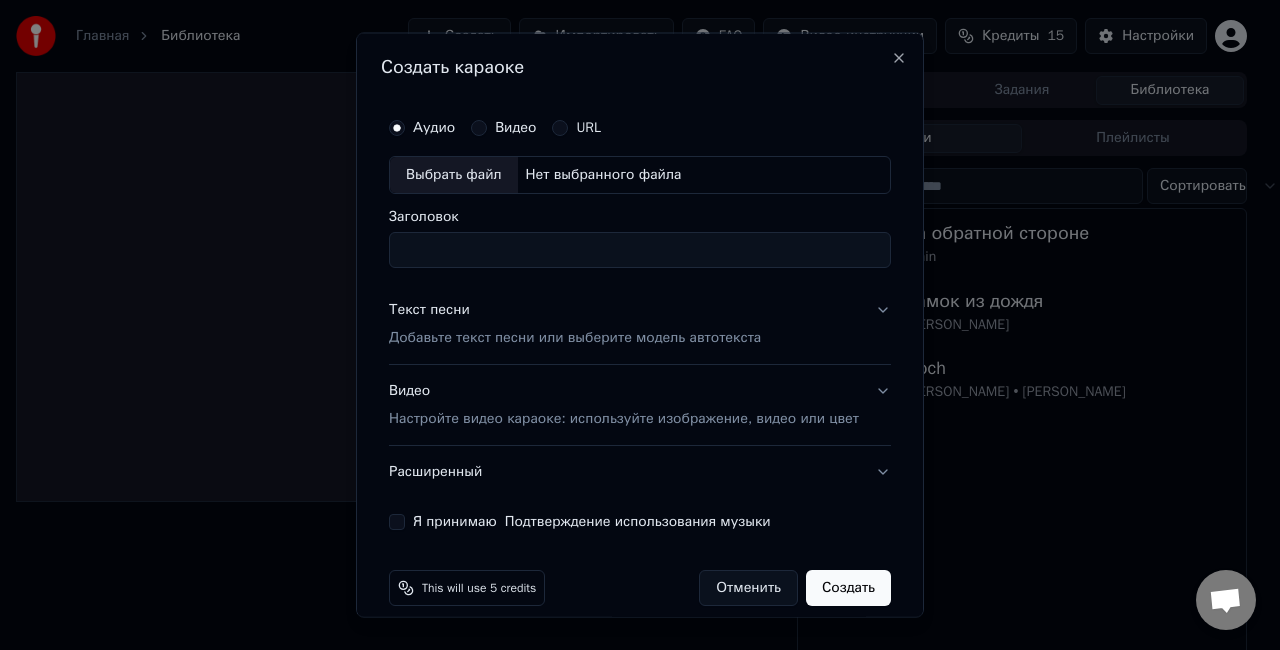 click on "Выбрать файл" at bounding box center [454, 175] 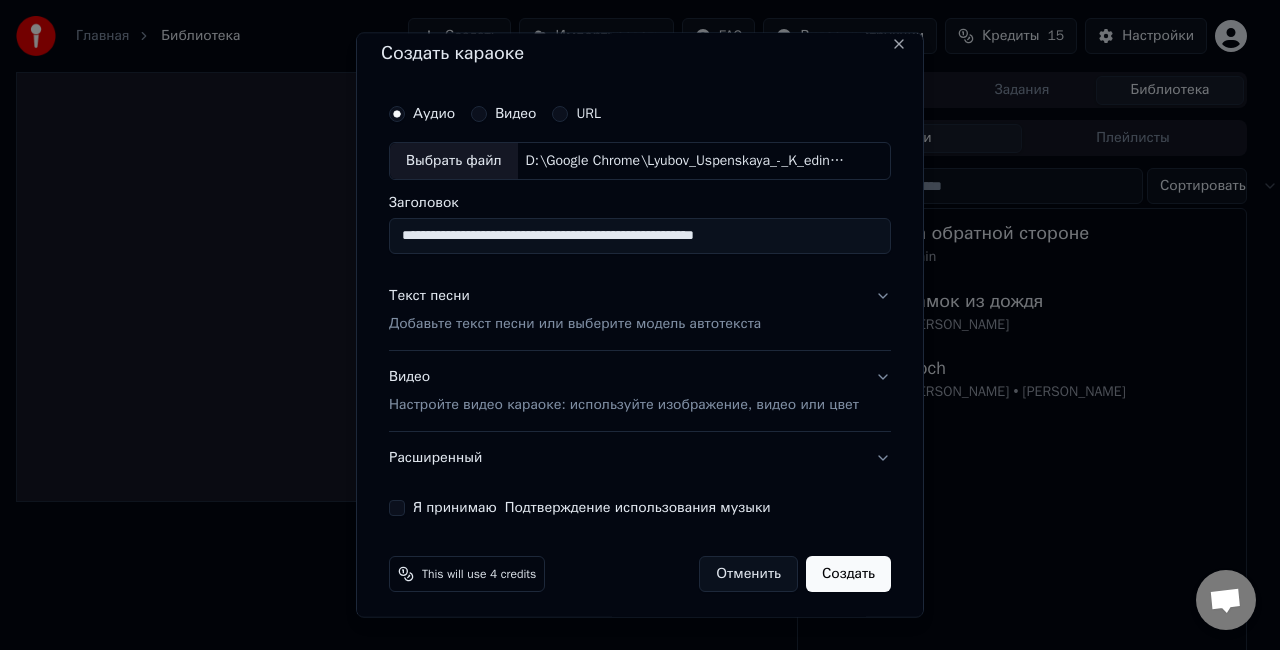 scroll, scrollTop: 21, scrollLeft: 0, axis: vertical 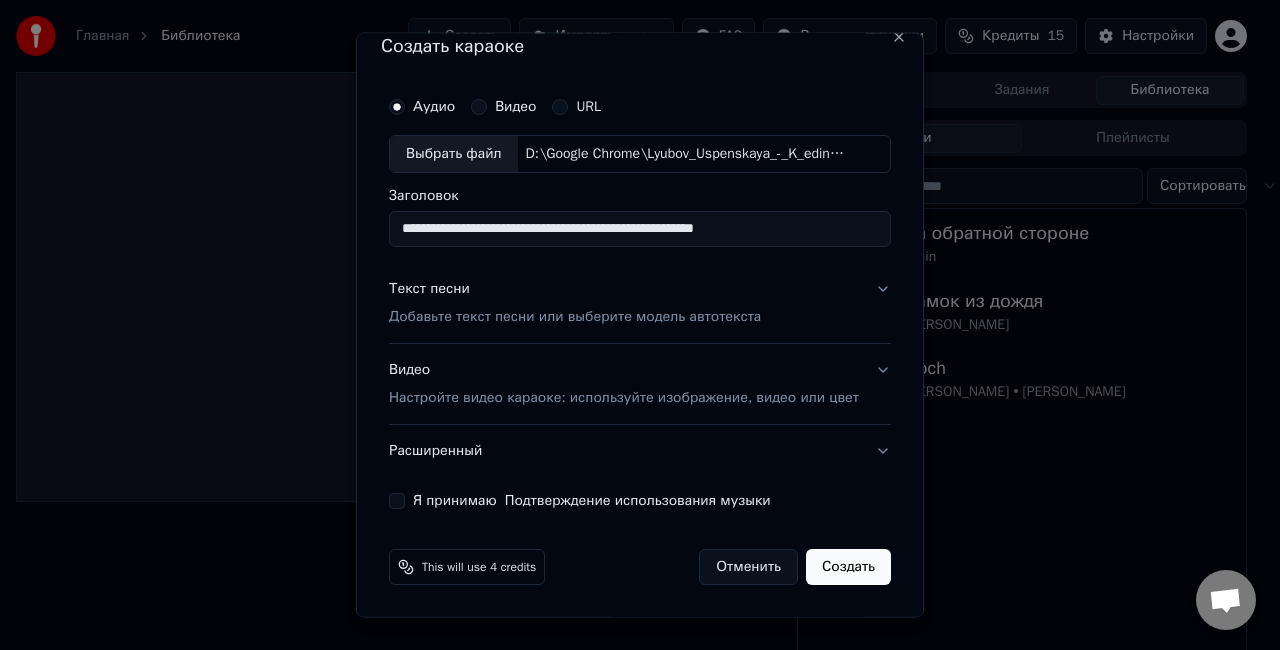 click on "Я принимаю   Подтверждение использования музыки" at bounding box center (592, 500) 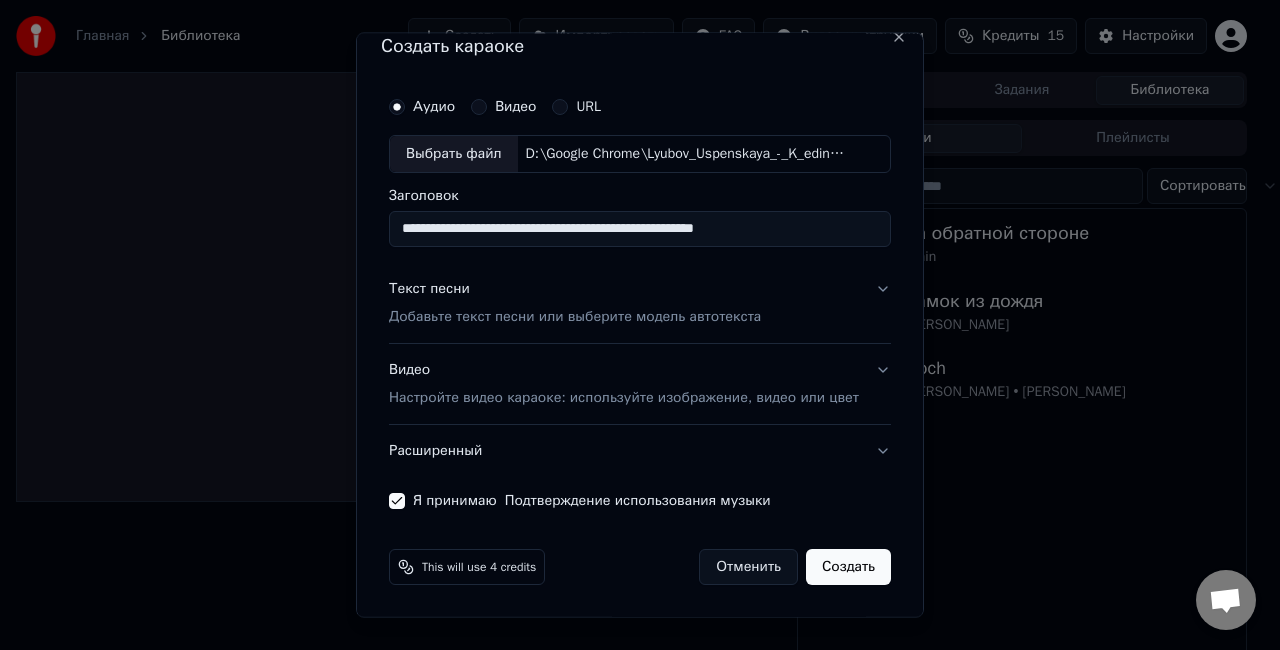 click on "Создать" at bounding box center [848, 566] 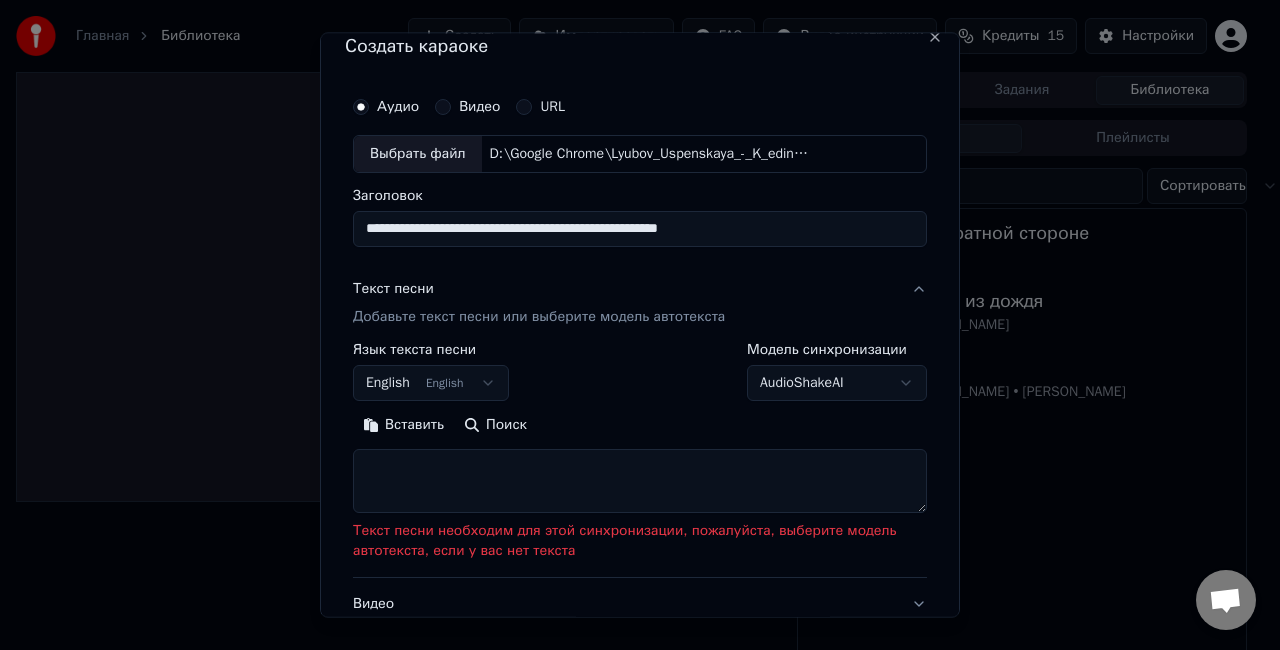 click on "Вставить" at bounding box center [403, 424] 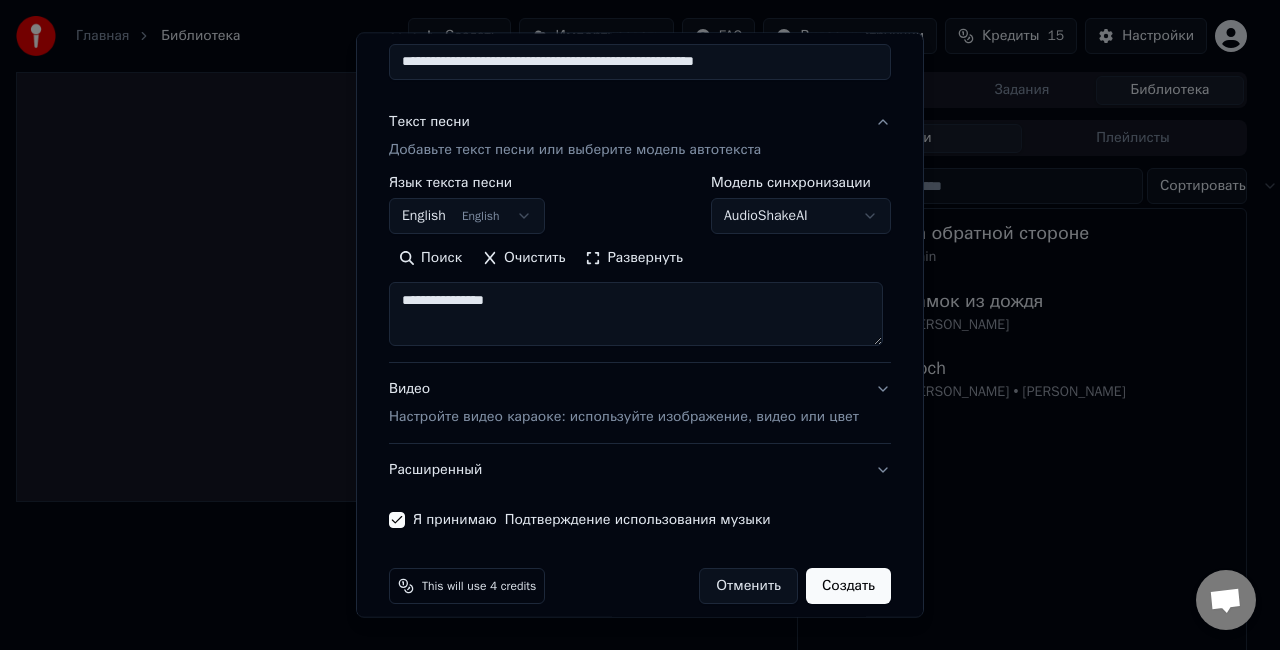 scroll, scrollTop: 207, scrollLeft: 0, axis: vertical 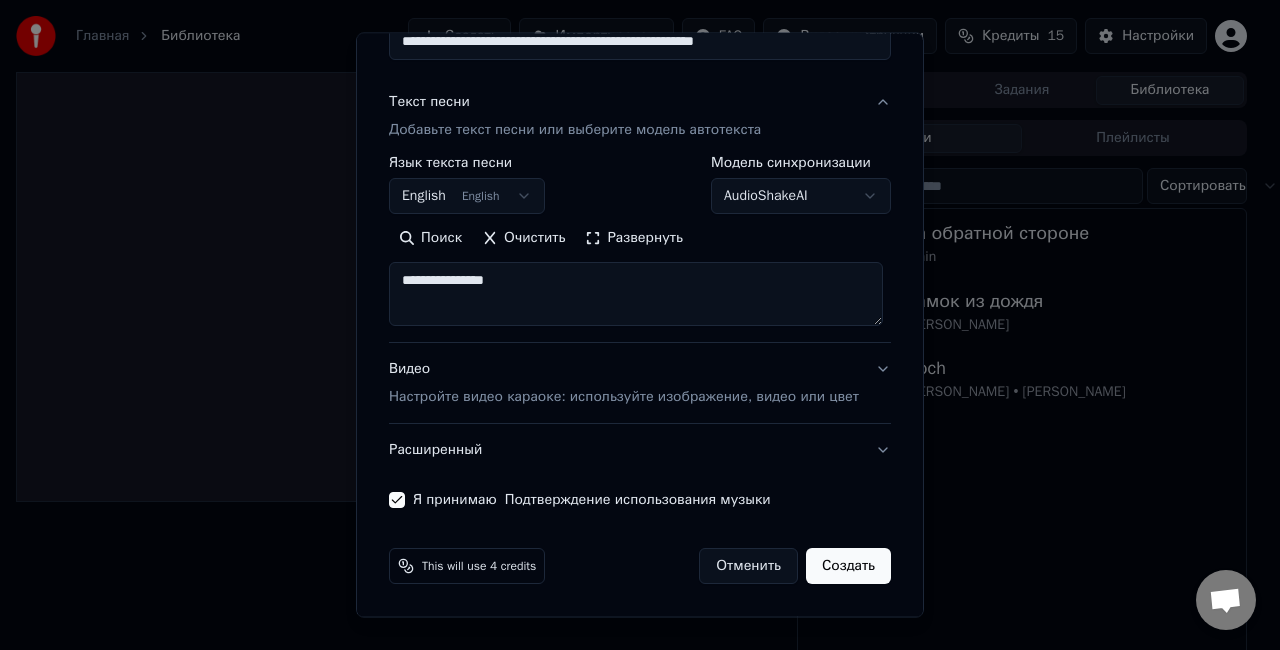 click on "Создать" at bounding box center [848, 566] 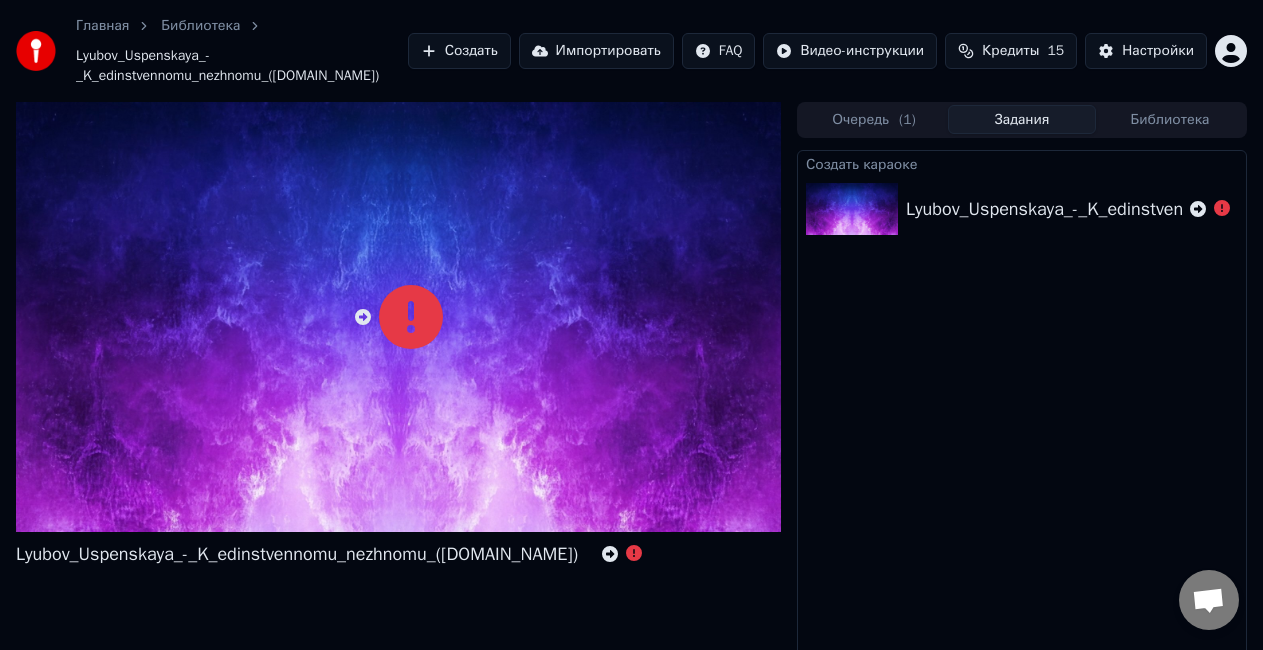 click on "Создать" at bounding box center [459, 51] 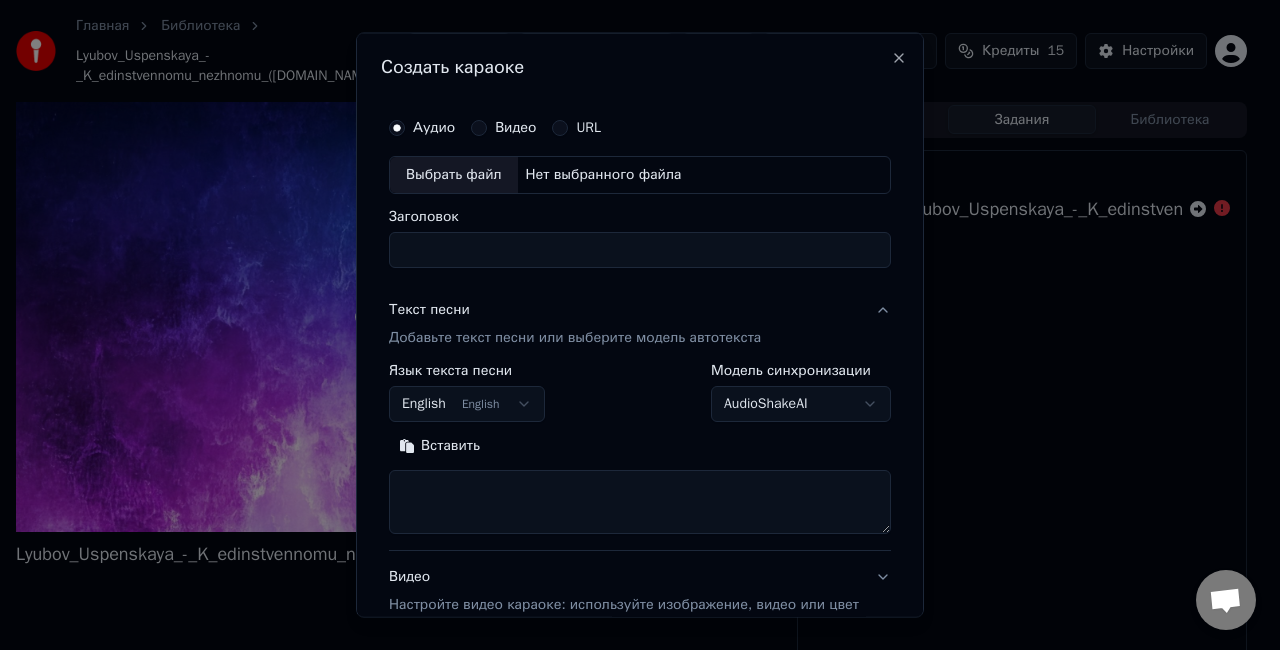 click on "Заголовок" at bounding box center (640, 249) 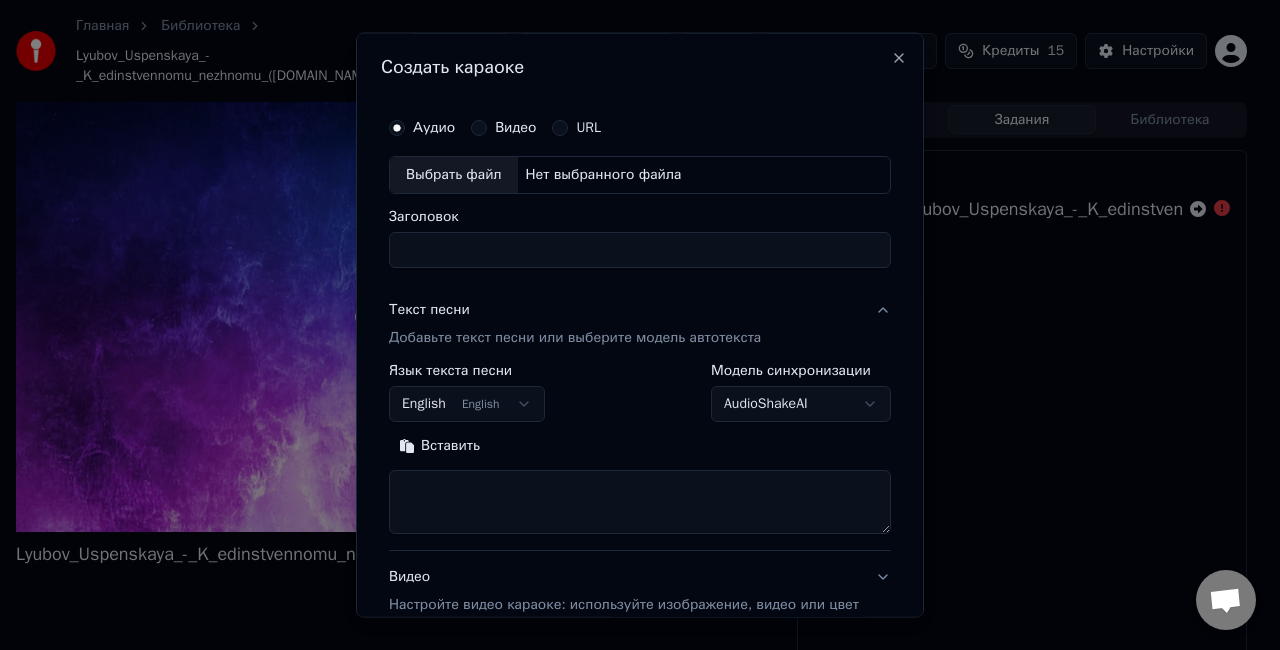 type on "**********" 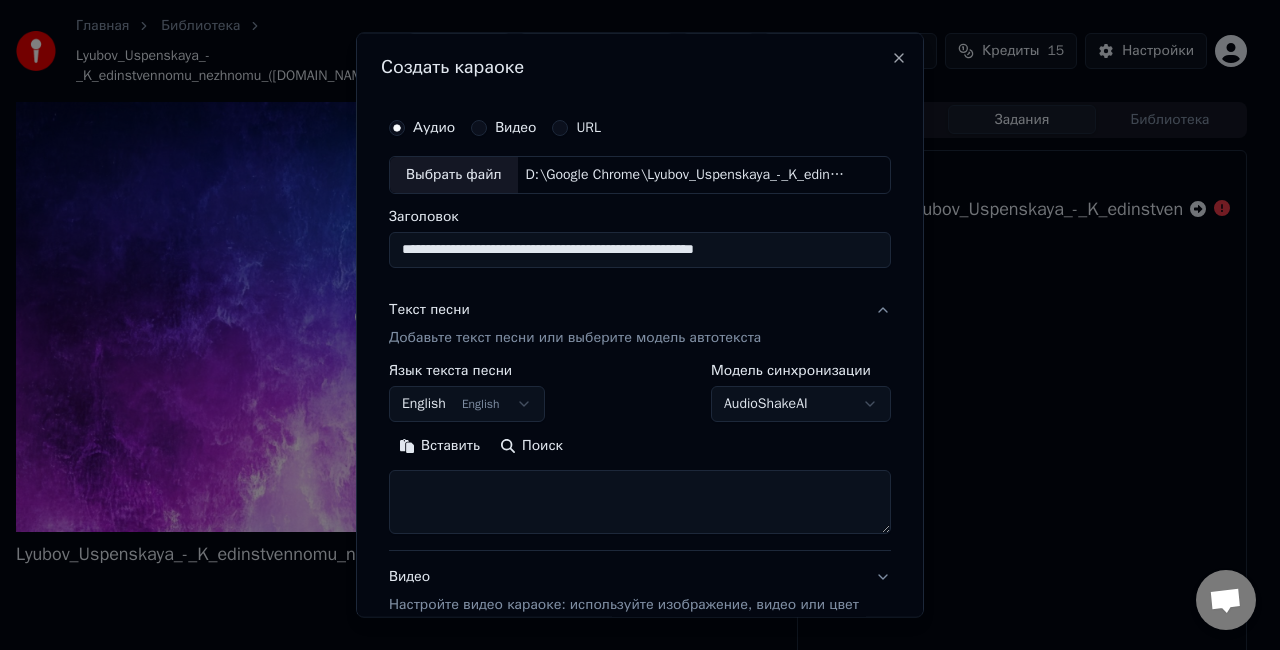 click on "Добавьте текст песни или выберите модель автотекста" at bounding box center [575, 337] 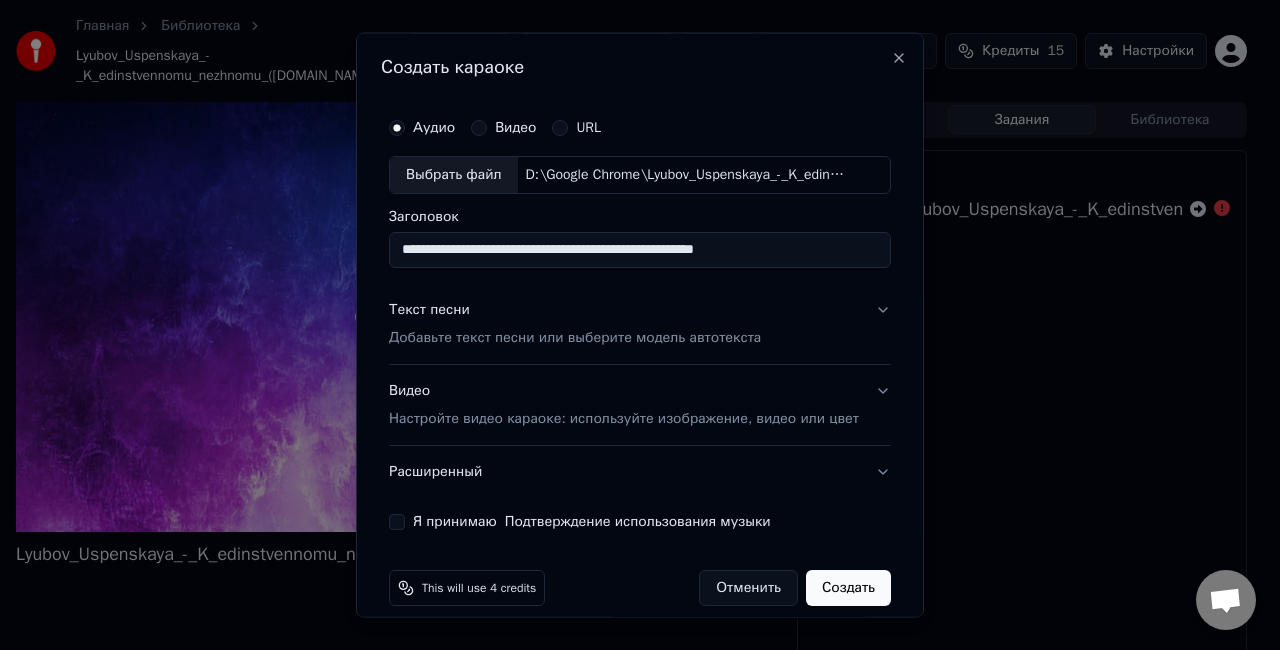 click on "Добавьте текст песни или выберите модель автотекста" at bounding box center (575, 337) 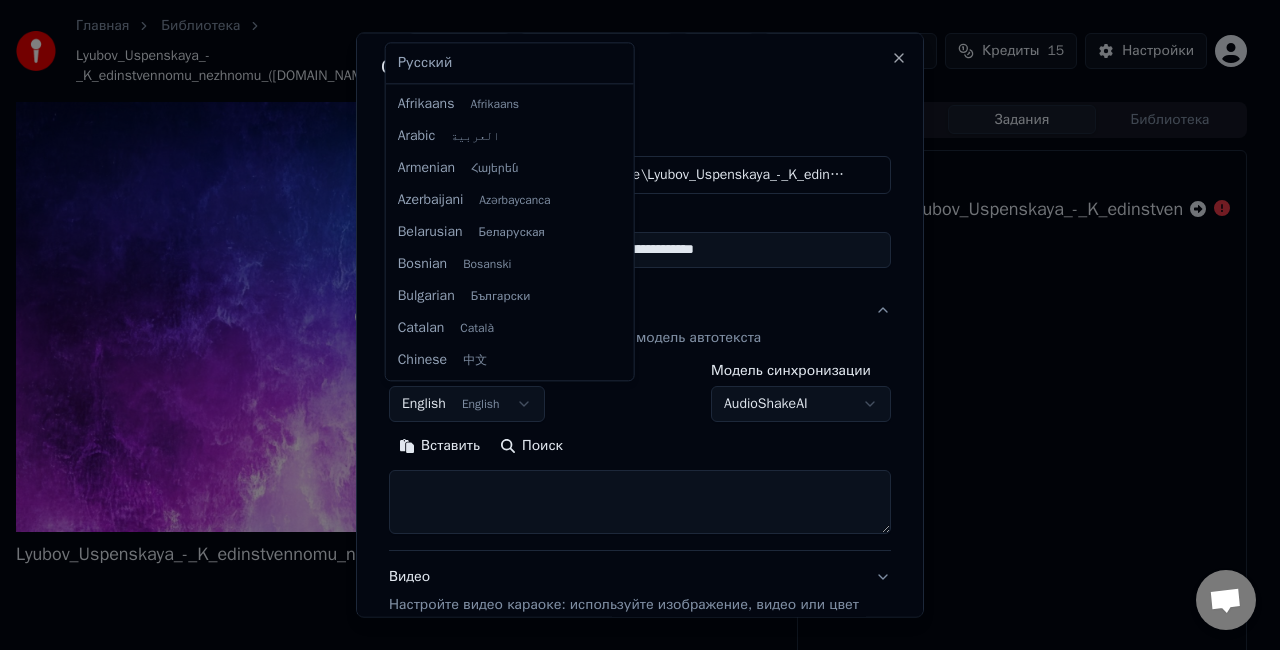 click on "**********" at bounding box center [631, 325] 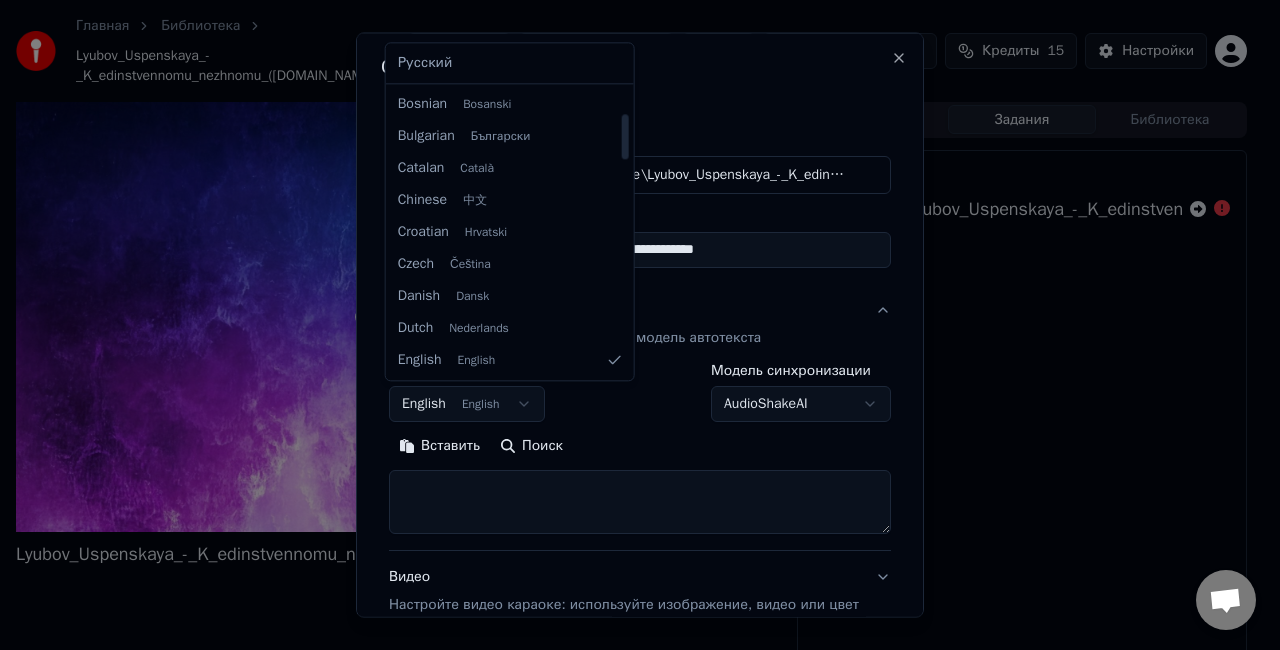 select on "**" 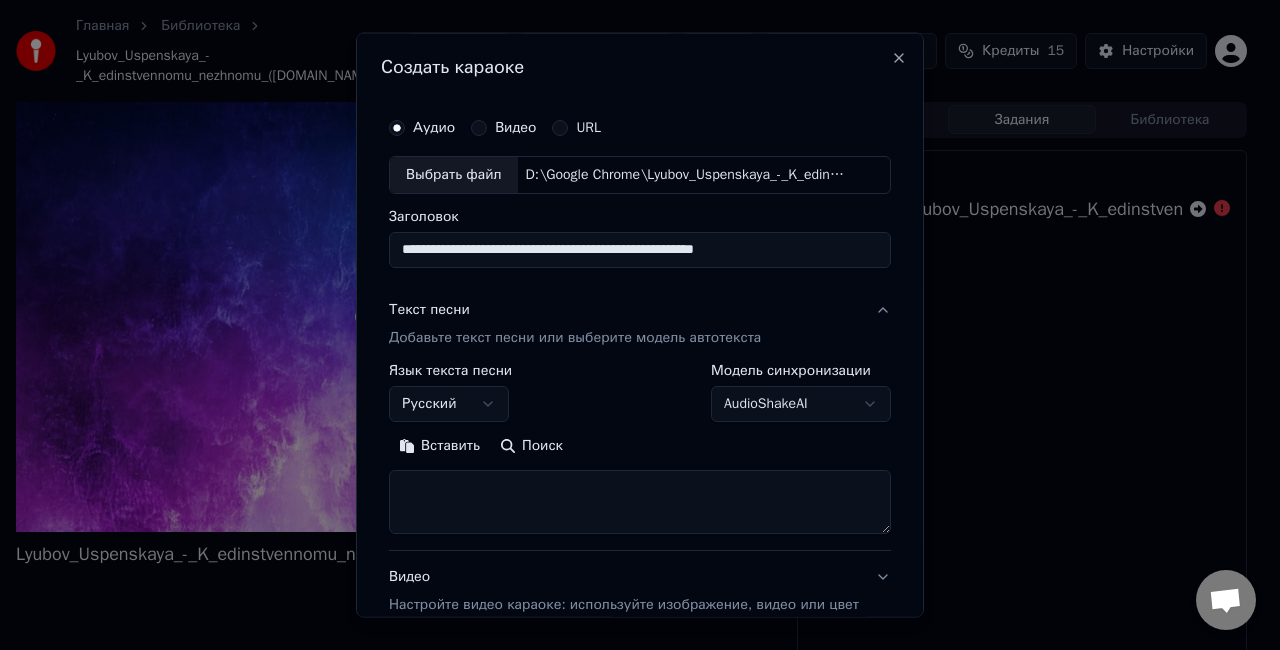 click on "Вставить" at bounding box center (439, 445) 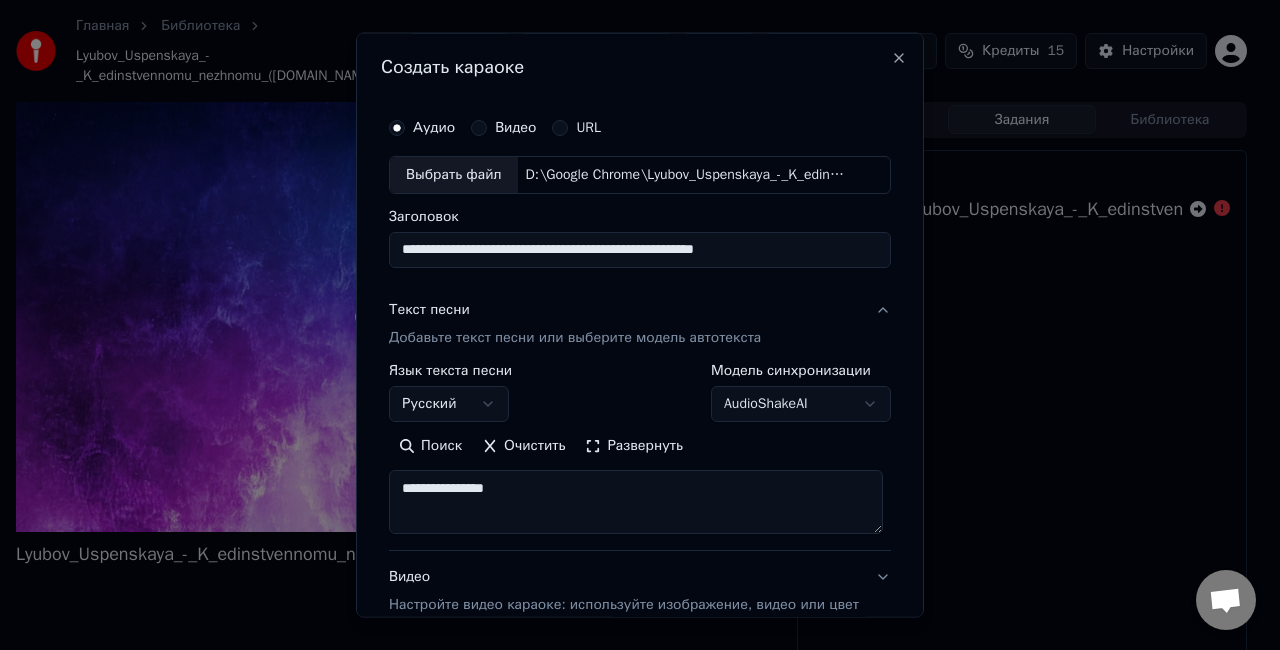 scroll, scrollTop: 200, scrollLeft: 0, axis: vertical 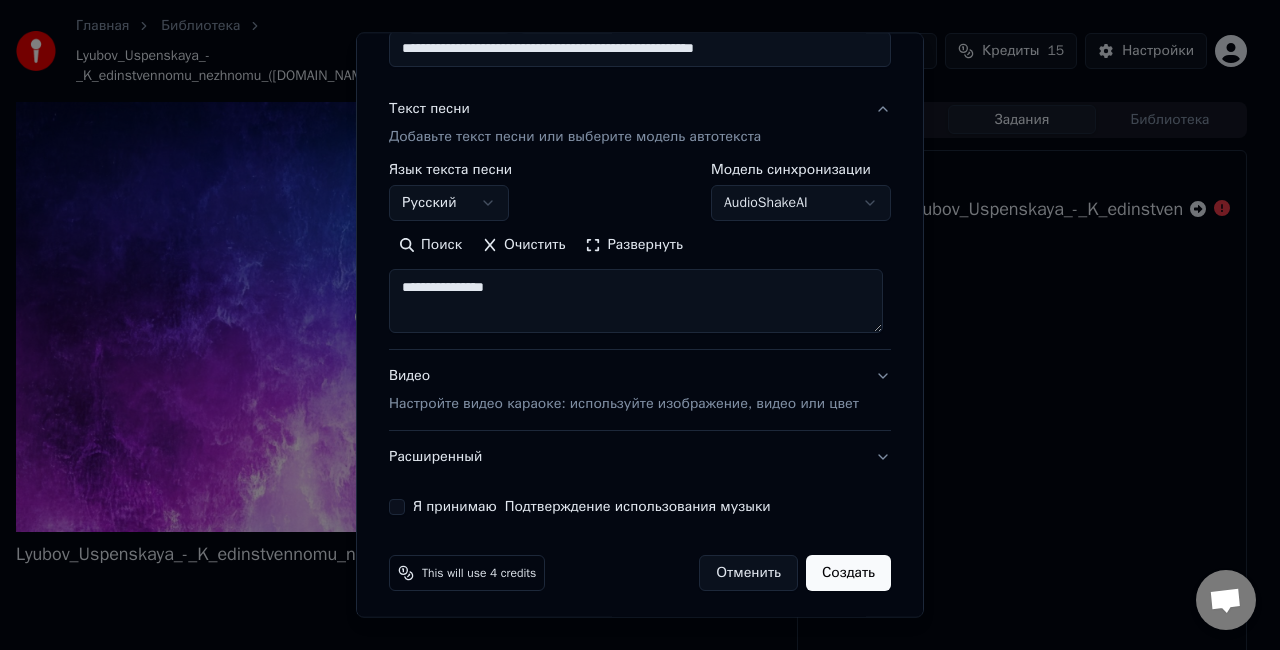 click on "Видео Настройте видео караоке: используйте изображение, видео или цвет" at bounding box center [640, 390] 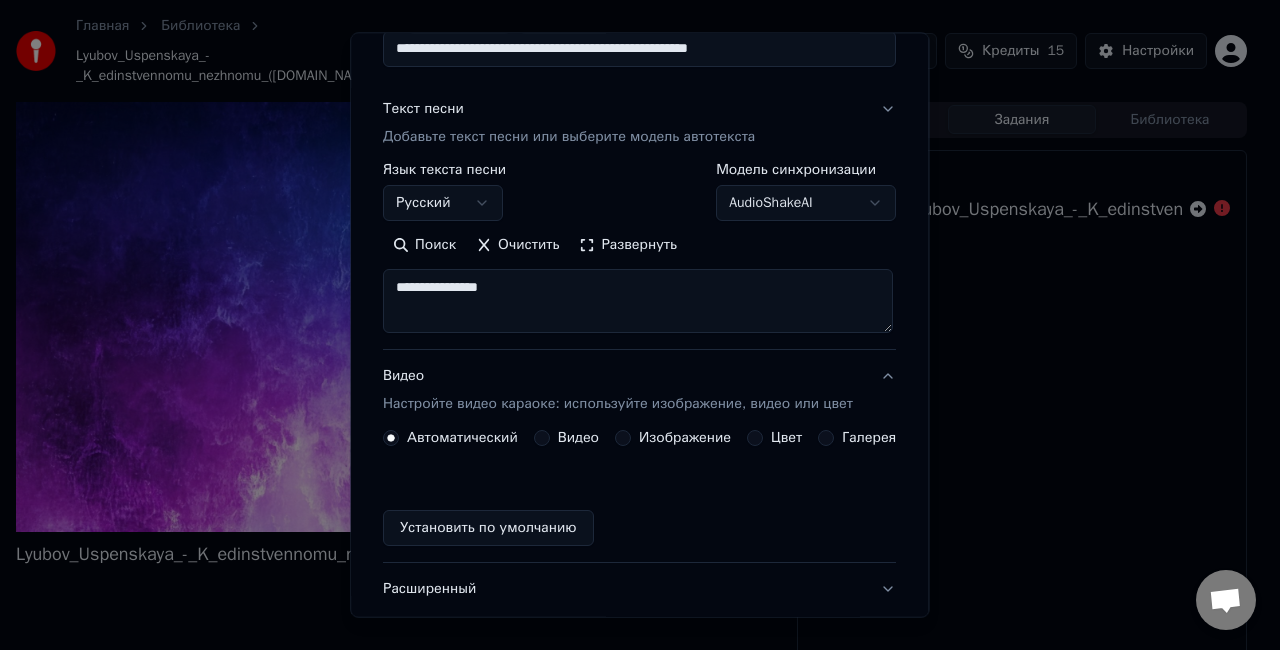 scroll, scrollTop: 153, scrollLeft: 0, axis: vertical 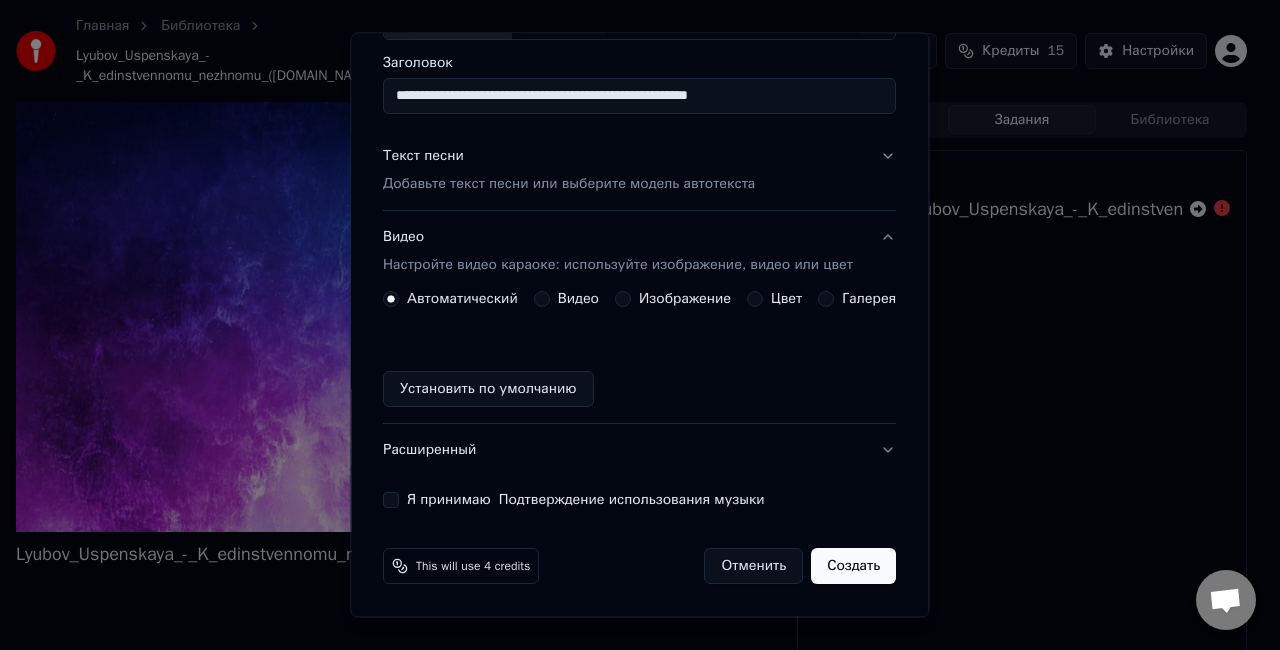 click on "Автоматический" at bounding box center [462, 299] 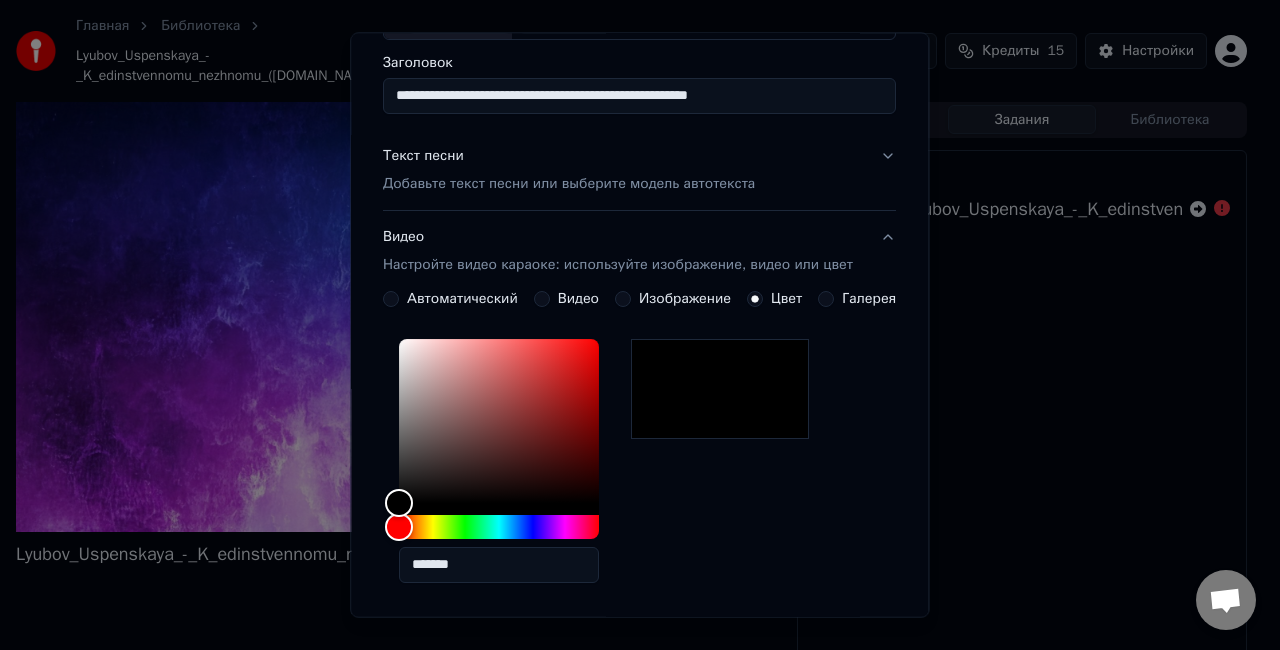 click on "Изображение" at bounding box center (623, 299) 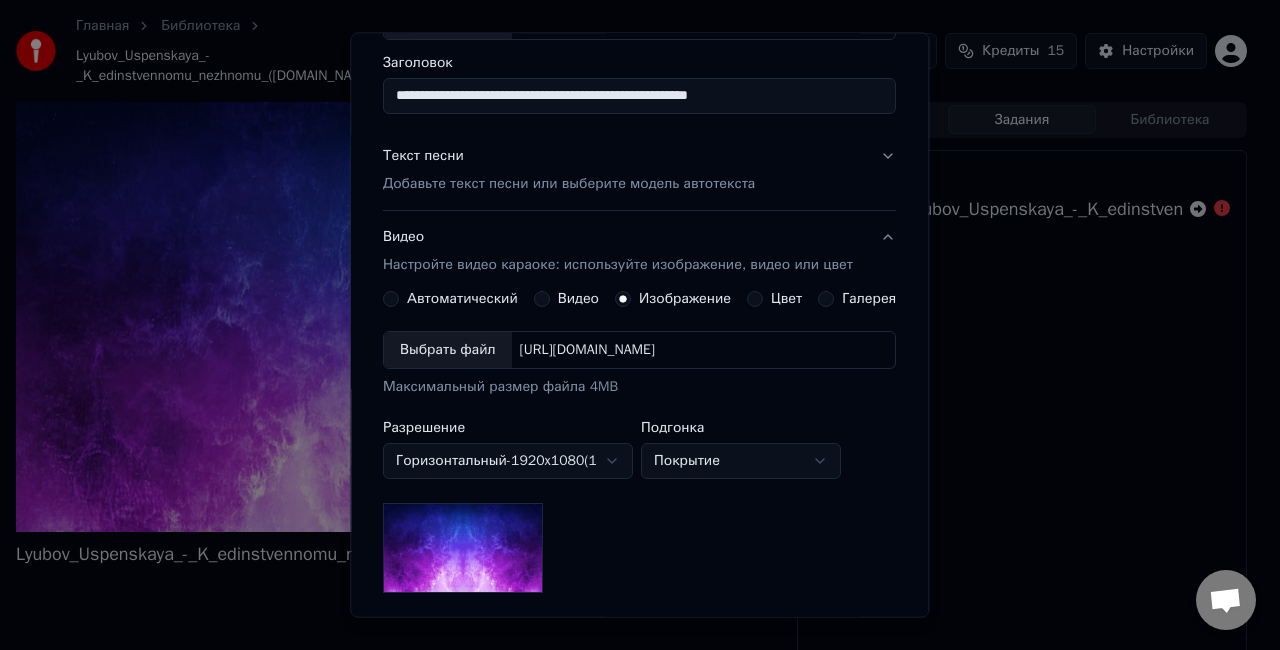 click on "Цвет" at bounding box center (756, 299) 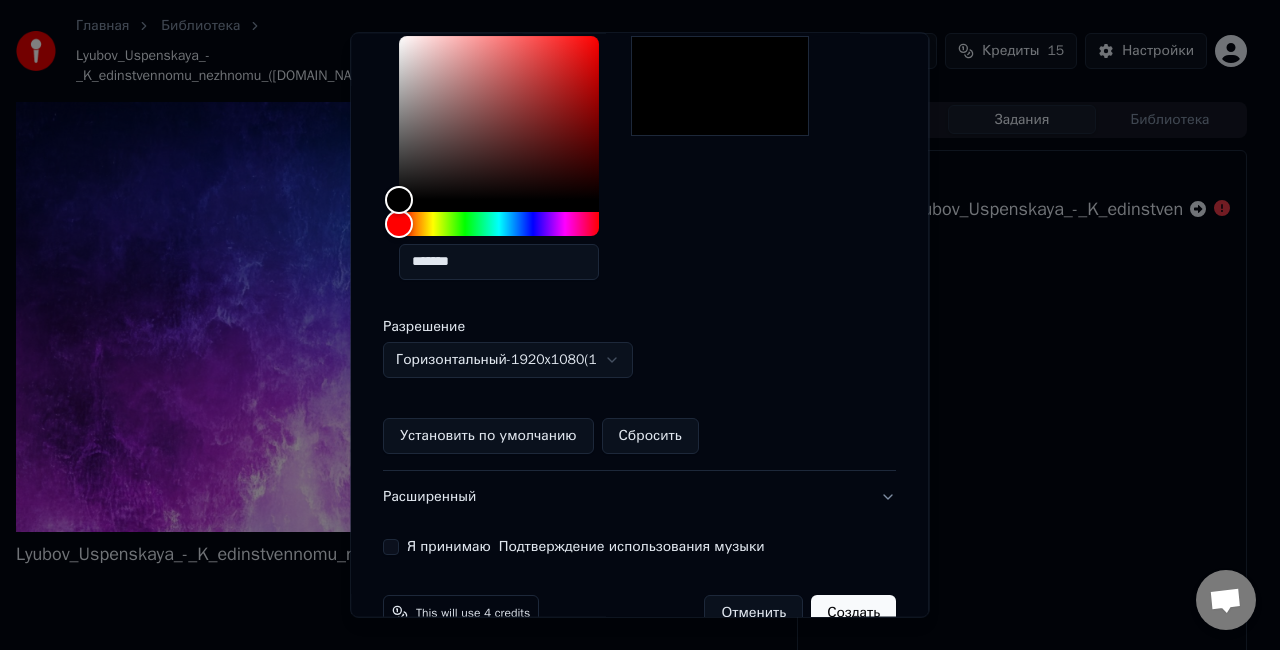 scroll, scrollTop: 503, scrollLeft: 0, axis: vertical 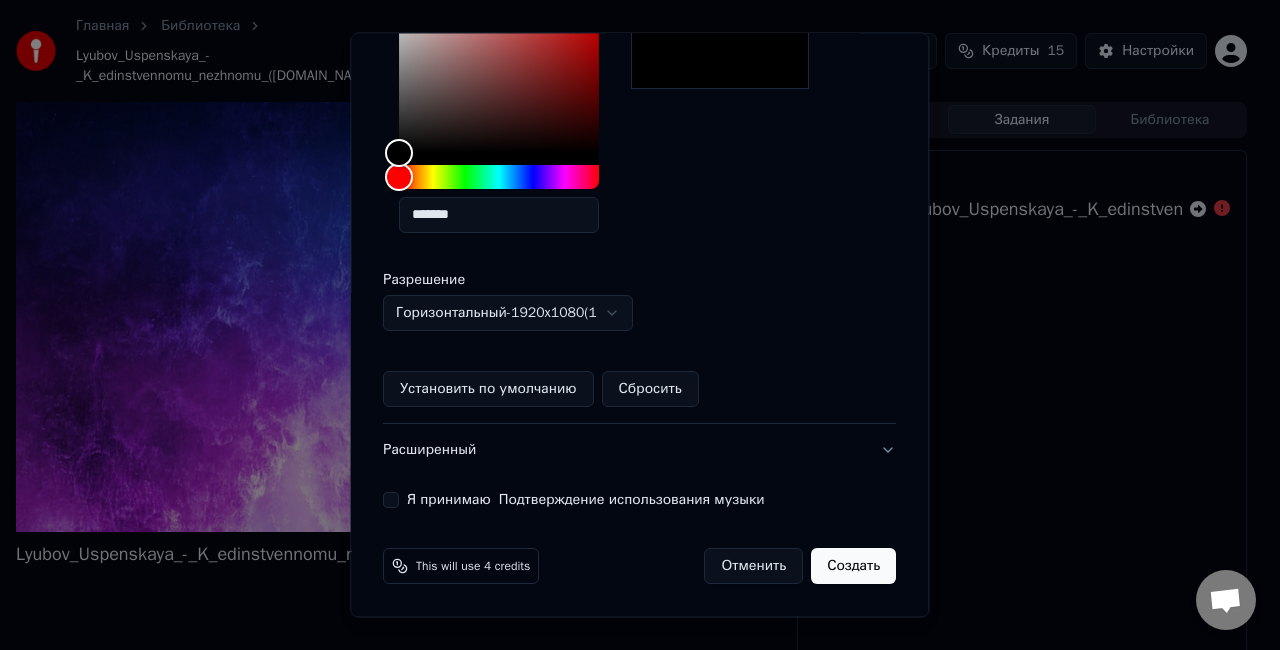 click on "Расширенный" at bounding box center (639, 450) 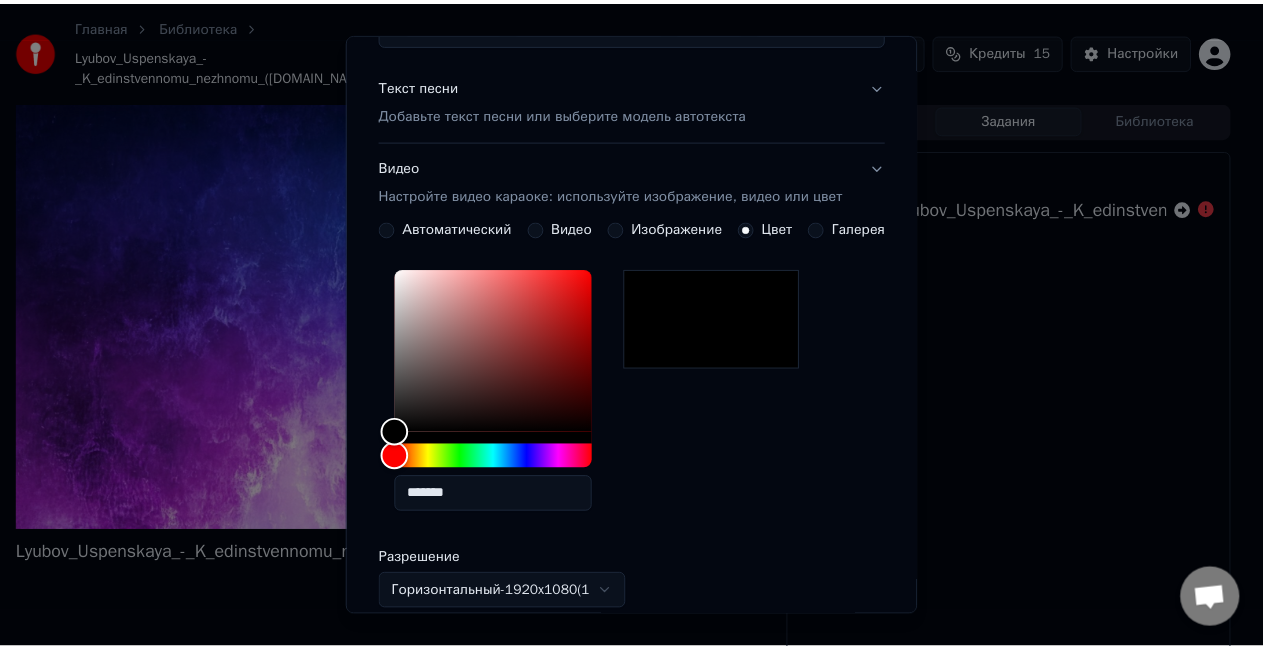 scroll, scrollTop: 95, scrollLeft: 0, axis: vertical 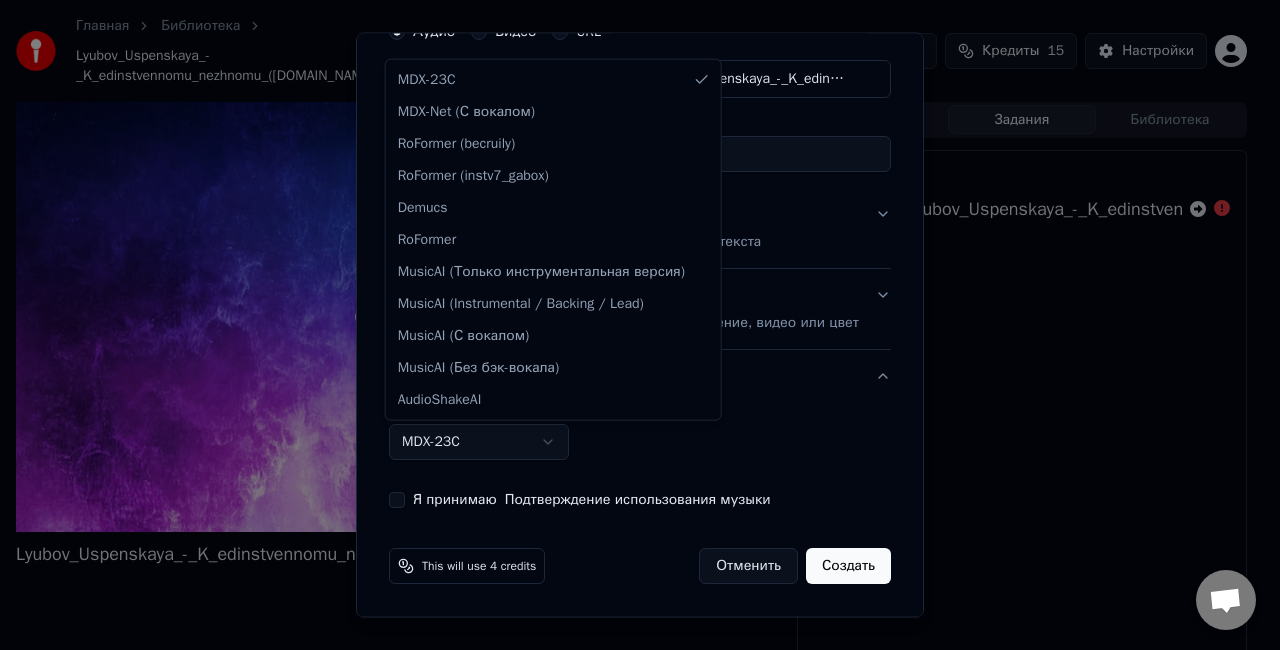 click on "**********" at bounding box center [631, 325] 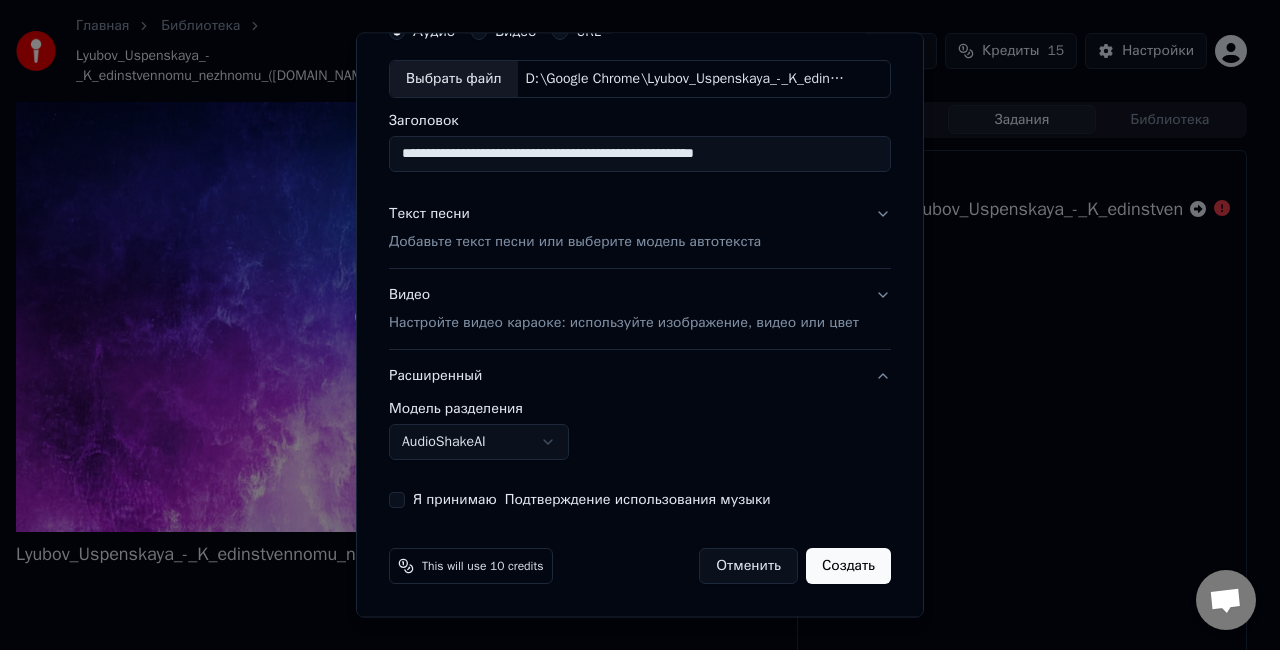 click on "**********" at bounding box center (640, 261) 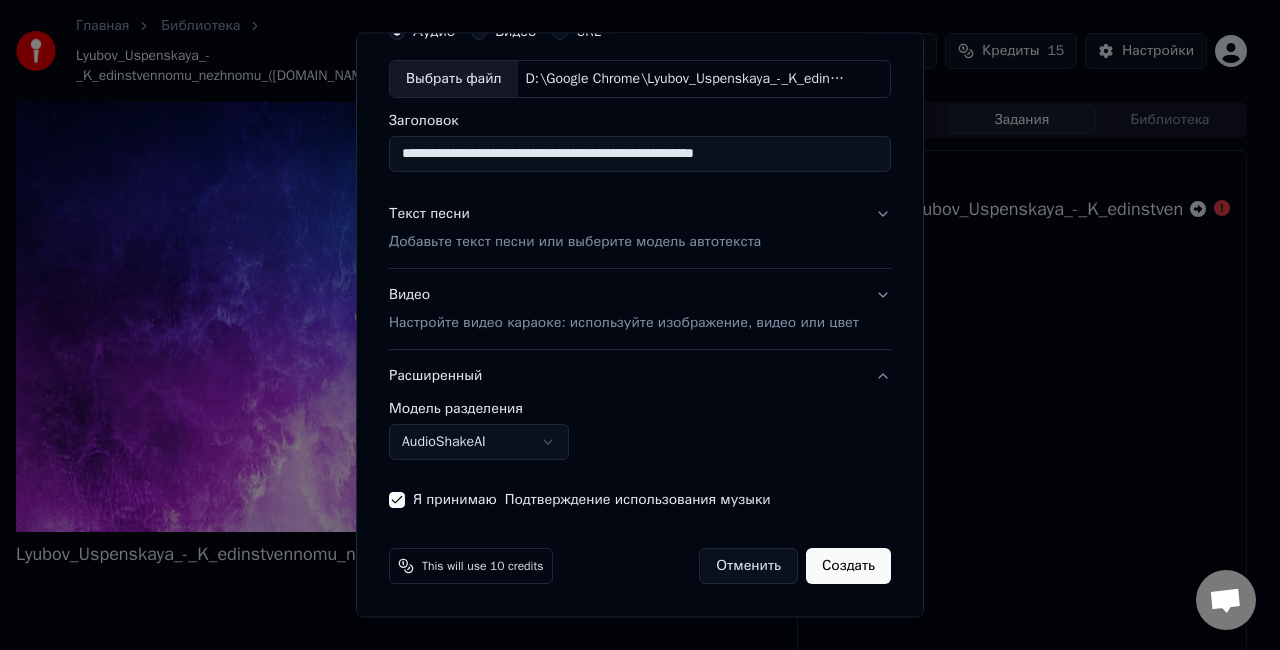click on "Создать" at bounding box center [848, 566] 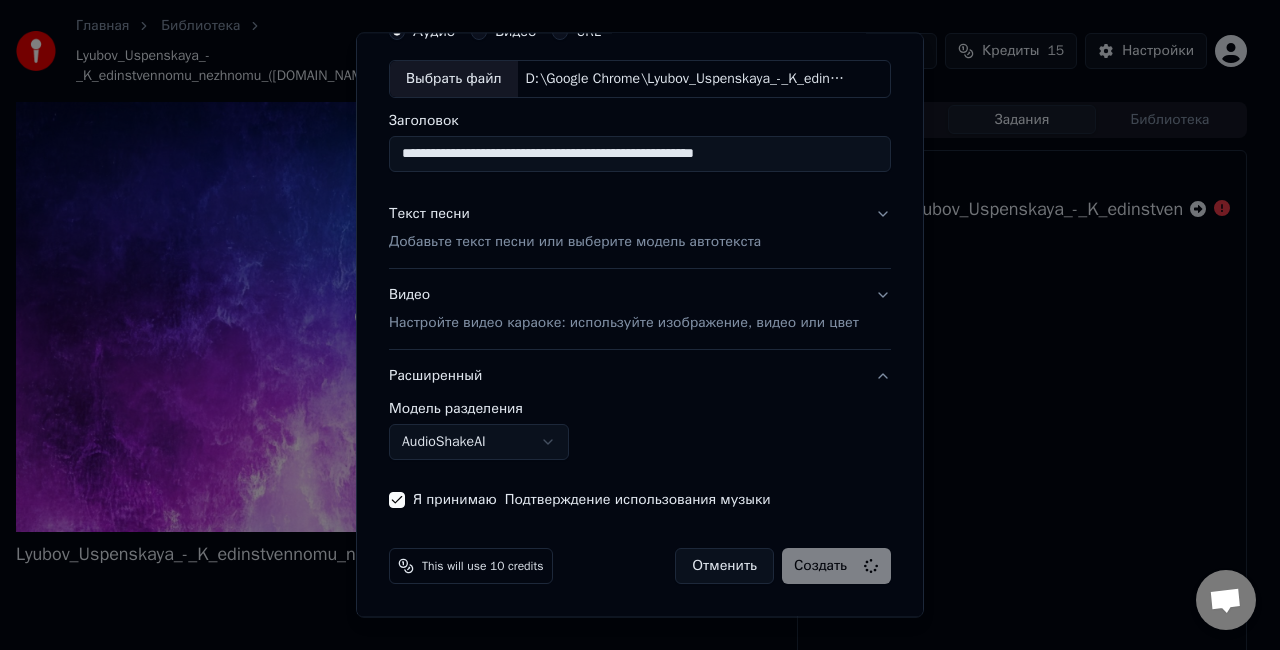 select on "******" 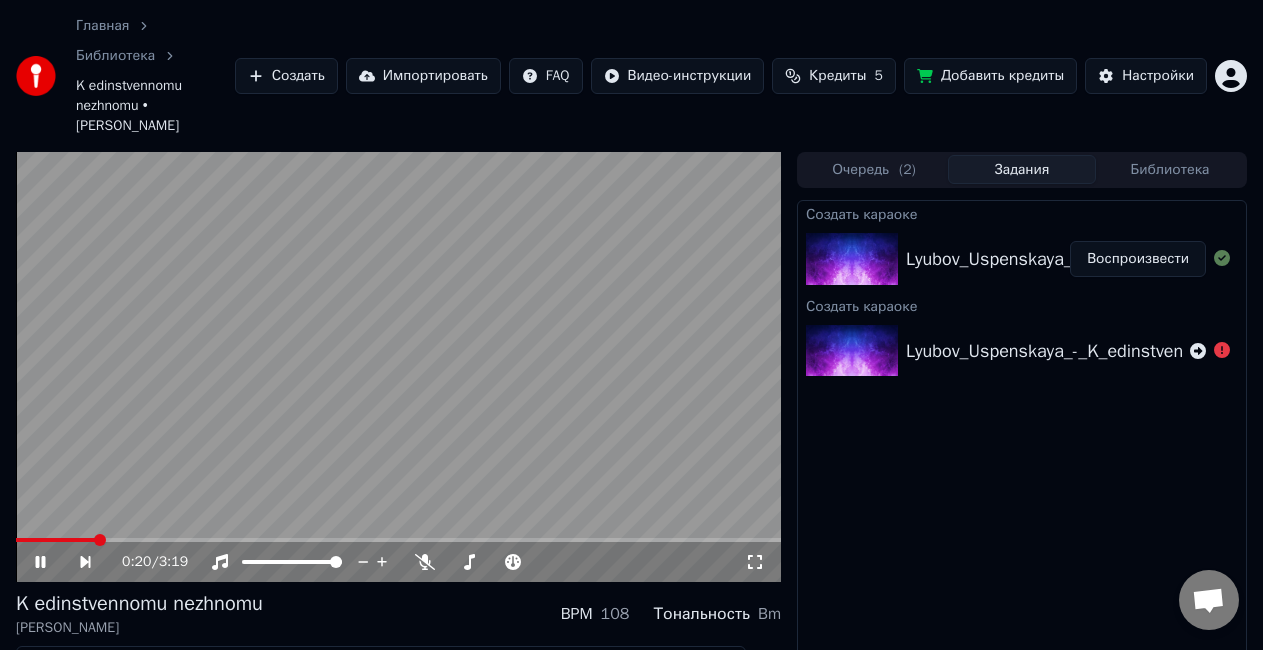 drag, startPoint x: 760, startPoint y: 568, endPoint x: 760, endPoint y: 590, distance: 22 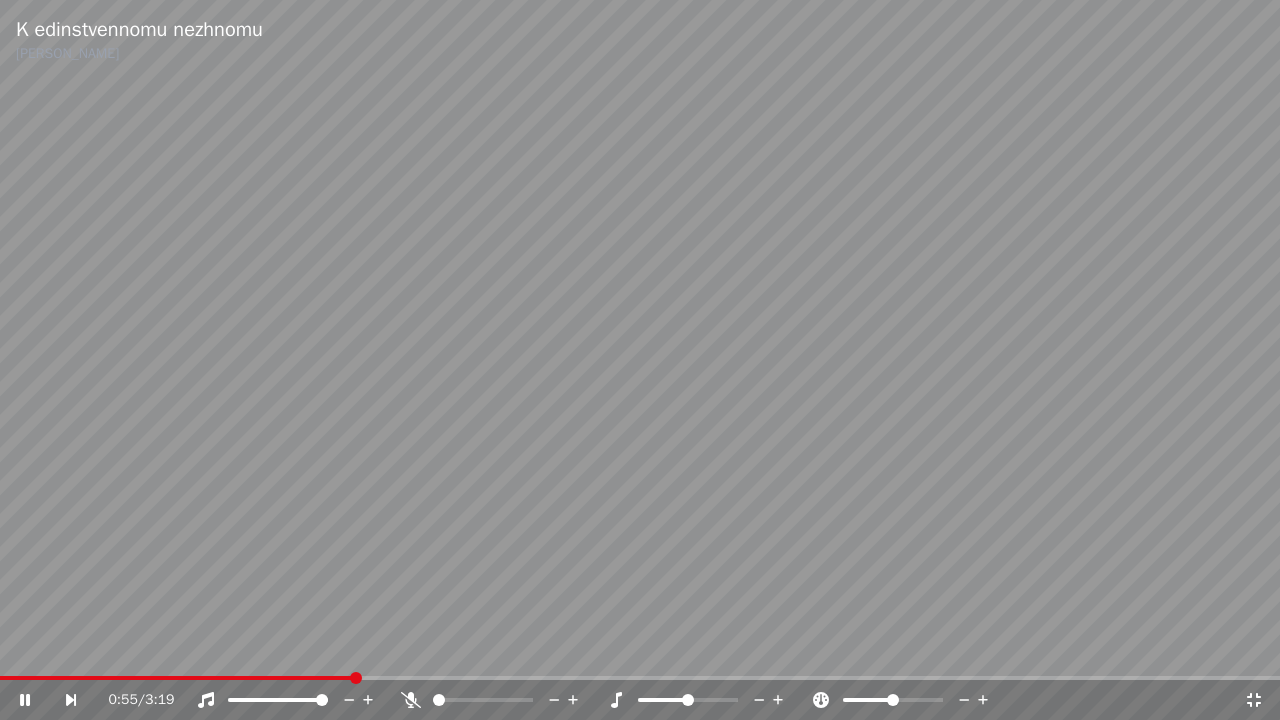 click at bounding box center (640, 360) 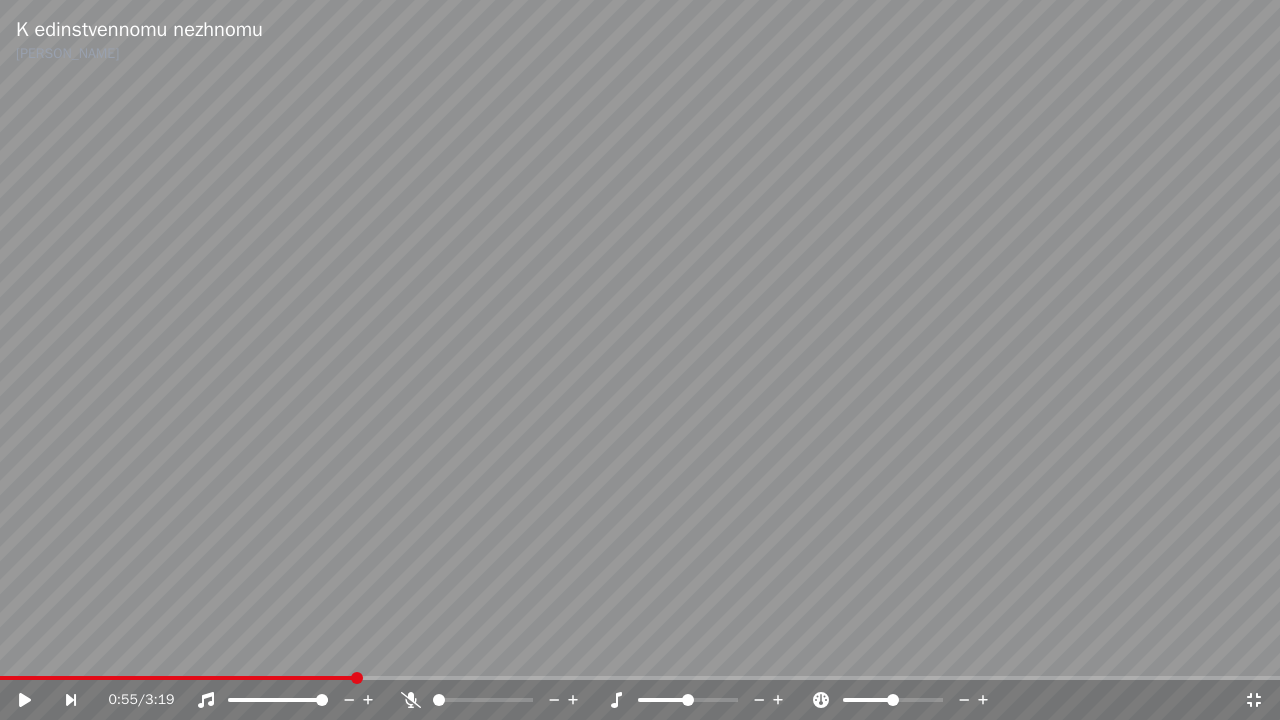 click at bounding box center [640, 360] 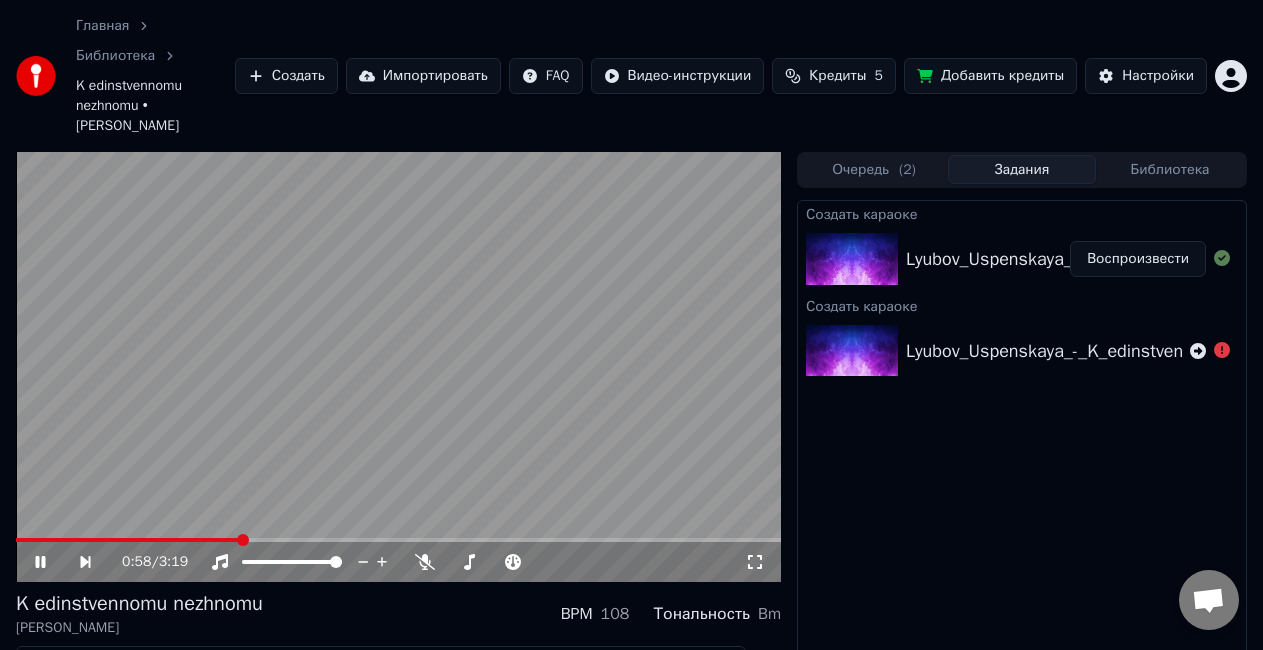 click on "Lyubov_Uspenskaya_-_K_edinstvennomu_nezhnomu_([DOMAIN_NAME])" at bounding box center (1187, 259) 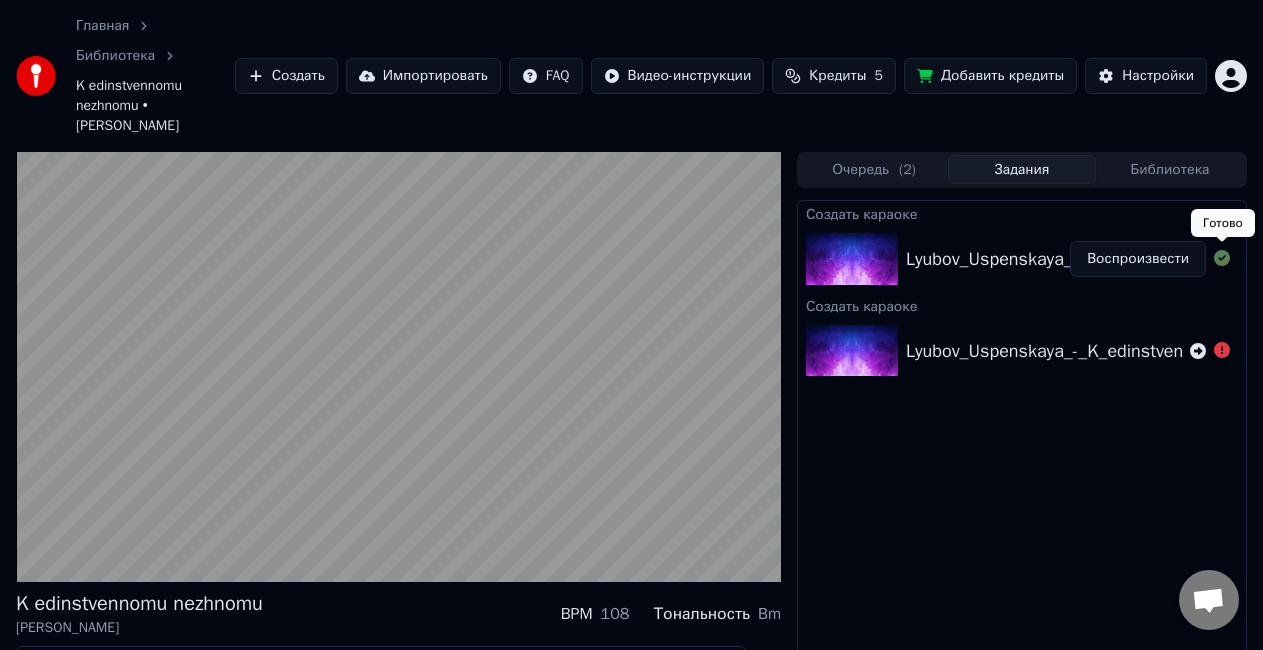 click 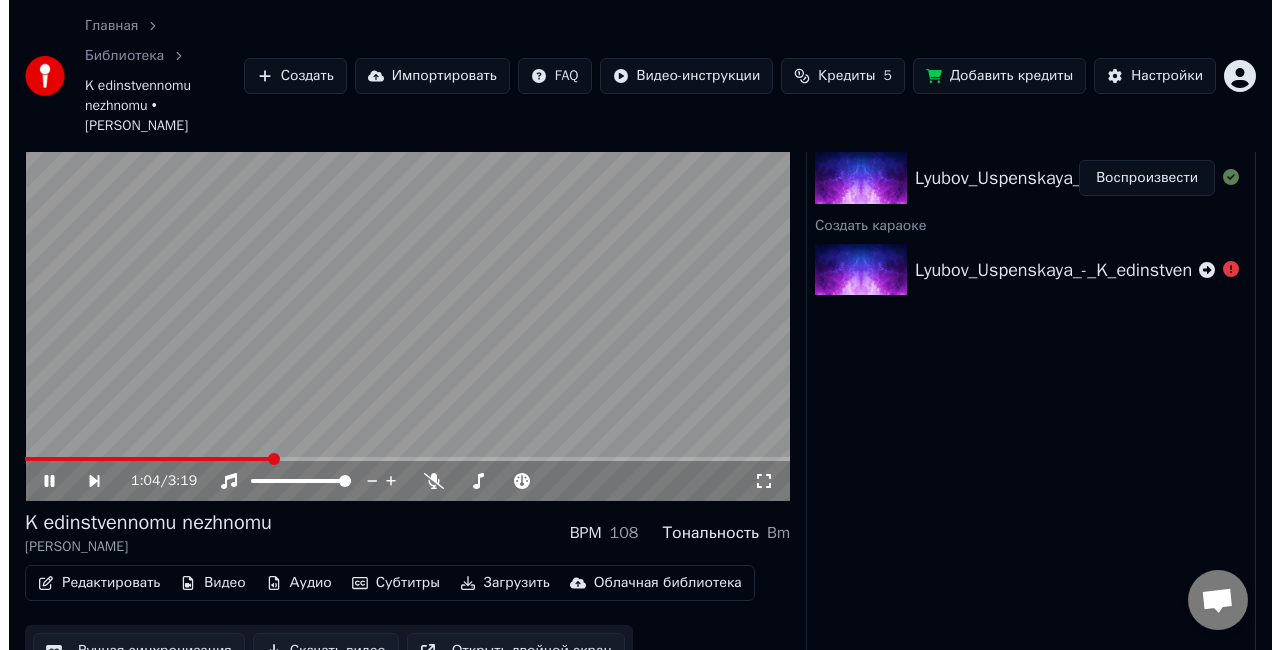 scroll, scrollTop: 108, scrollLeft: 0, axis: vertical 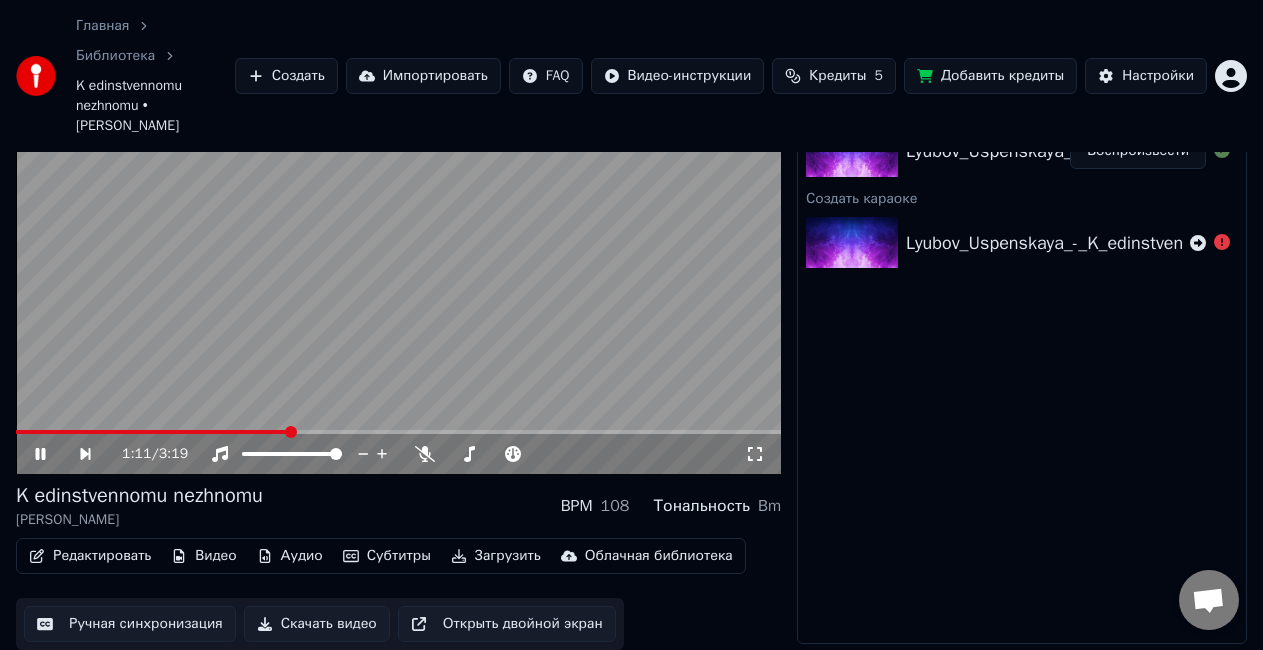 click at bounding box center [398, 259] 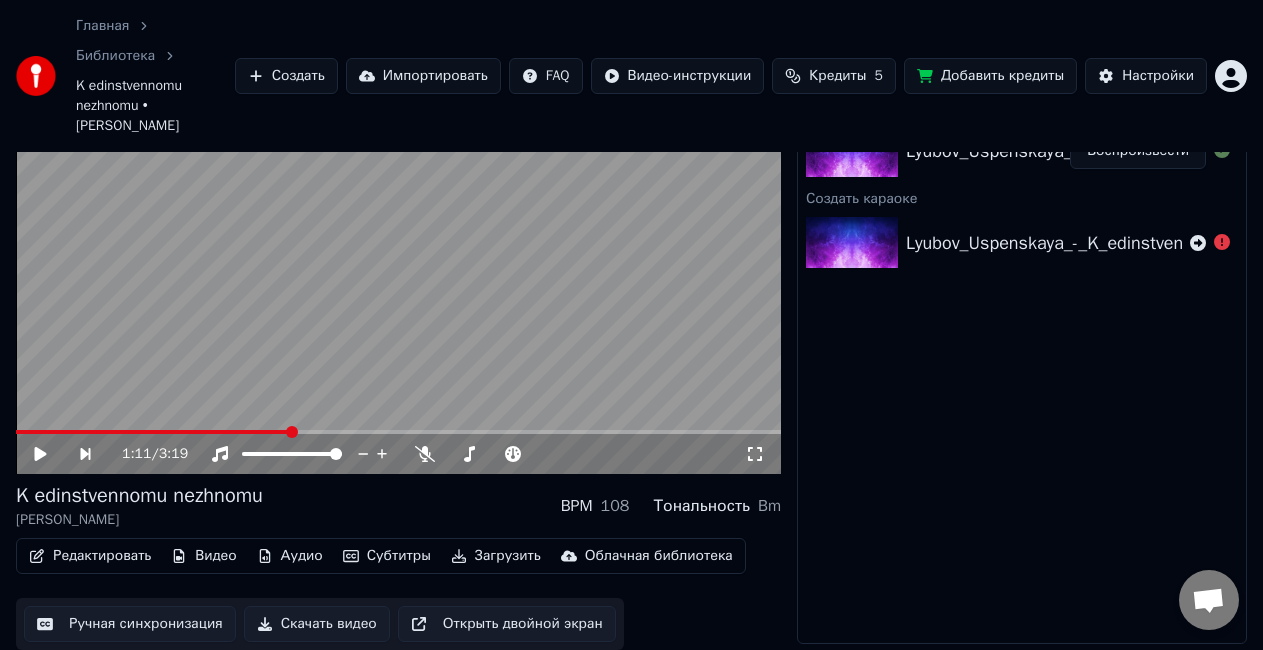 click on "Создать" at bounding box center (286, 76) 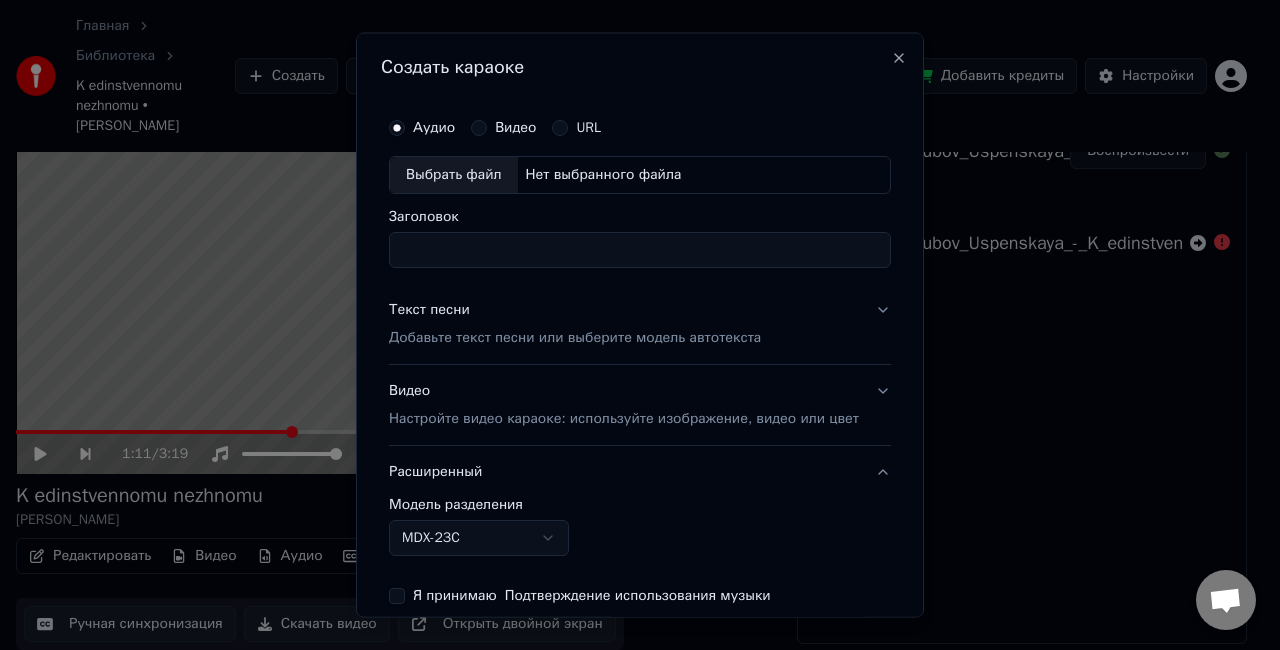 click on "Выбрать файл" at bounding box center [454, 175] 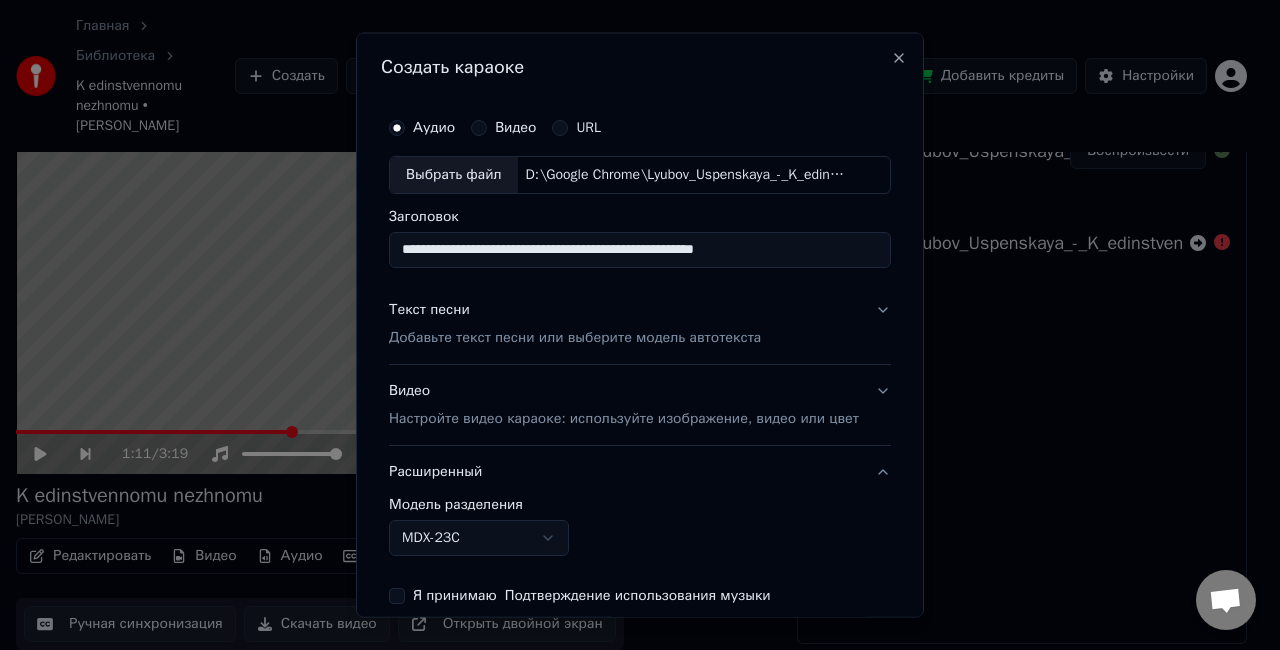 click on "Добавьте текст песни или выберите модель автотекста" at bounding box center [575, 337] 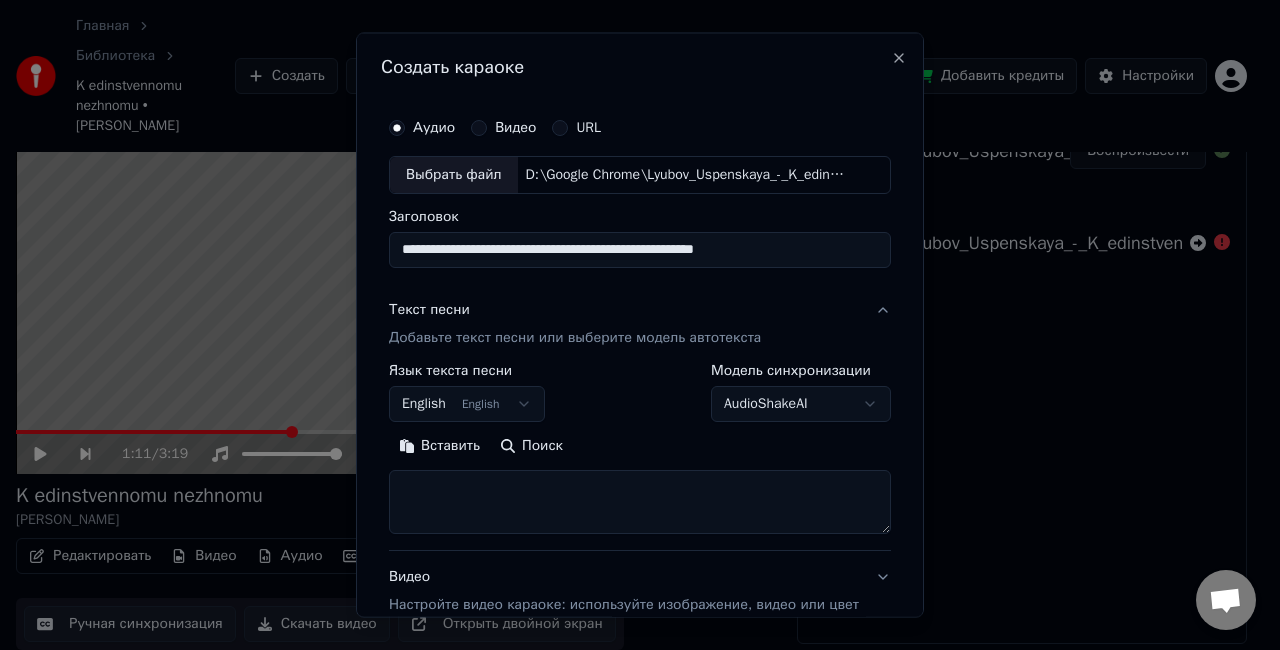 click on "Добавьте текст песни или выберите модель автотекста" at bounding box center (575, 337) 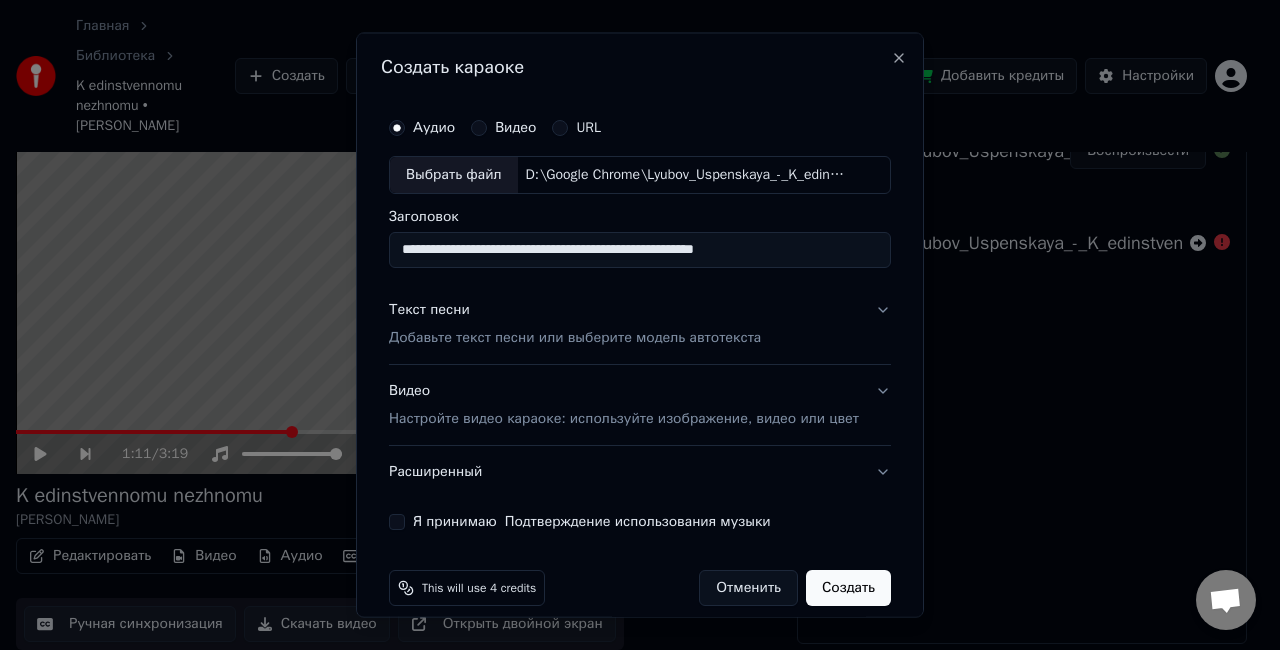 click on "Добавьте текст песни или выберите модель автотекста" at bounding box center (575, 337) 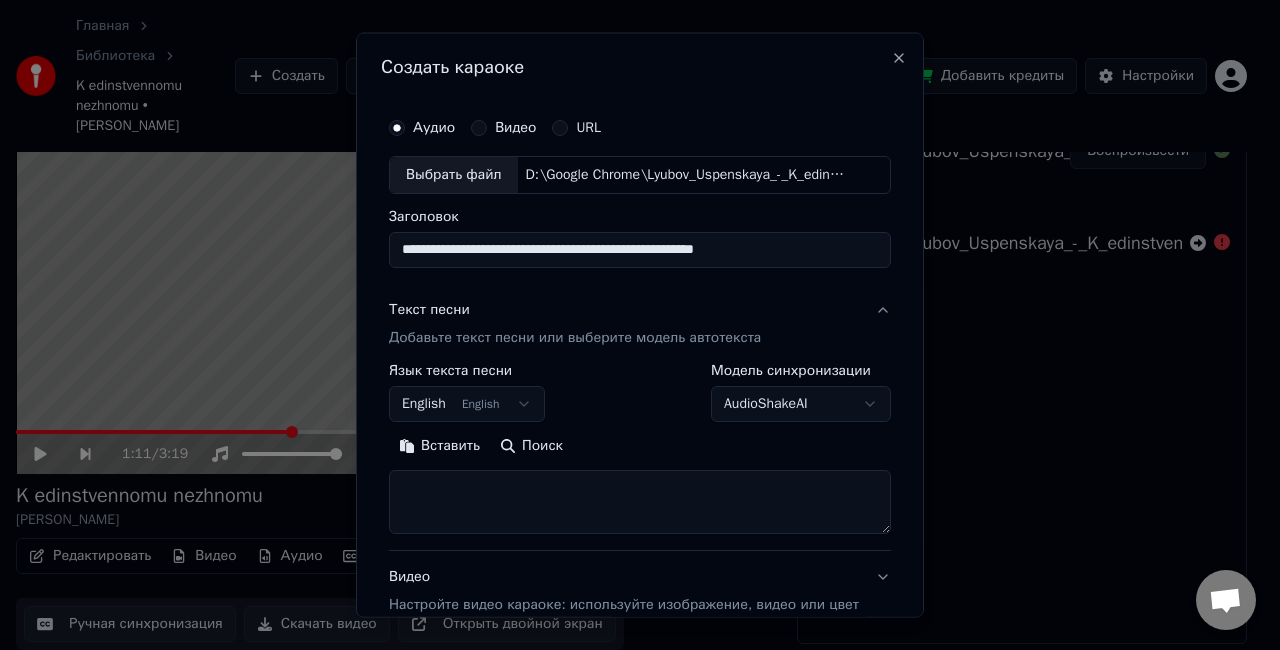 click on "Добавьте текст песни или выберите модель автотекста" at bounding box center [575, 337] 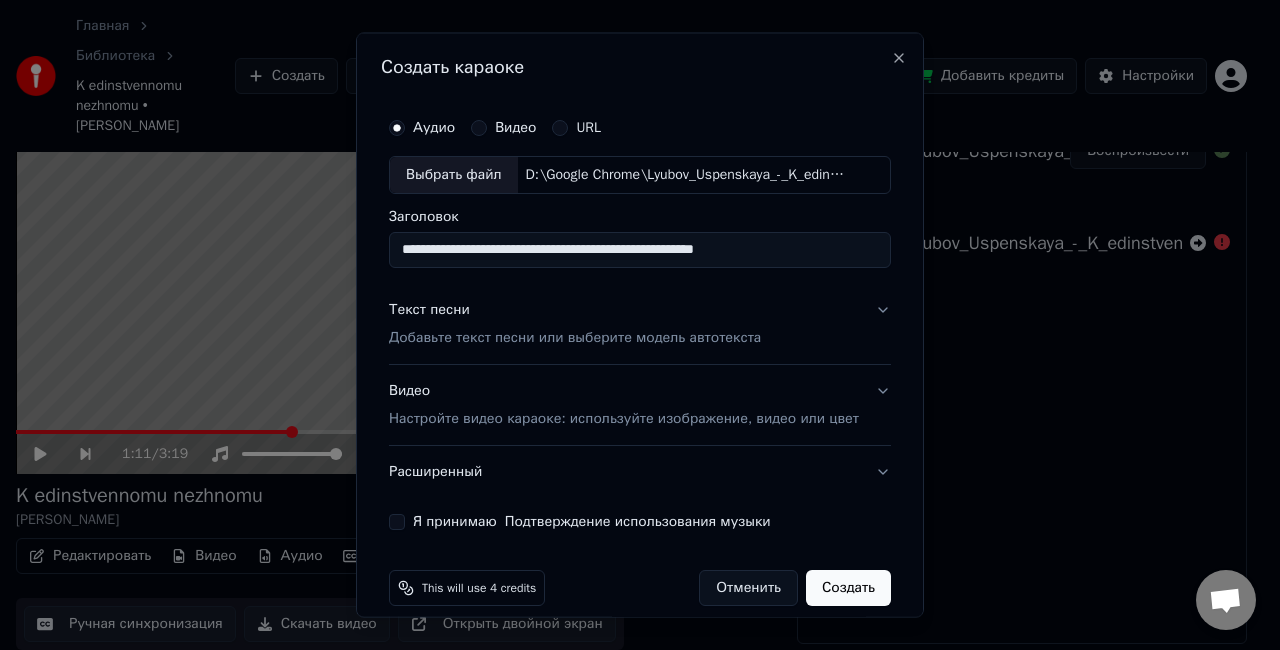 click on "Добавьте текст песни или выберите модель автотекста" at bounding box center [575, 337] 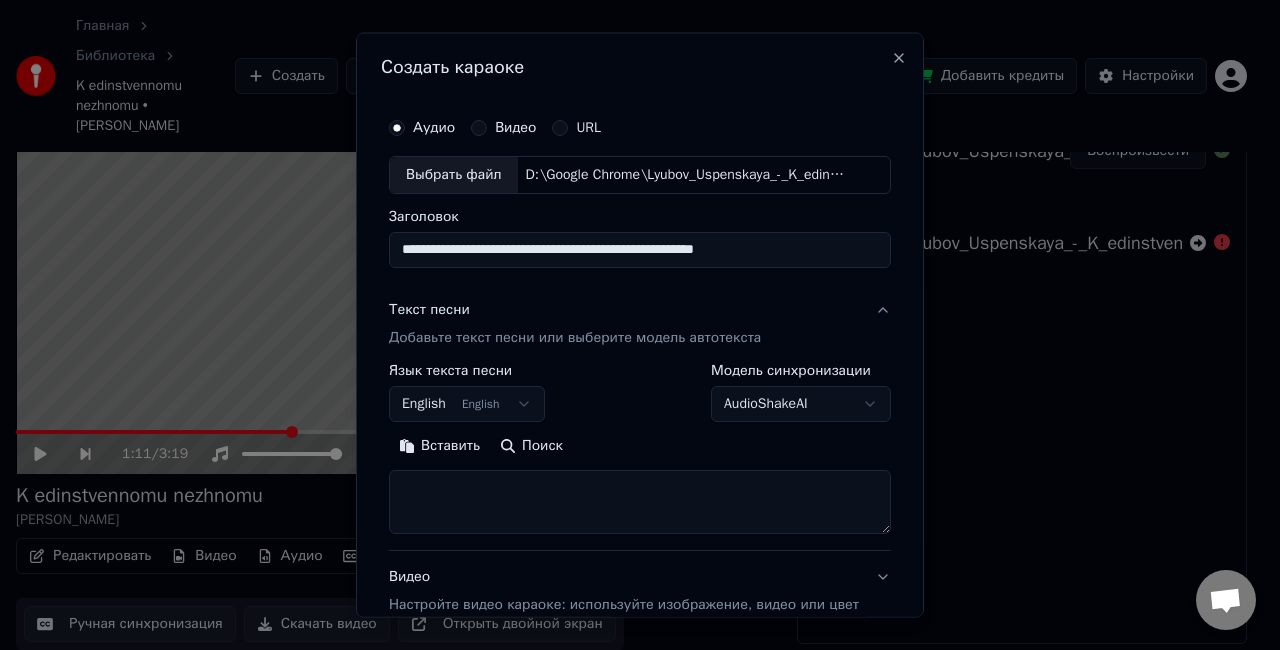 click on "Добавьте текст песни или выберите модель автотекста" at bounding box center [575, 337] 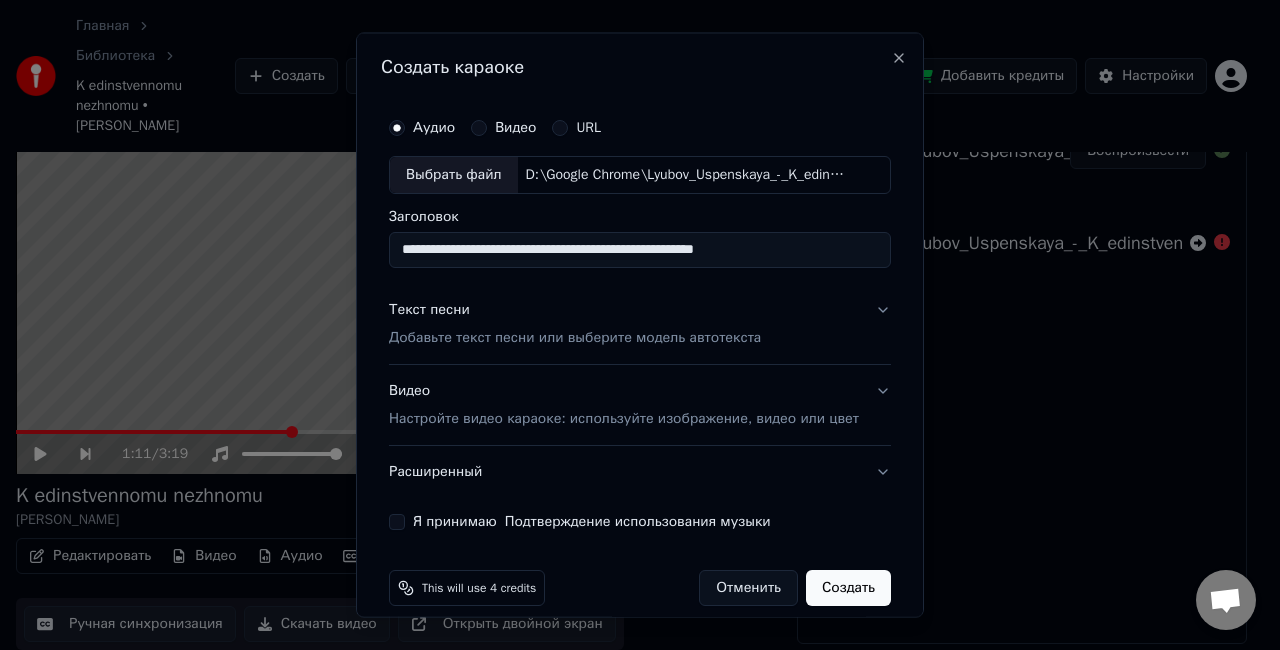 click on "Добавьте текст песни или выберите модель автотекста" at bounding box center [575, 337] 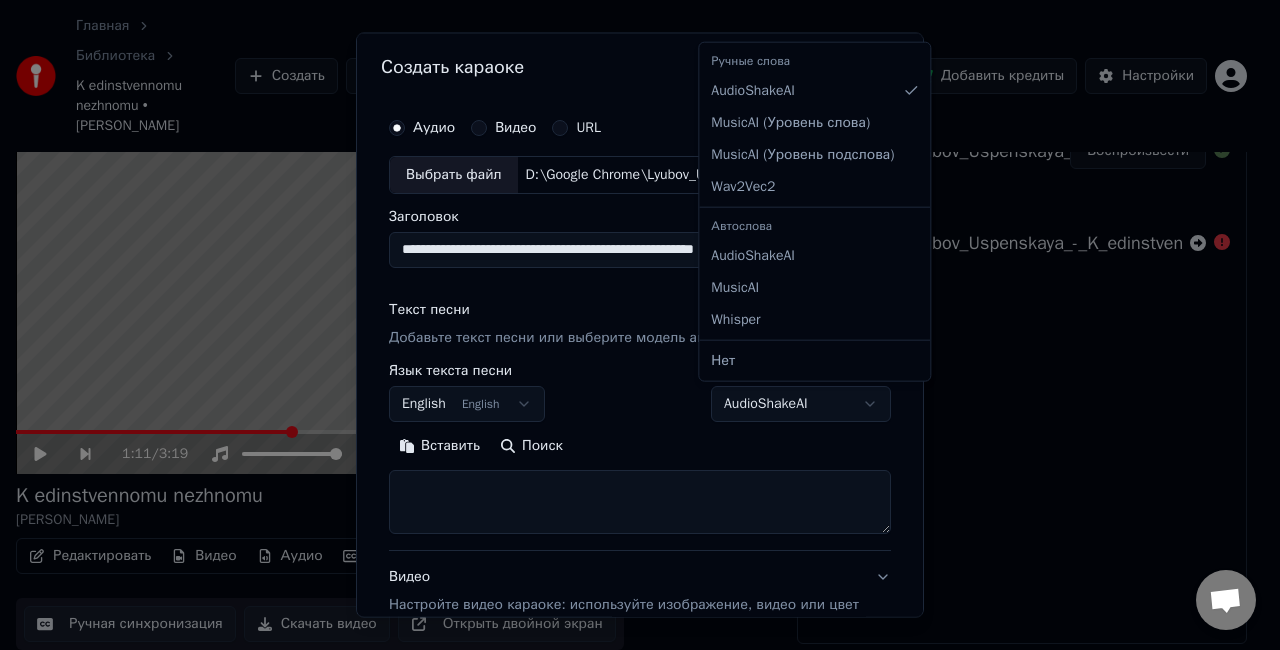click on "Главная Библиотека K edinstvennomu nezhnomu • [PERSON_NAME] Создать Импортировать FAQ Видео-инструкции Кредиты 5 Добавить кредиты Настройки 1:11  /  3:19 K edinstvennomu nezhnomu [PERSON_NAME] BPM 108 Тональность Bm Редактировать Видео Аудио Субтитры Загрузить Облачная библиотека Ручная синхронизация Скачать видео Открыть двойной экран Очередь ( 2 ) Задания Библиотека Создать караоке Lyubov_Uspenskaya_-_K_edinstvennomu_nezhnomu_([DOMAIN_NAME]) Воспроизвести Создать караоке Lyubov_Uspenskaya_-_K_edinstvennomu_nezhnomu_([DOMAIN_NAME]) Создать караоке Аудио Видео URL Выбрать файл D:\Google Chrome\Lyubov_Uspenskaya_-_K_edinstvennomu_nezhnomu_([DOMAIN_NAME]).mp3 Заголовок Текст песни English ***" at bounding box center [631, 217] 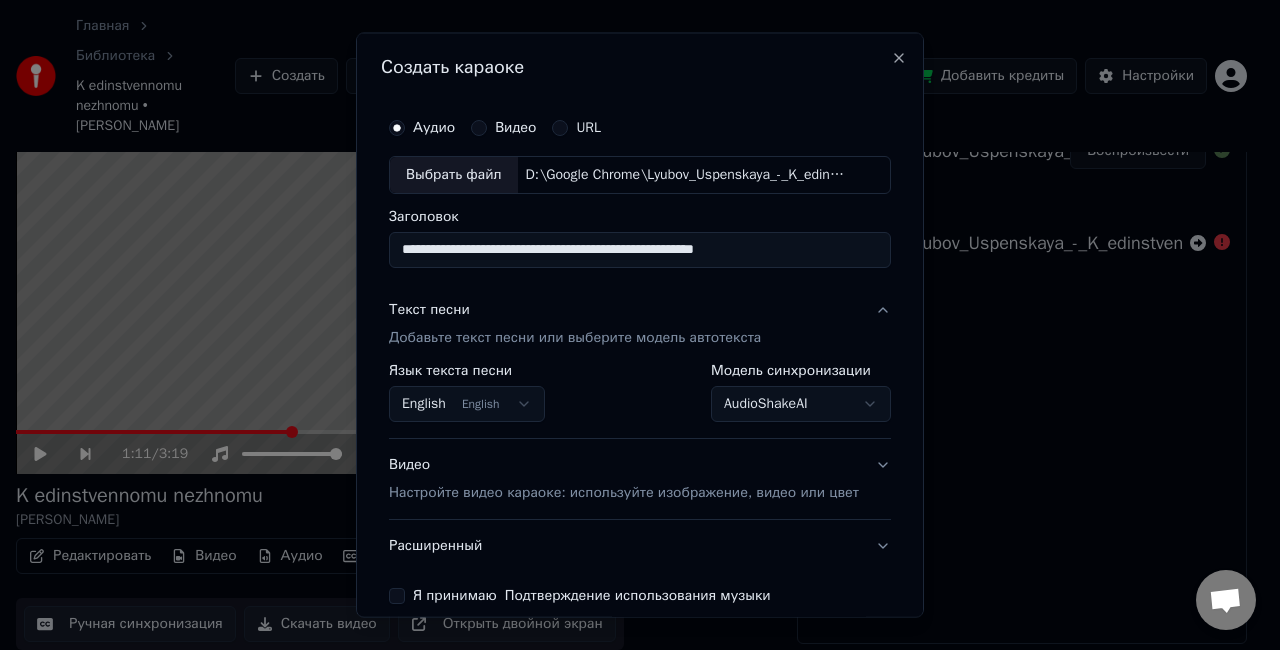 click on "Главная Библиотека K edinstvennomu nezhnomu • [PERSON_NAME] Создать Импортировать FAQ Видео-инструкции Кредиты 5 Добавить кредиты Настройки 1:11  /  3:19 K edinstvennomu nezhnomu [PERSON_NAME] BPM 108 Тональность Bm Редактировать Видео Аудио Субтитры Загрузить Облачная библиотека Ручная синхронизация Скачать видео Открыть двойной экран Очередь ( 2 ) Задания Библиотека Создать караоке Lyubov_Uspenskaya_-_K_edinstvennomu_nezhnomu_([DOMAIN_NAME]) Воспроизвести Создать караоке Lyubov_Uspenskaya_-_K_edinstvennomu_nezhnomu_([DOMAIN_NAME]) Создать караоке Аудио Видео URL Выбрать файл D:\Google Chrome\Lyubov_Uspenskaya_-_K_edinstvennomu_nezhnomu_([DOMAIN_NAME]).mp3 Заголовок Текст песни English ***" at bounding box center [631, 217] 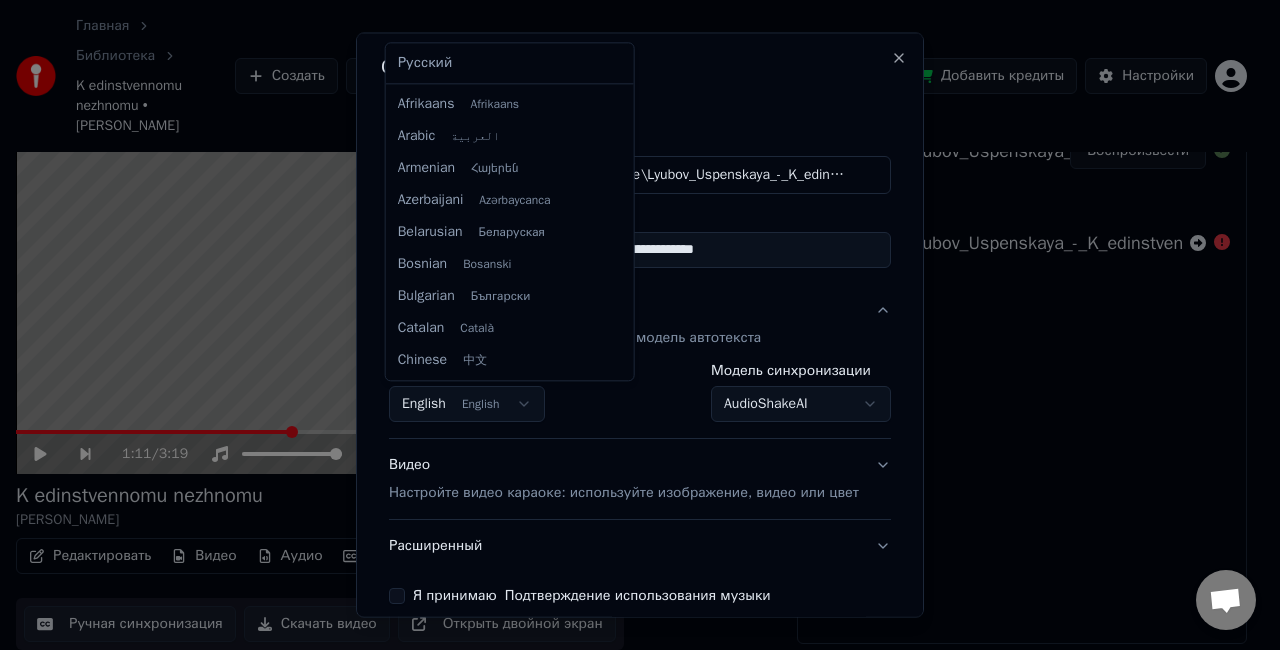 scroll, scrollTop: 160, scrollLeft: 0, axis: vertical 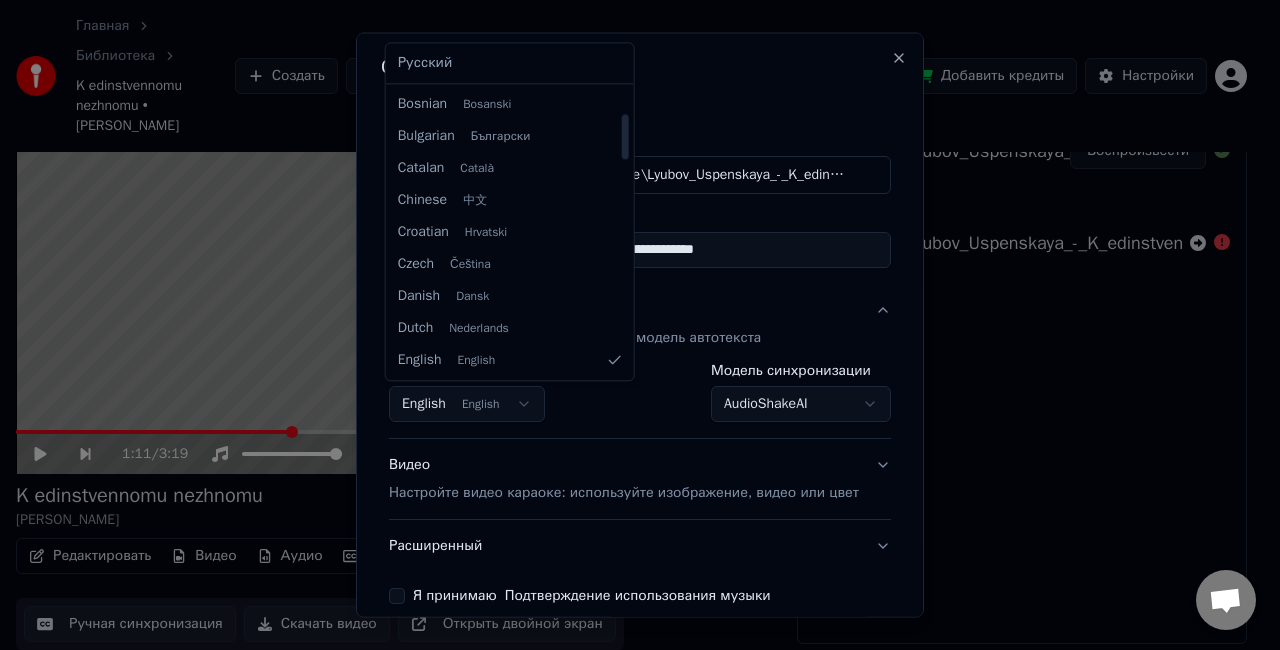 select on "**" 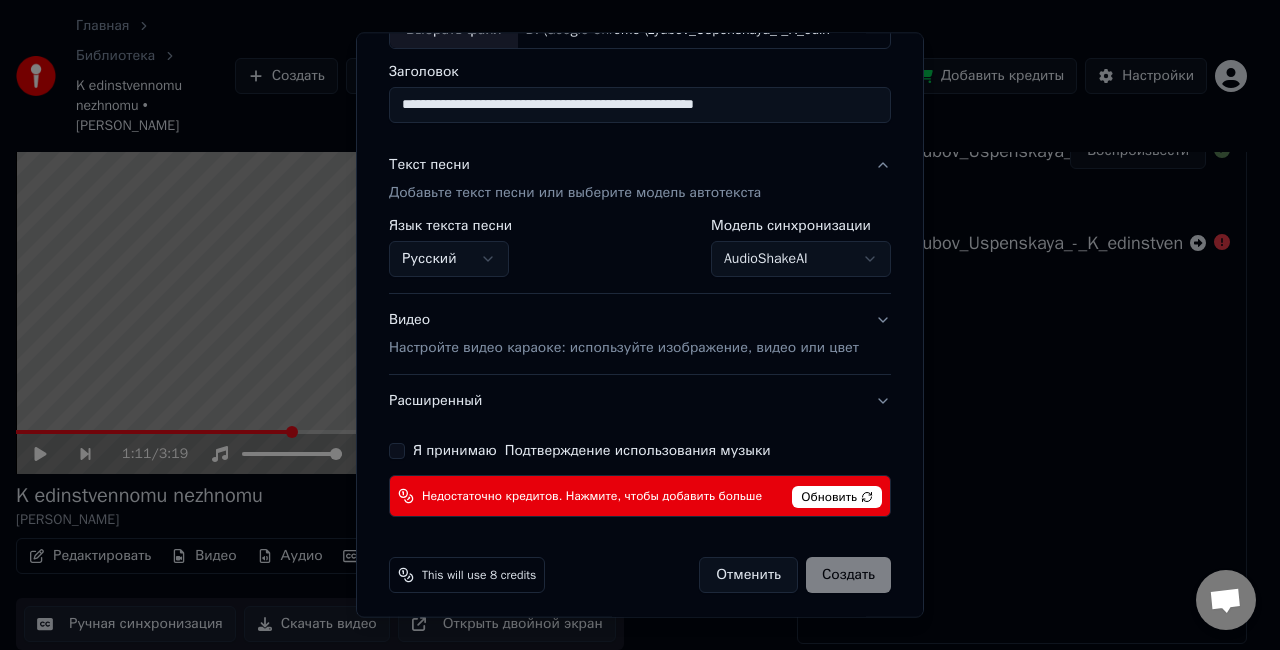 scroll, scrollTop: 153, scrollLeft: 0, axis: vertical 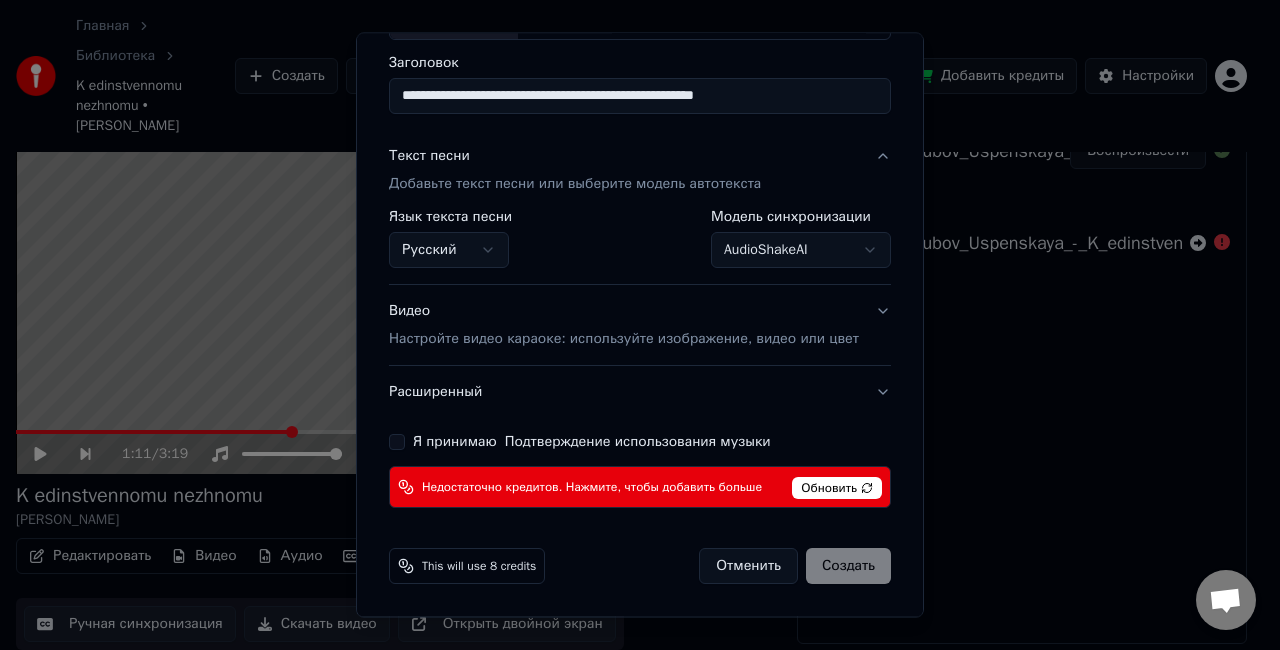 click on "Я принимаю   Подтверждение использования музыки" at bounding box center [397, 442] 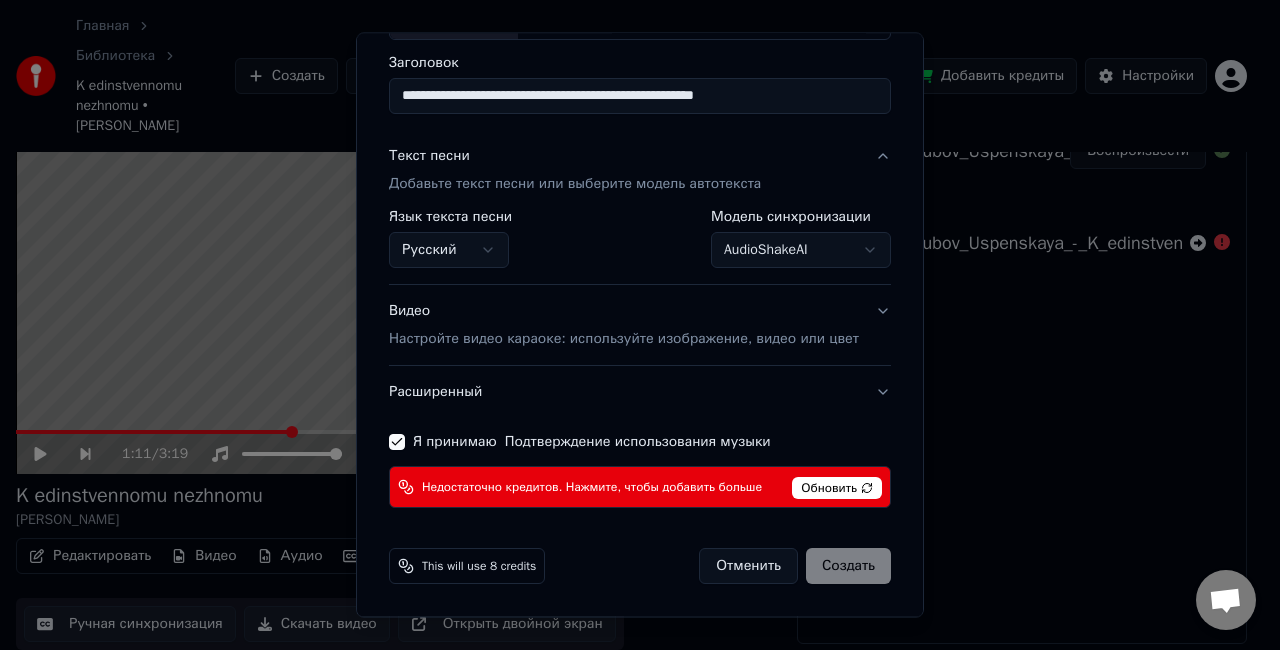 click on "Отменить Создать" at bounding box center (795, 566) 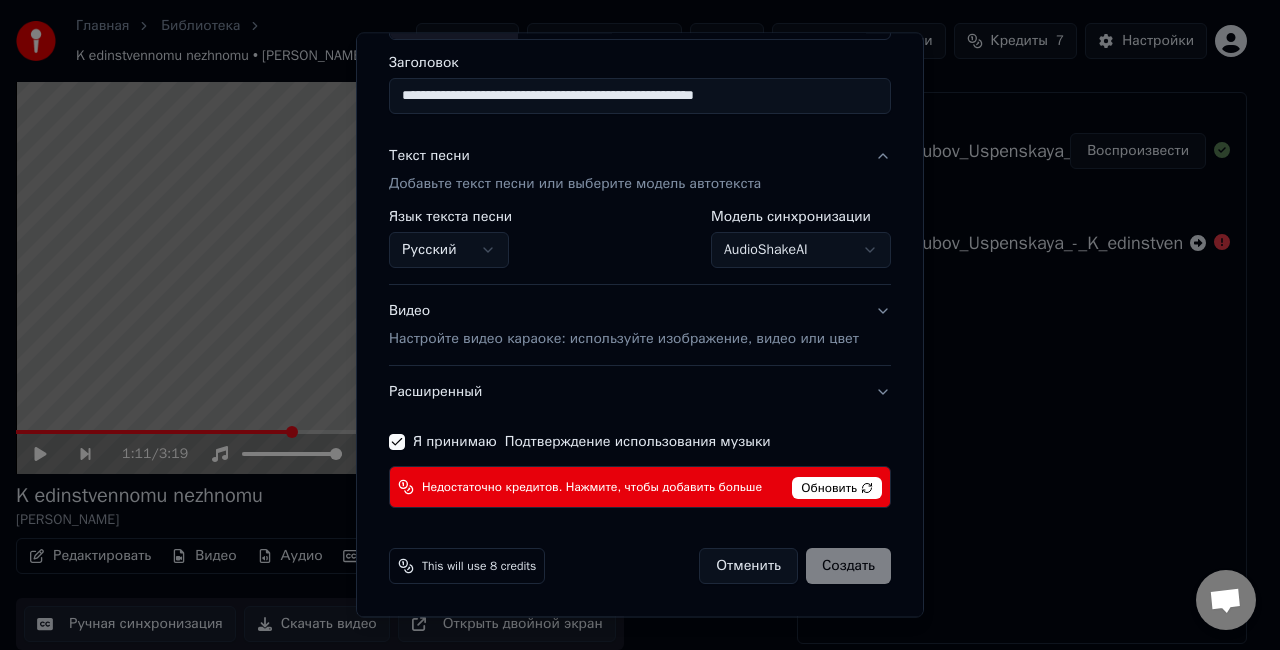 click on "Видео Настройте видео караоке: используйте изображение, видео или цвет" at bounding box center [624, 325] 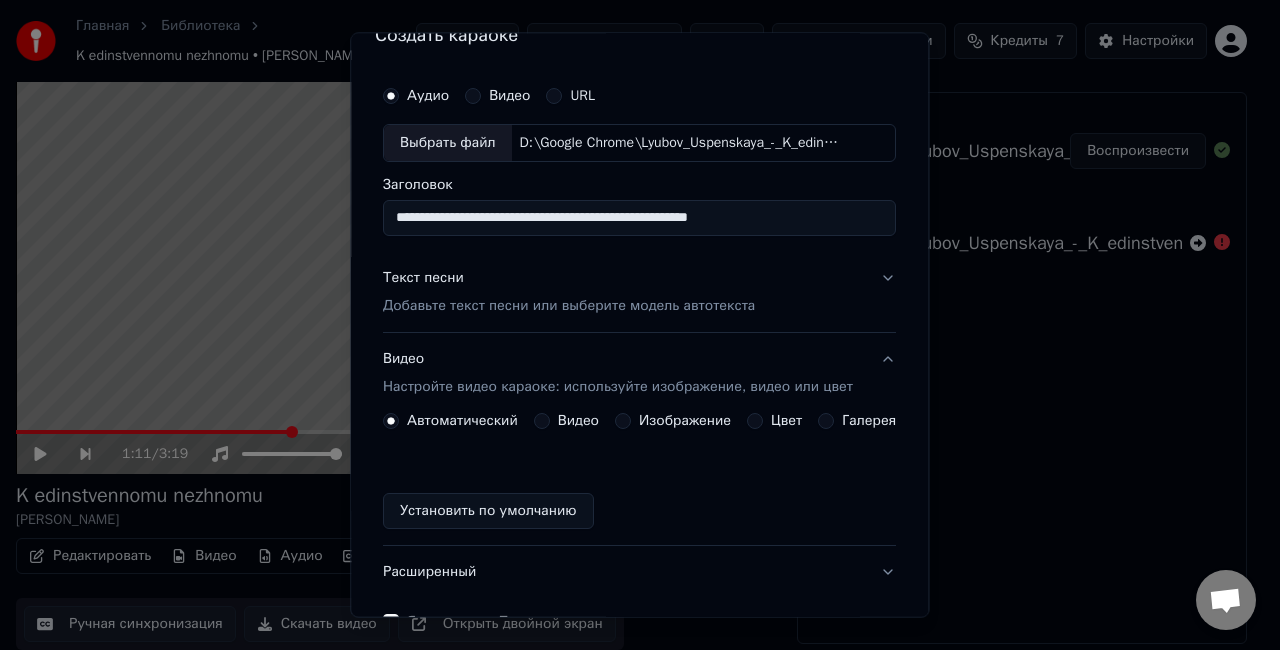 scroll, scrollTop: 0, scrollLeft: 0, axis: both 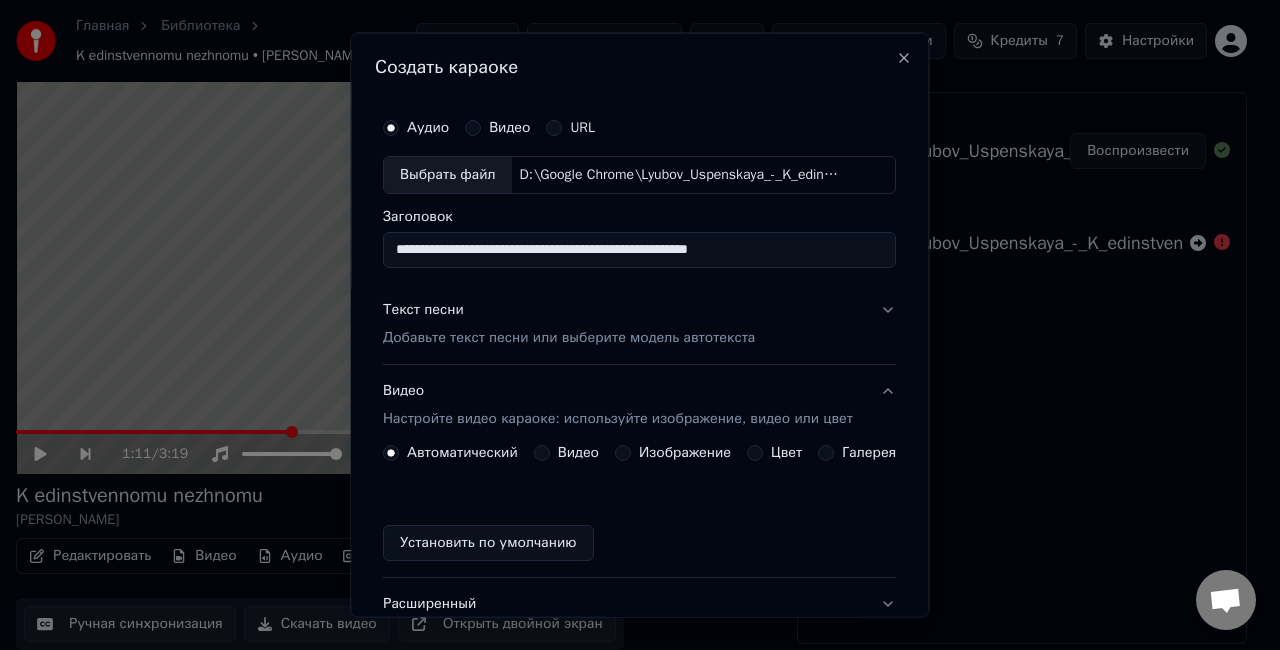 click on "Текст песни Добавьте текст песни или выберите модель автотекста" at bounding box center (569, 323) 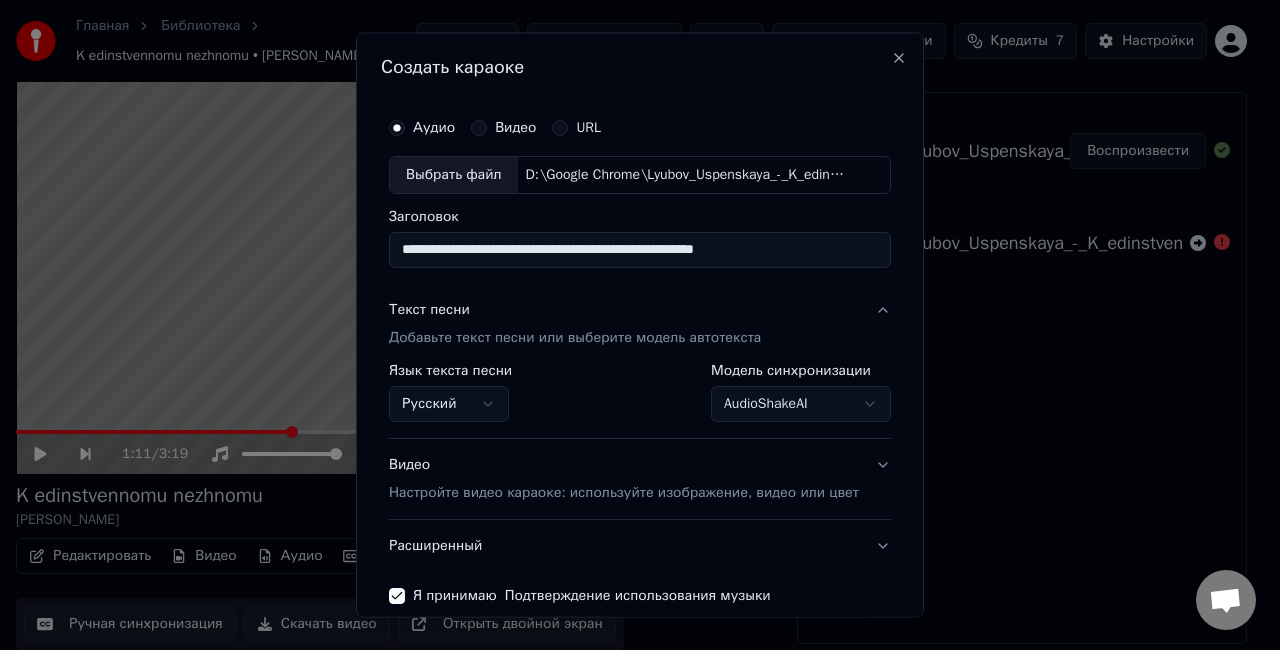 click on "**********" at bounding box center (631, 287) 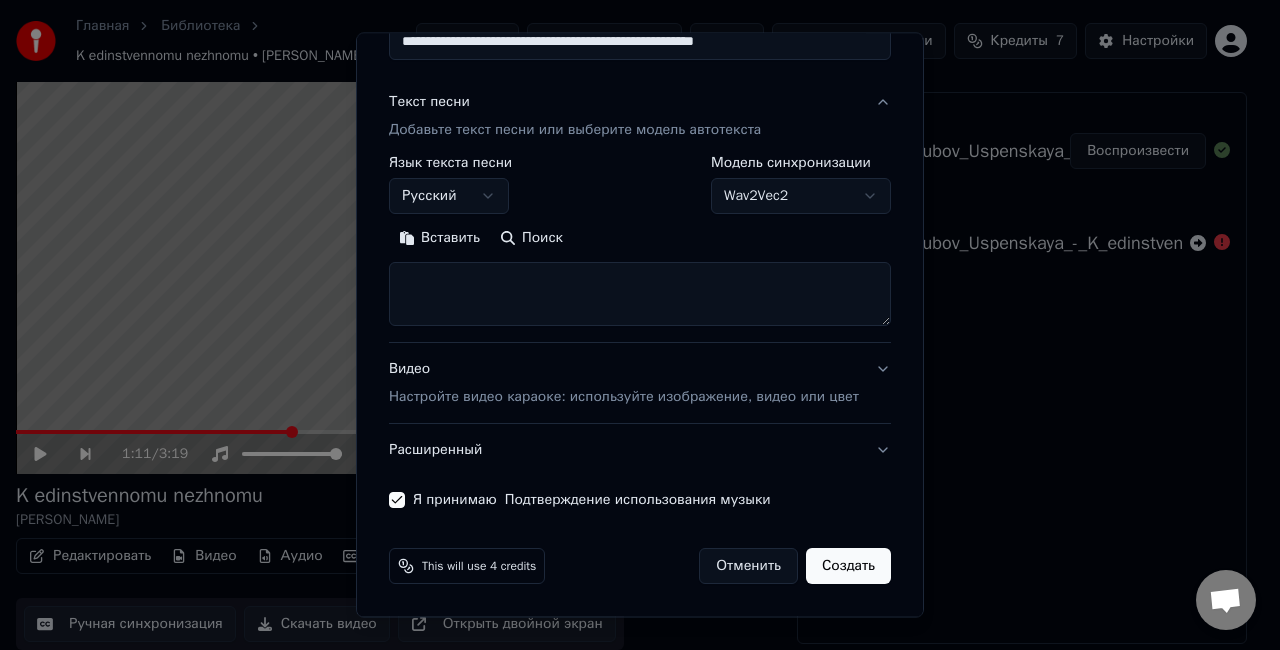 scroll, scrollTop: 7, scrollLeft: 0, axis: vertical 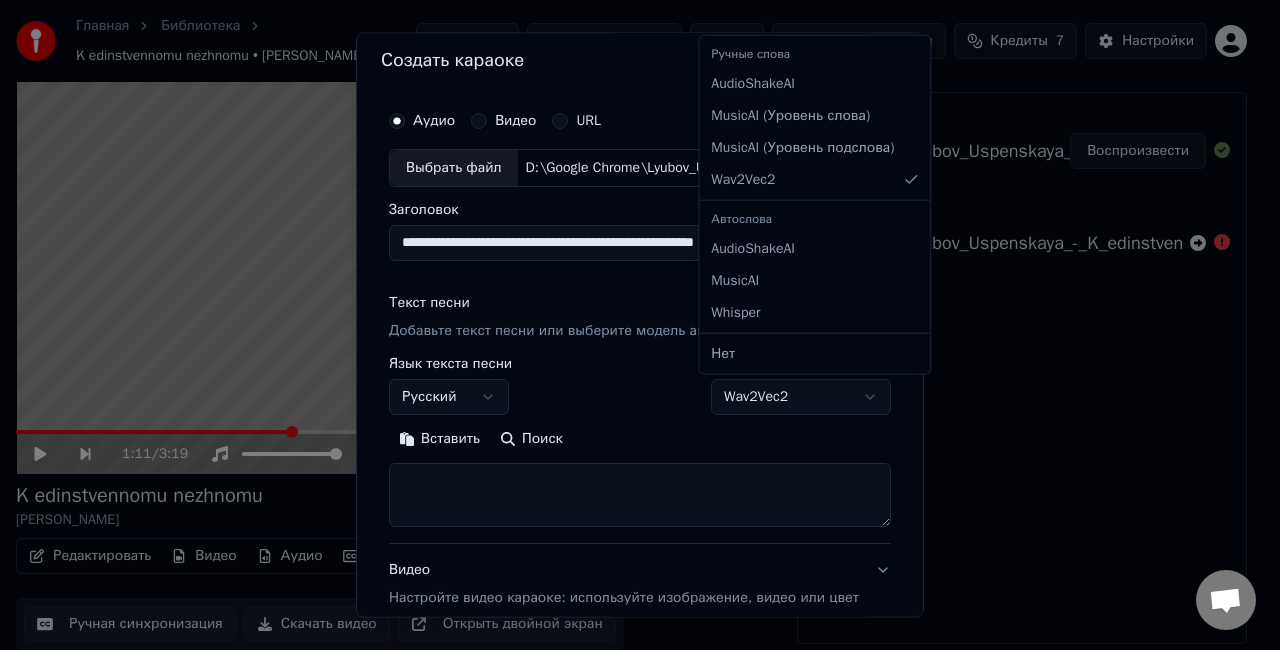 click on "**********" at bounding box center (631, 287) 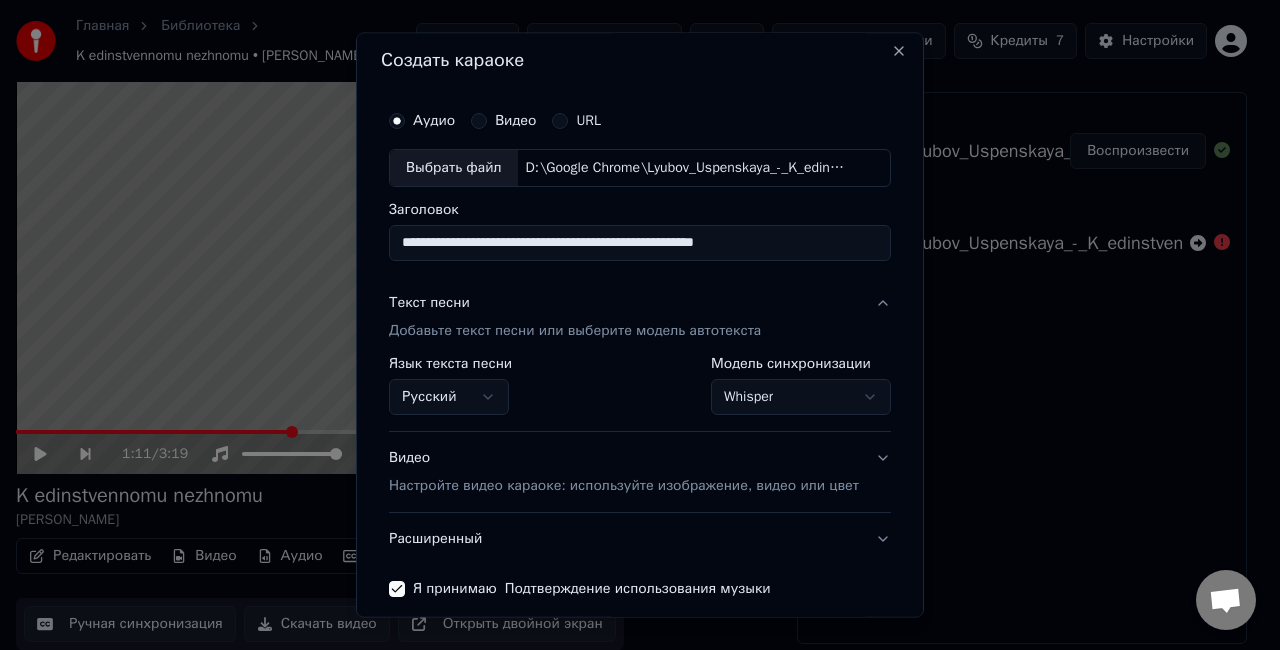 scroll, scrollTop: 95, scrollLeft: 0, axis: vertical 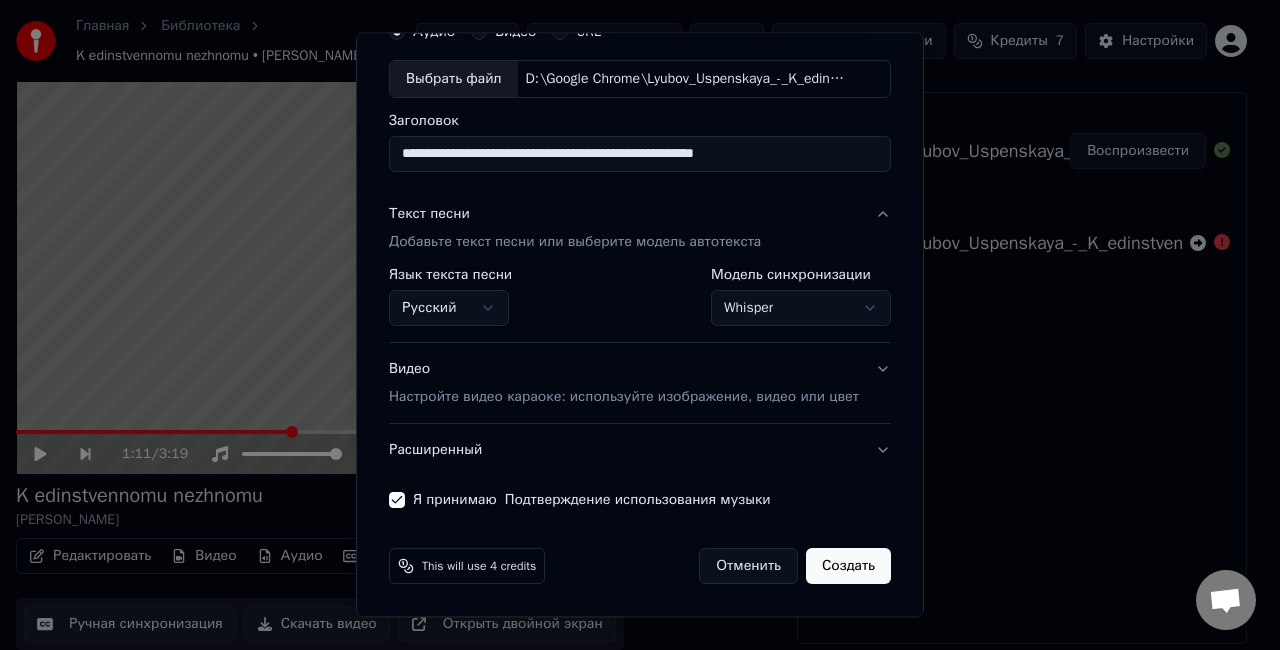 click on "**********" at bounding box center (631, 287) 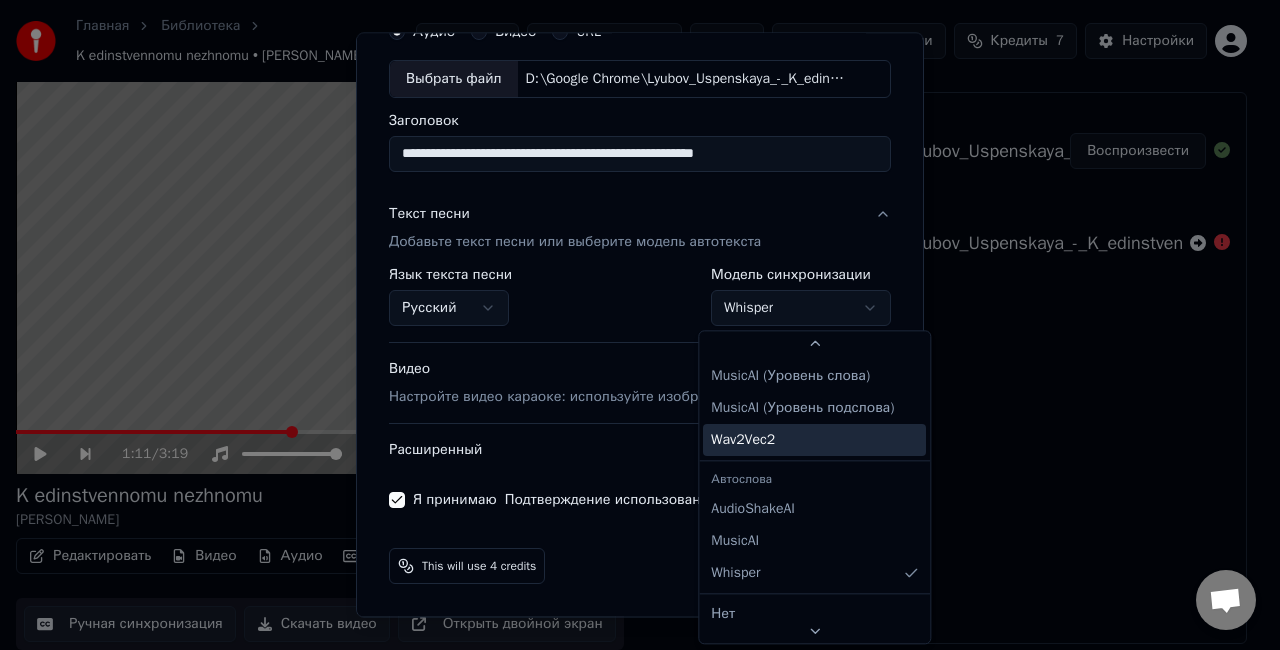 scroll, scrollTop: 50, scrollLeft: 0, axis: vertical 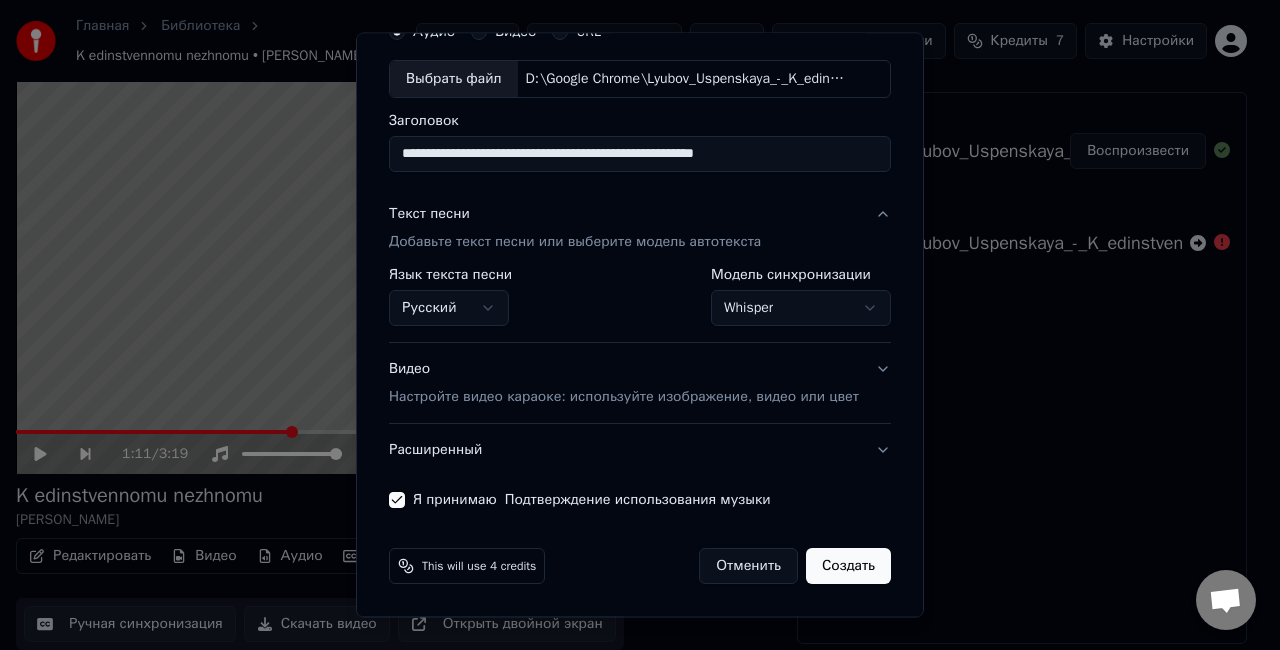 click on "**********" at bounding box center (631, 287) 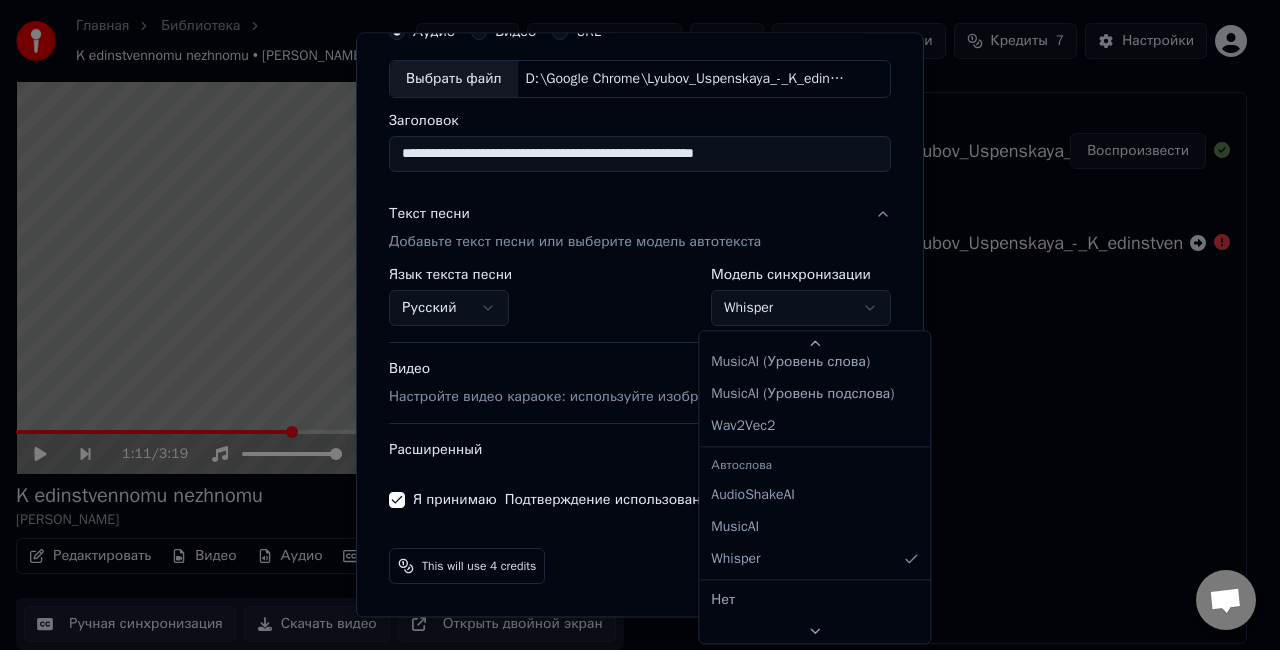 scroll, scrollTop: 50, scrollLeft: 0, axis: vertical 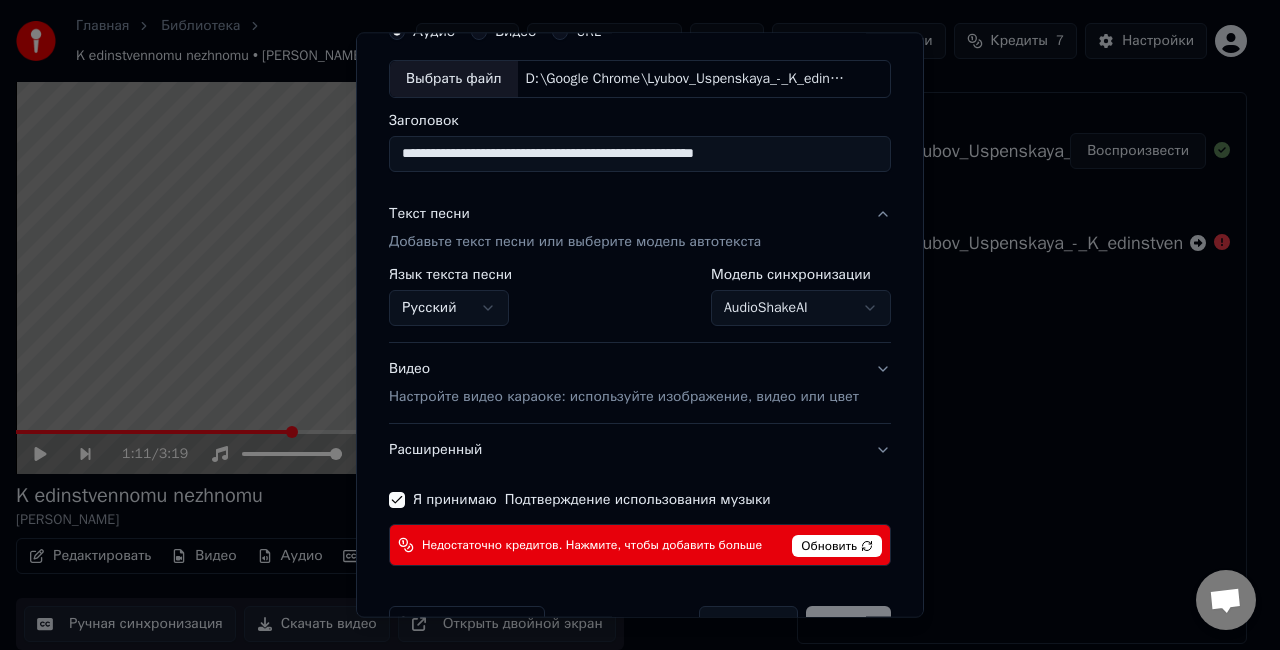 click on "Обновить" at bounding box center (837, 546) 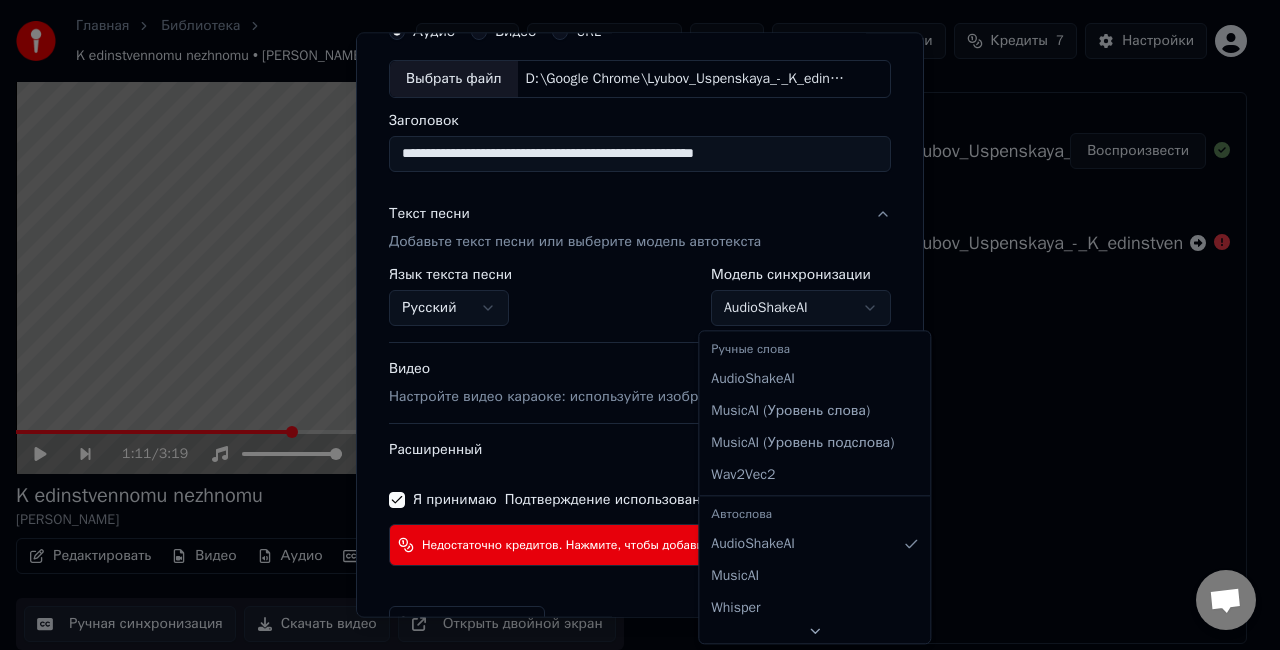 click on "**********" at bounding box center (631, 287) 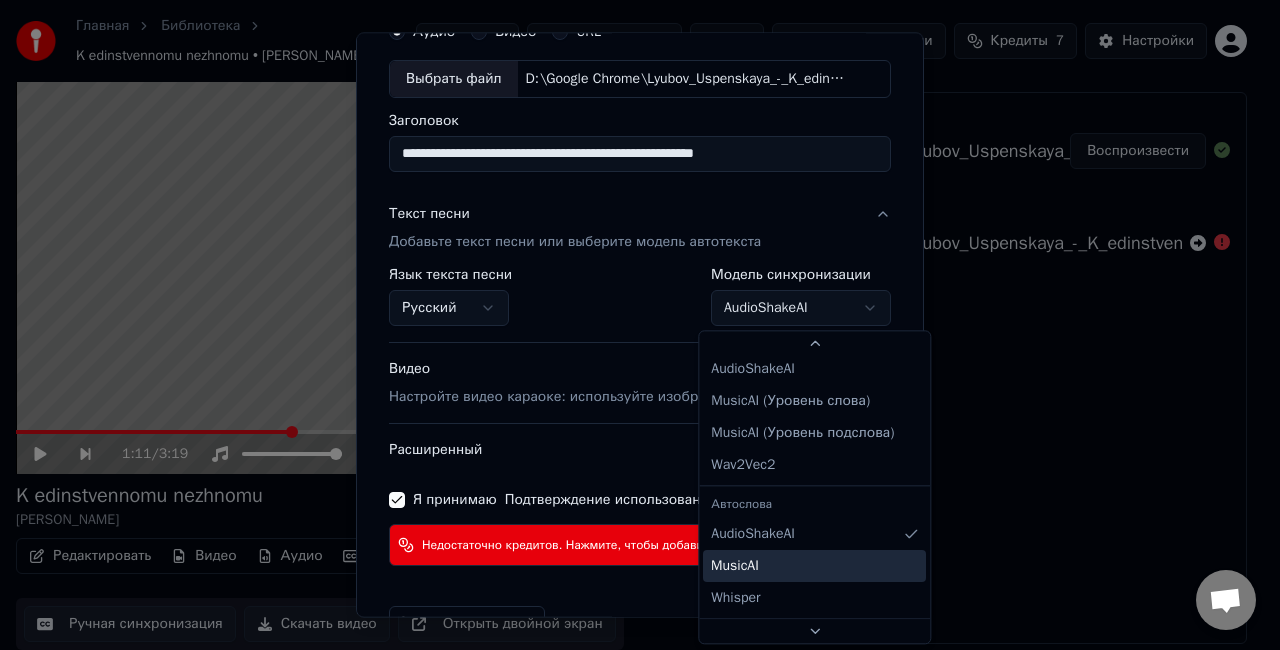 scroll, scrollTop: 50, scrollLeft: 0, axis: vertical 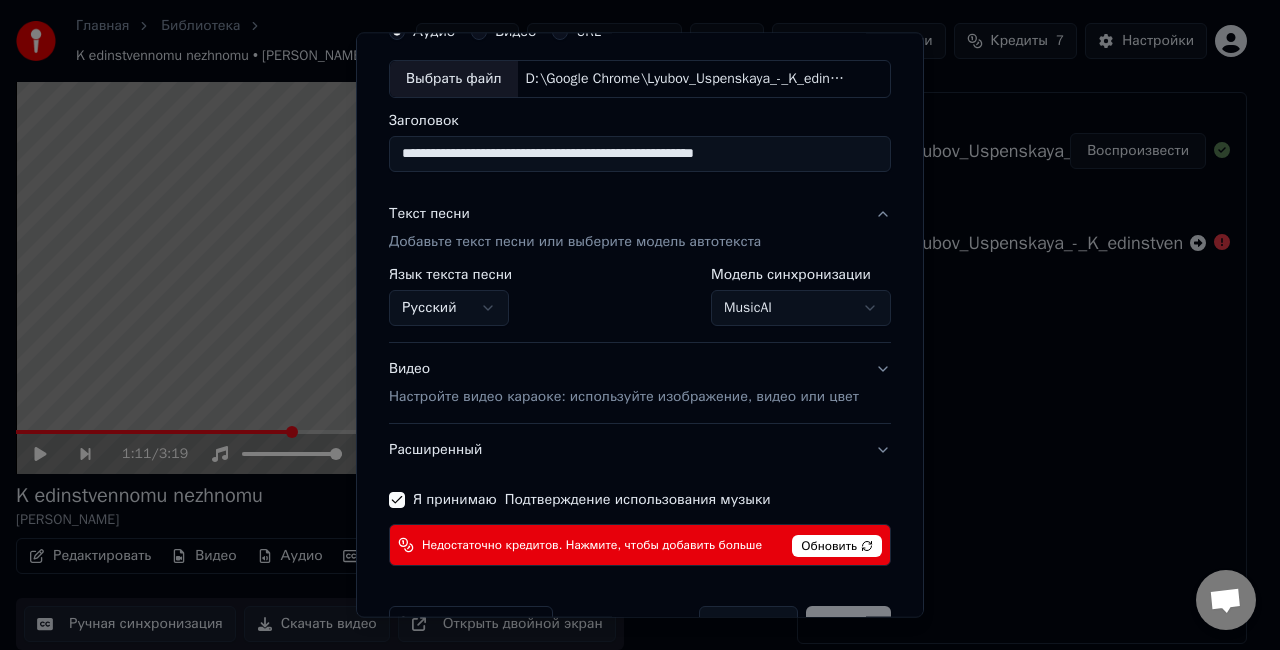 click on "**********" at bounding box center [631, 287] 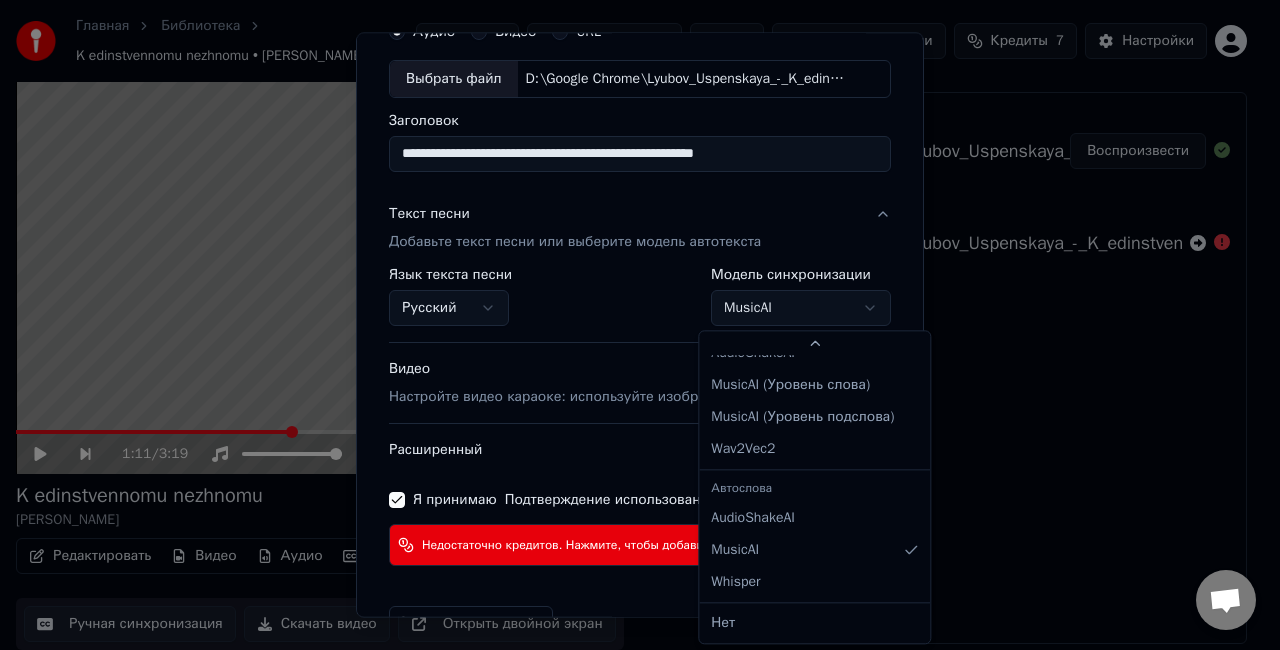 scroll, scrollTop: 50, scrollLeft: 0, axis: vertical 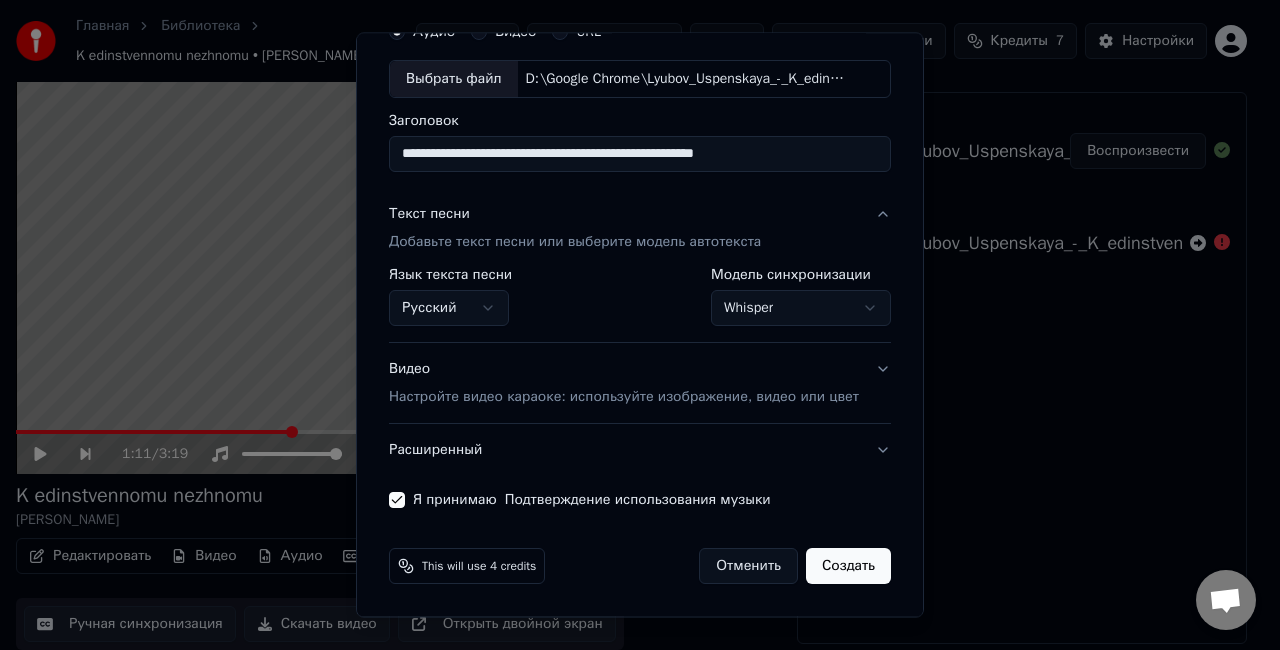 click on "Создать" at bounding box center (848, 566) 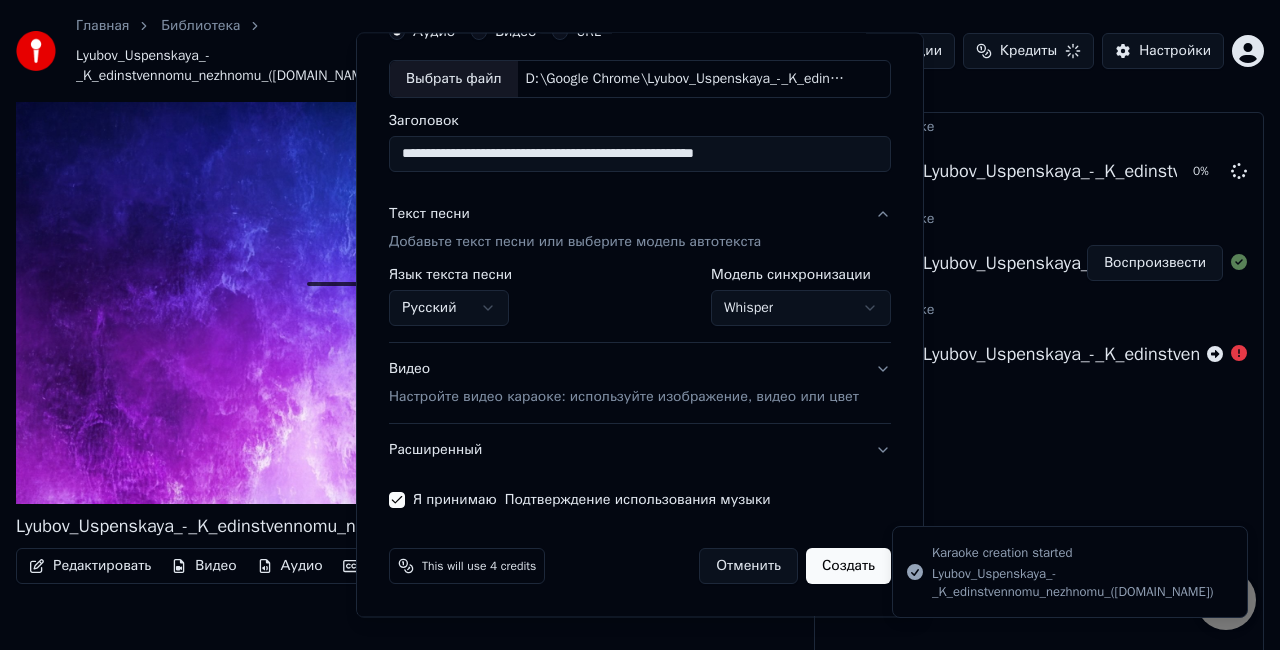 select on "**********" 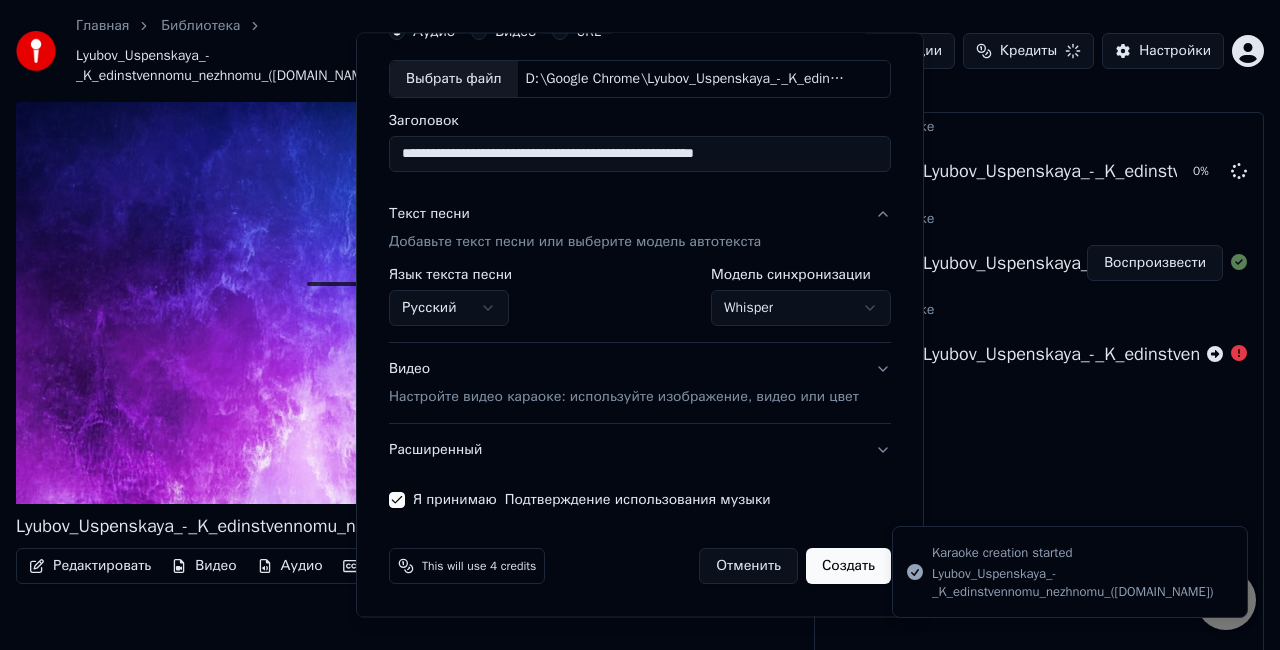 type 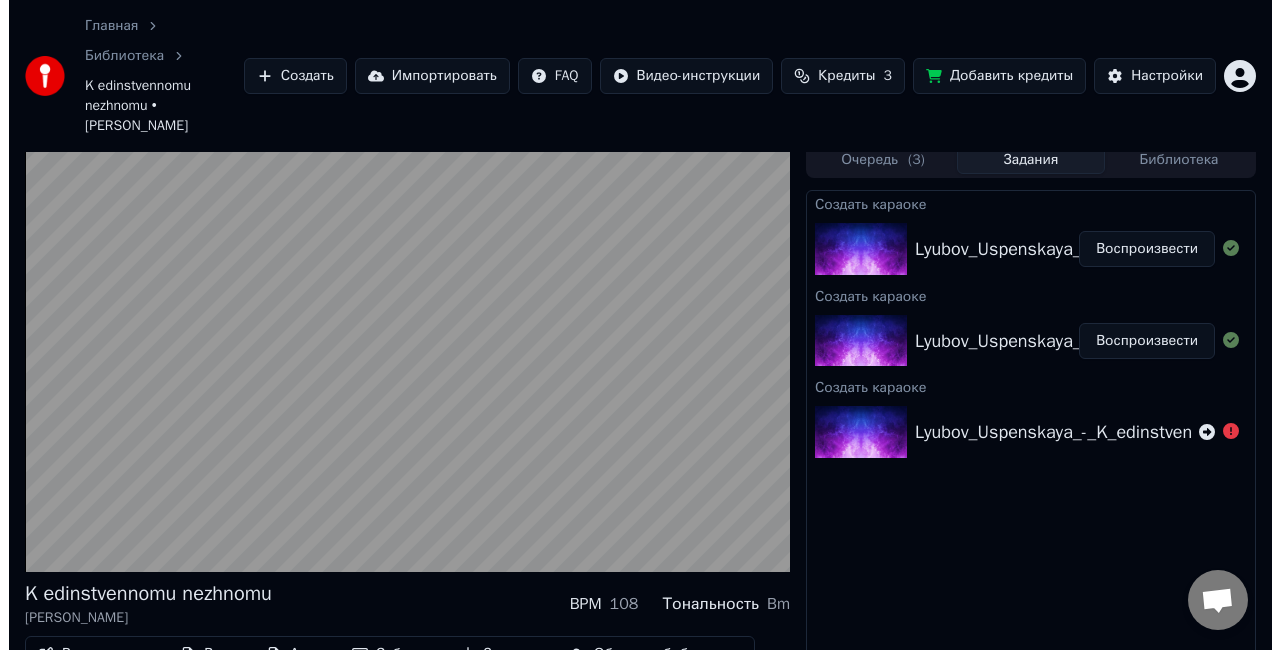 scroll, scrollTop: 0, scrollLeft: 0, axis: both 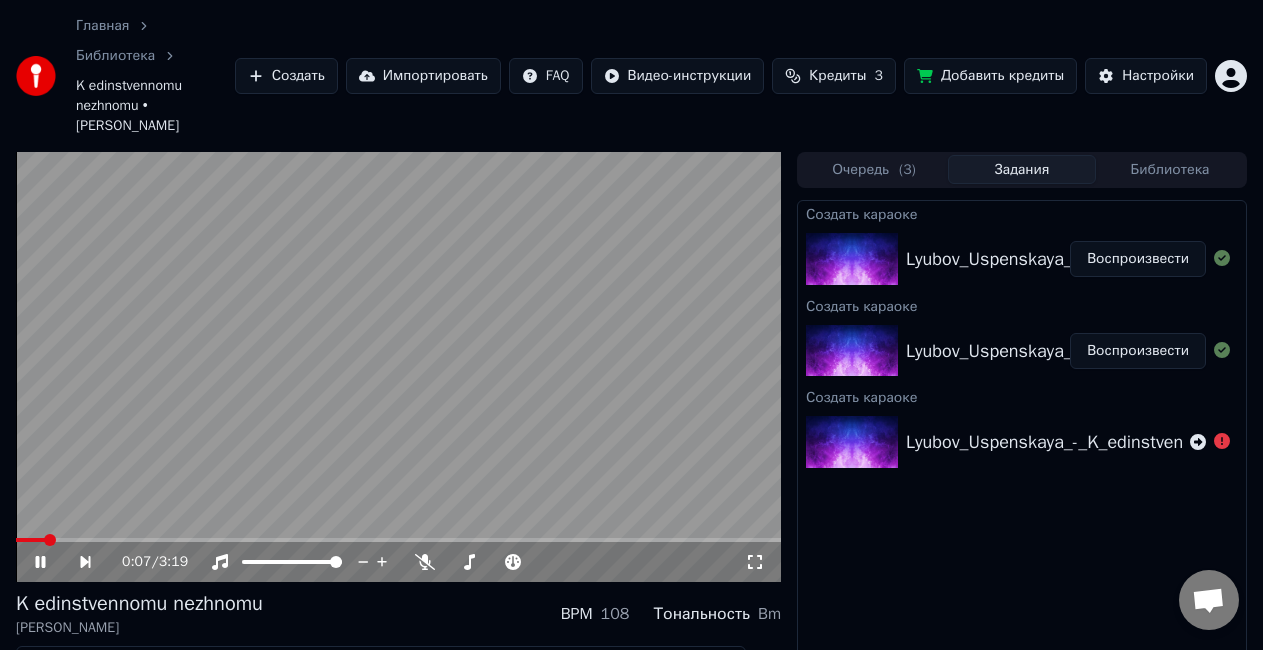 click at bounding box center [398, 540] 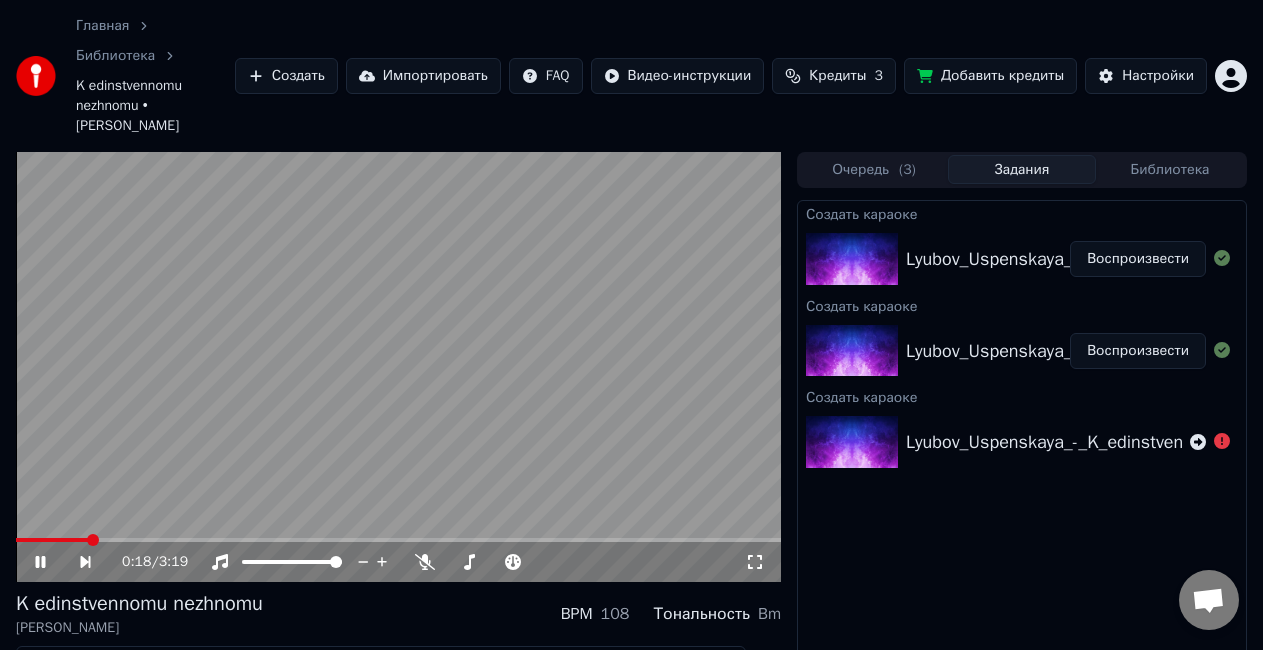 click on "0:18  /  3:19" at bounding box center (398, 562) 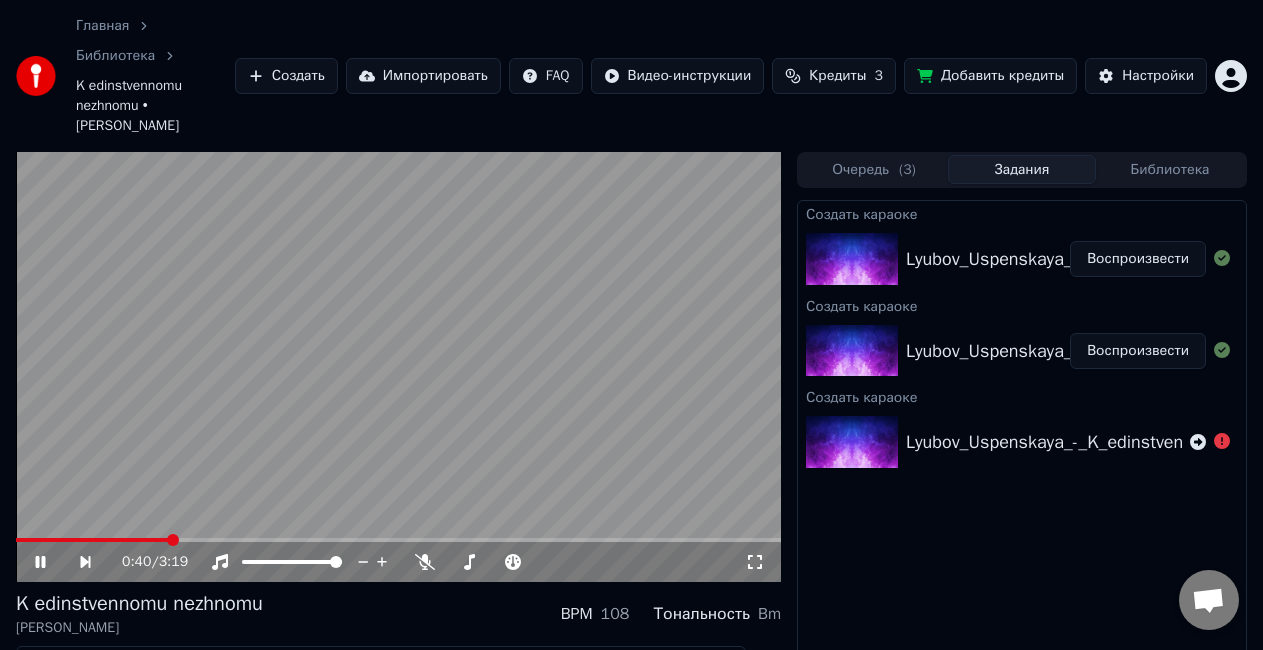 click at bounding box center (398, 540) 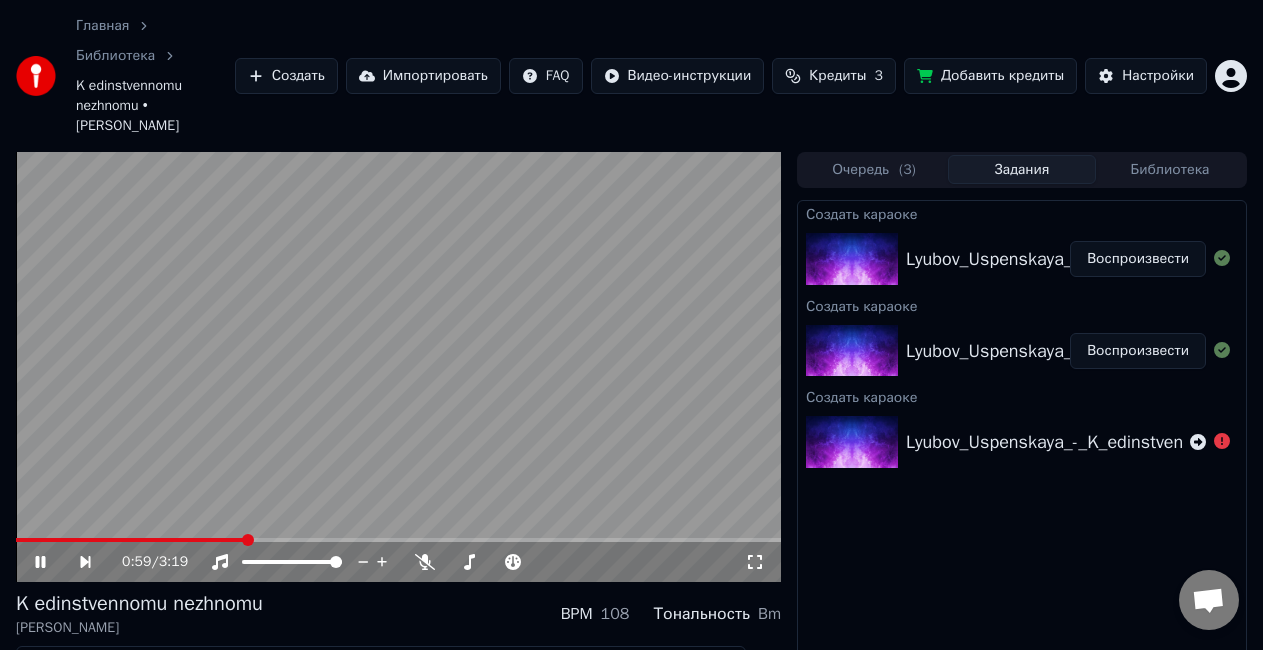 click on "Воспроизвести" at bounding box center (1138, 259) 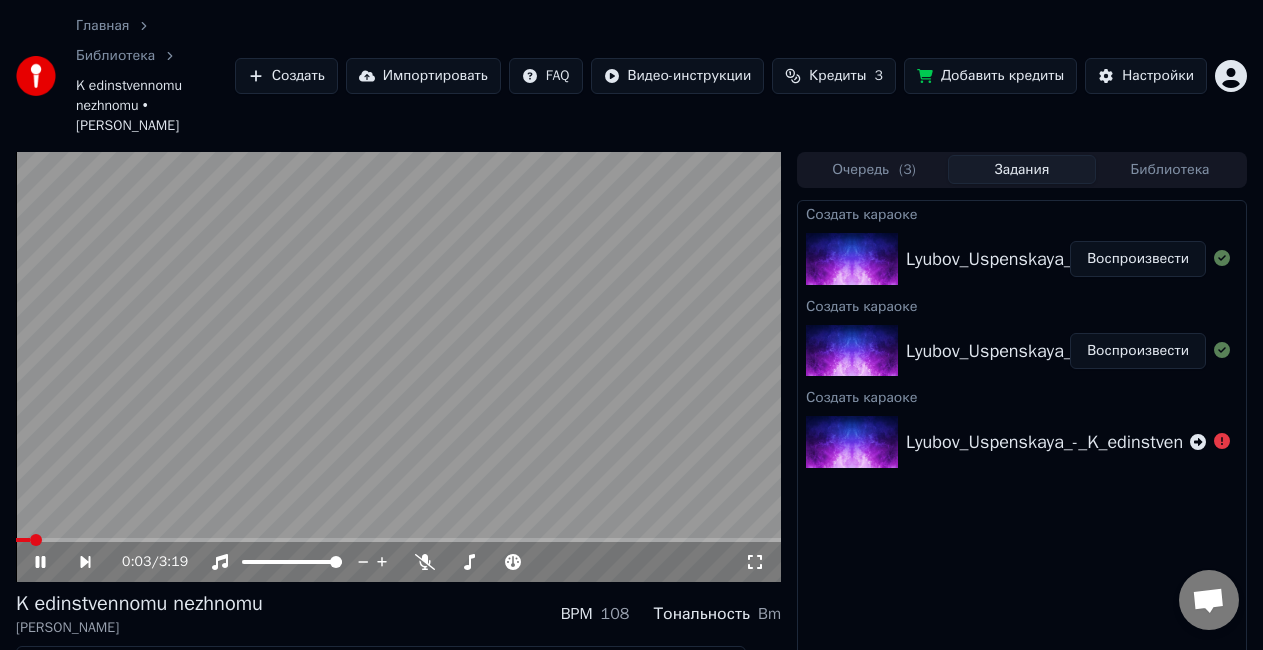 click at bounding box center (398, 367) 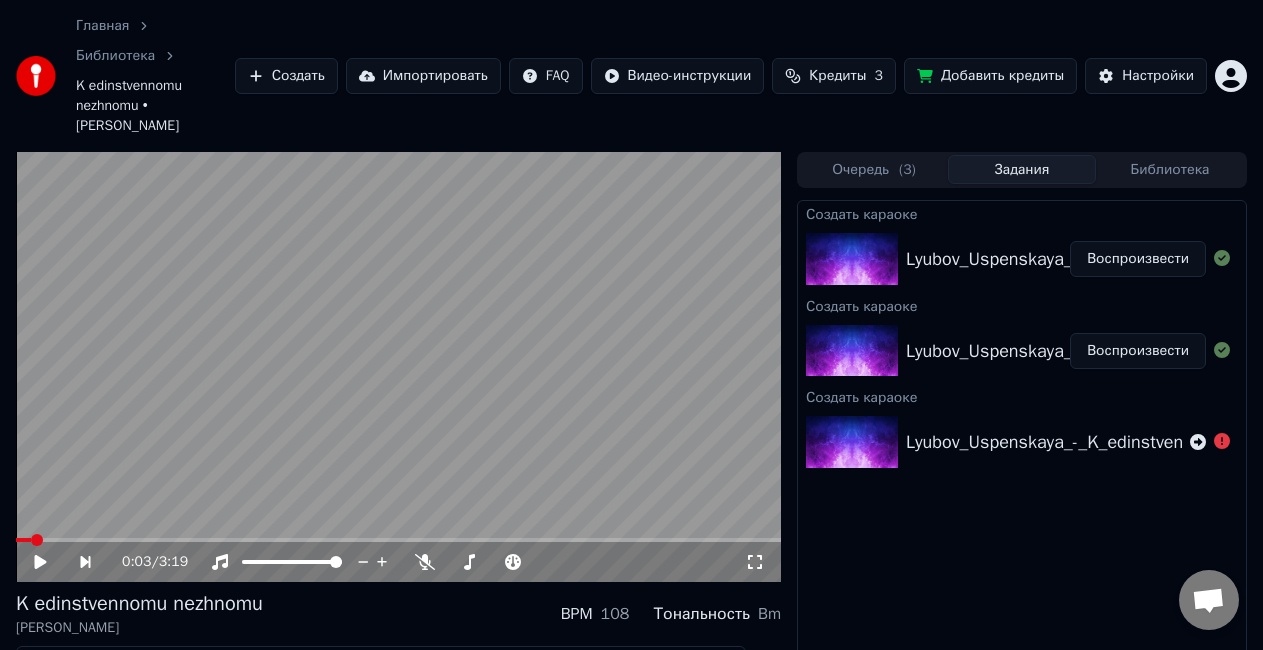 click at bounding box center (398, 367) 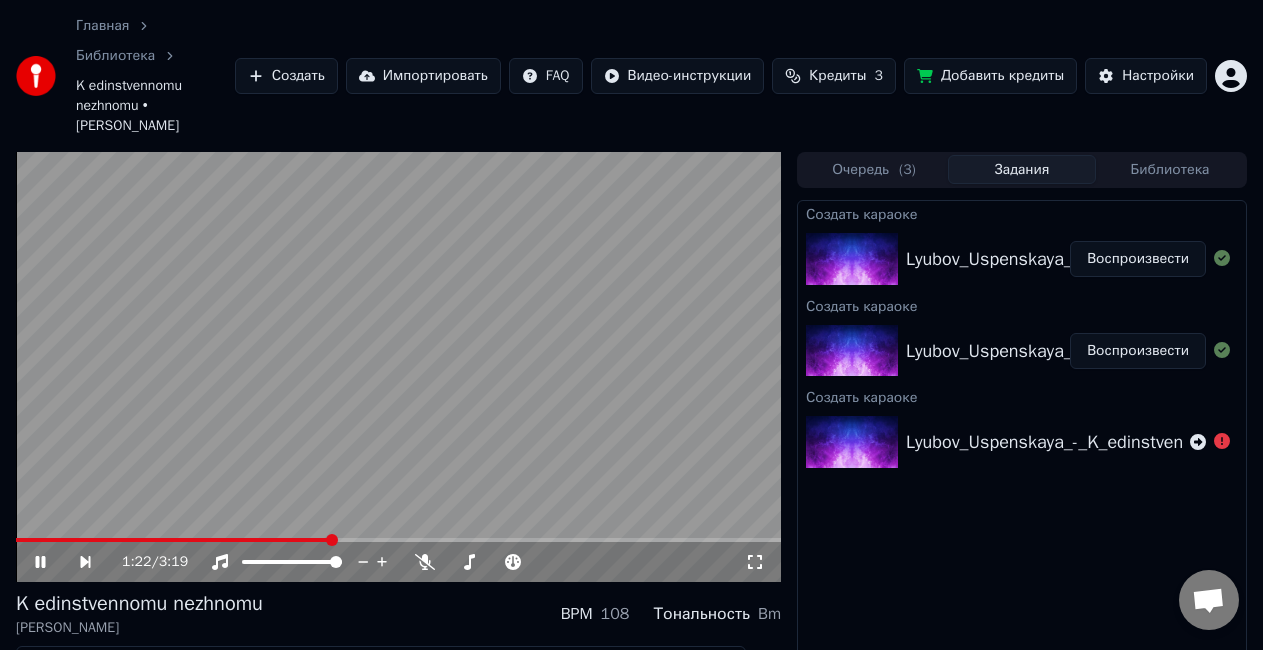 click at bounding box center (398, 540) 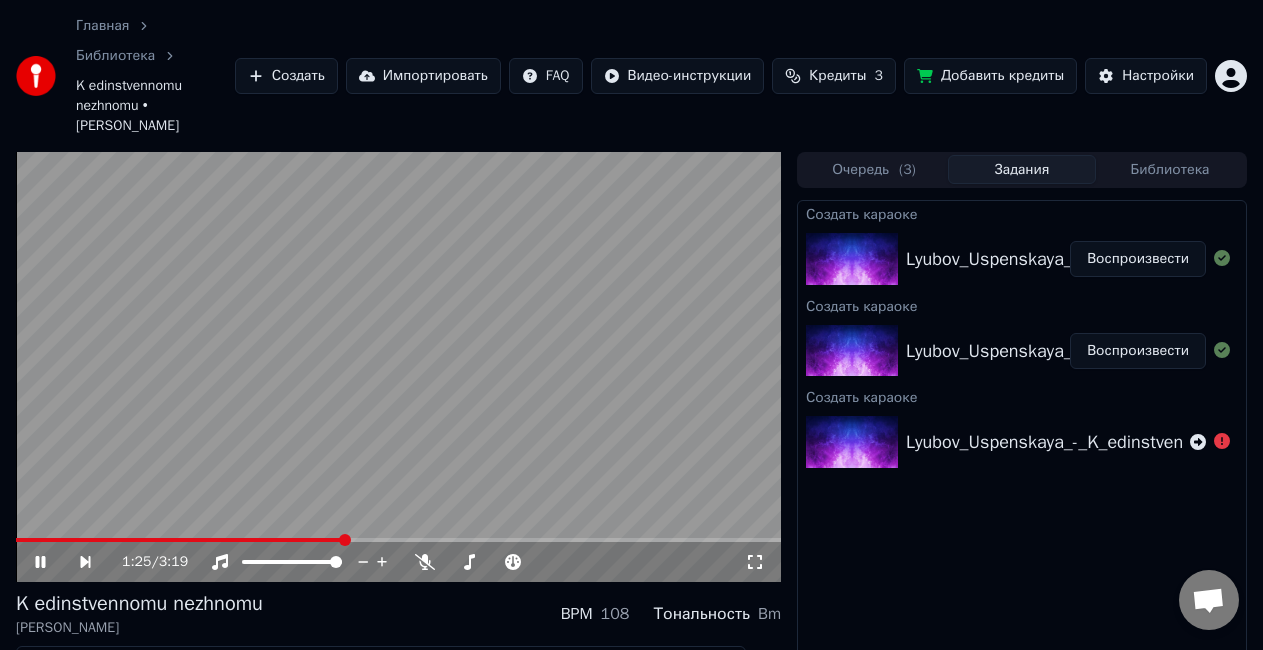 click on "Воспроизвести" at bounding box center (1138, 351) 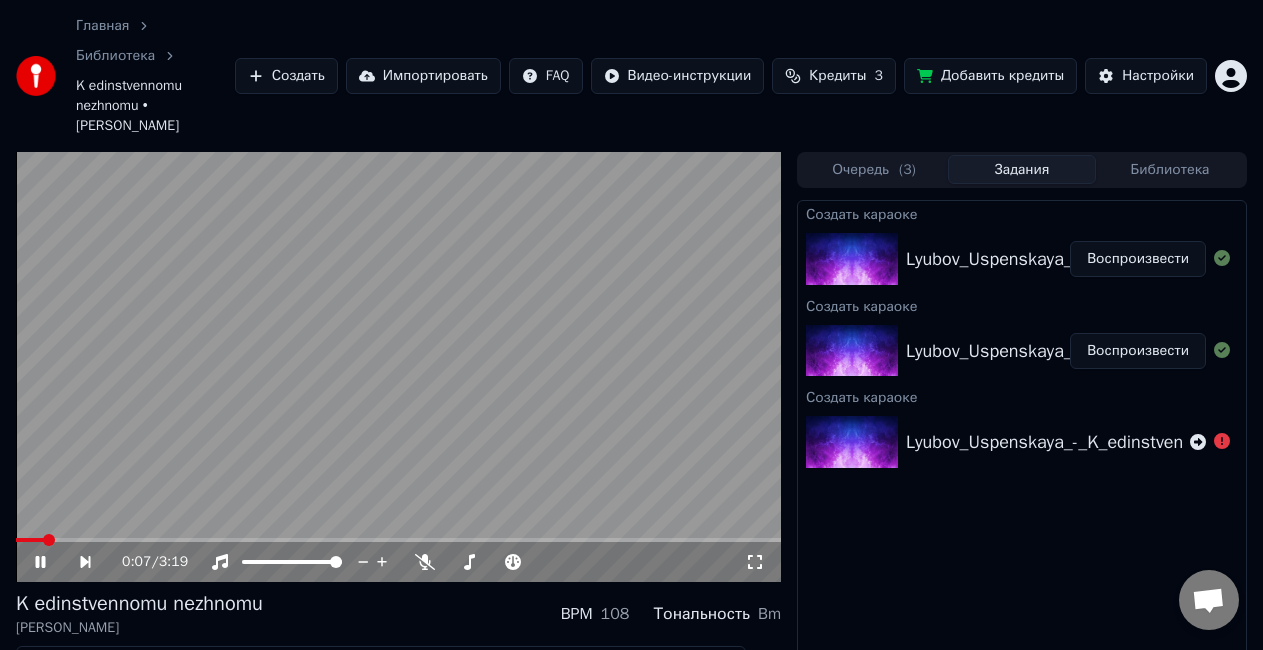 click at bounding box center (398, 540) 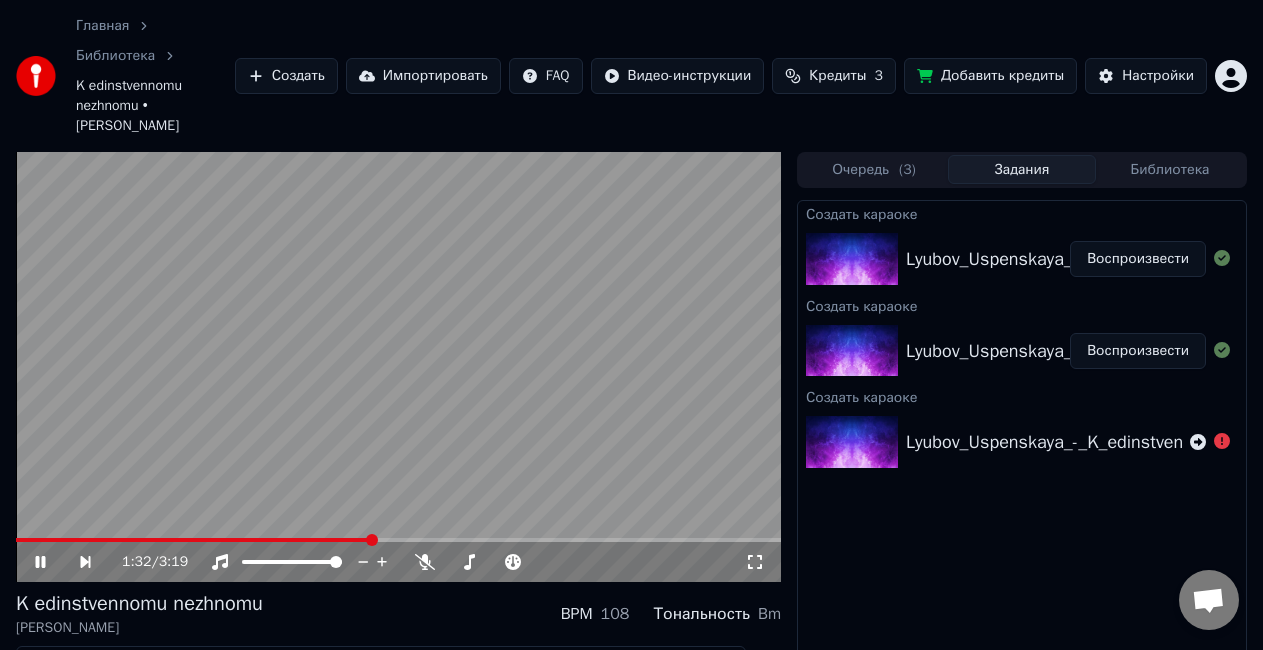 click on "Создать" at bounding box center (286, 76) 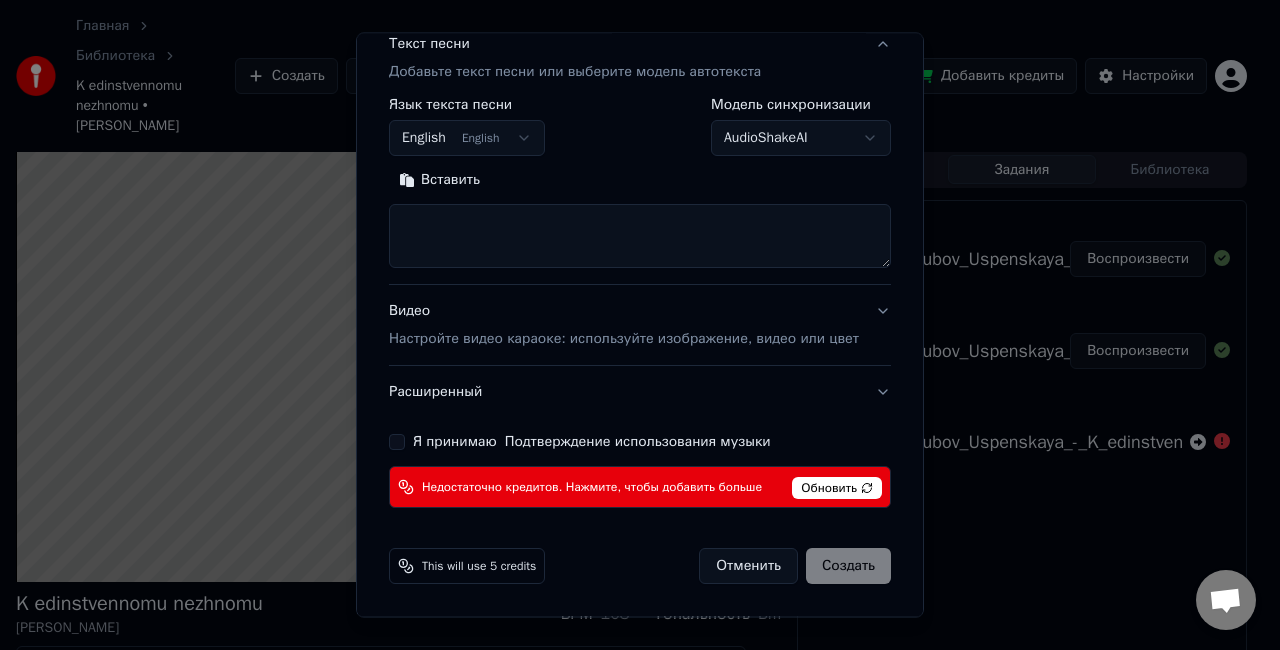 scroll, scrollTop: 165, scrollLeft: 0, axis: vertical 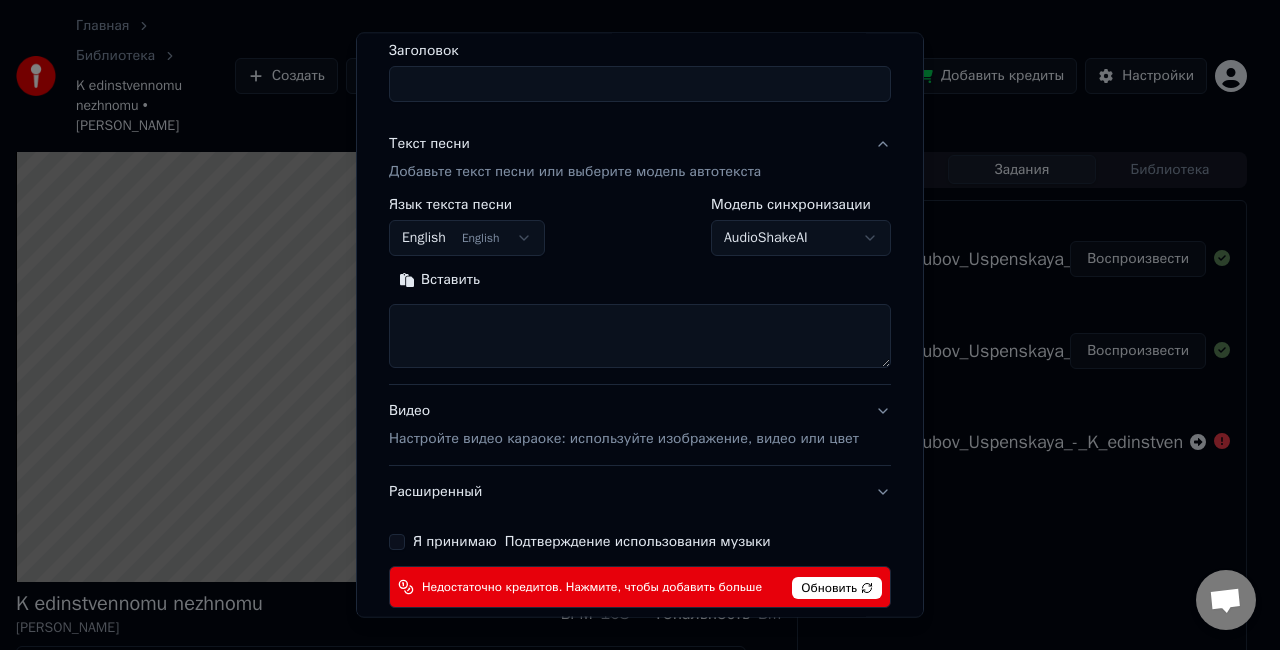 click on "Главная Библиотека K edinstvennomu nezhnomu • [PERSON_NAME] Создать Импортировать FAQ Видео-инструкции Кредиты 3 Добавить кредиты Настройки K edinstvennomu nezhnomu [PERSON_NAME] BPM 108 Тональность Bm Редактировать Видео Аудио Субтитры Загрузить Облачная библиотека Ручная синхронизация Скачать видео Открыть двойной экран Очередь ( 3 ) Задания Библиотека Создать караоке Lyubov_Uspenskaya_-_K_edinstvennomu_nezhnomu_([DOMAIN_NAME]) Воспроизвести Создать караоке Lyubov_Uspenskaya_-_K_edinstvennomu_nezhnomu_([DOMAIN_NAME]) Воспроизвести Создать караоке Lyubov_Uspenskaya_-_K_edinstvennomu_nezhnomu_([DOMAIN_NAME]) Создать караоке Аудио Видео URL Выбрать файл Заголовок English ***" at bounding box center (631, 325) 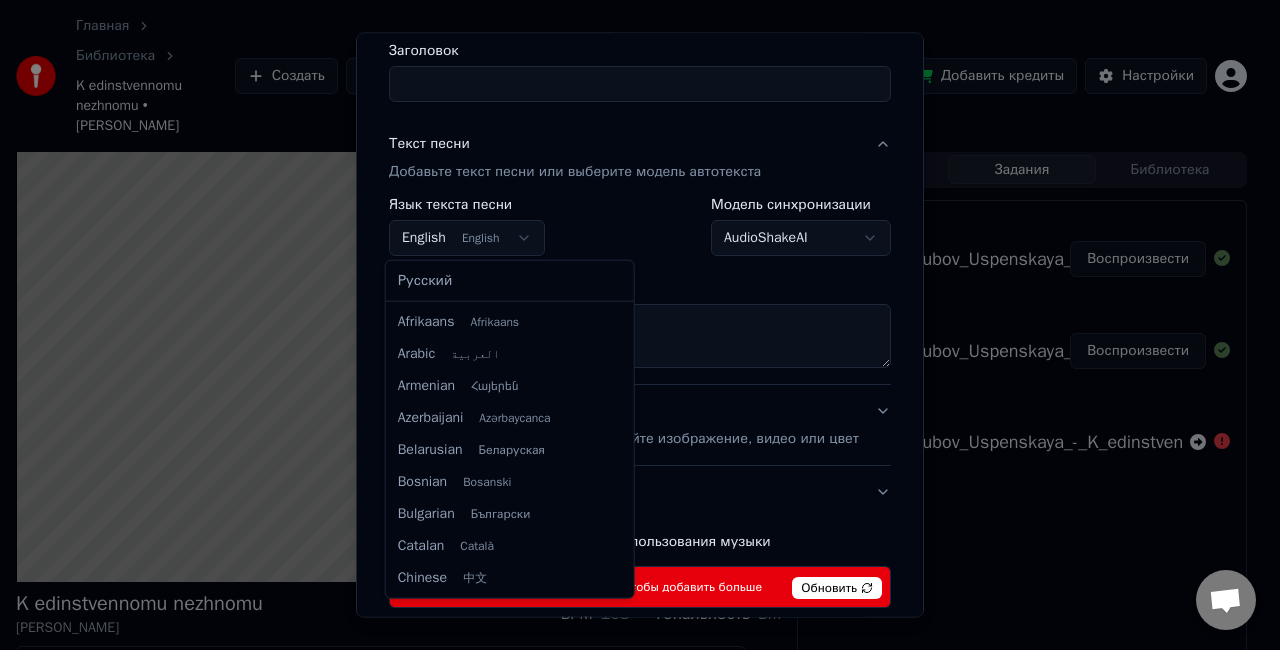 scroll, scrollTop: 160, scrollLeft: 0, axis: vertical 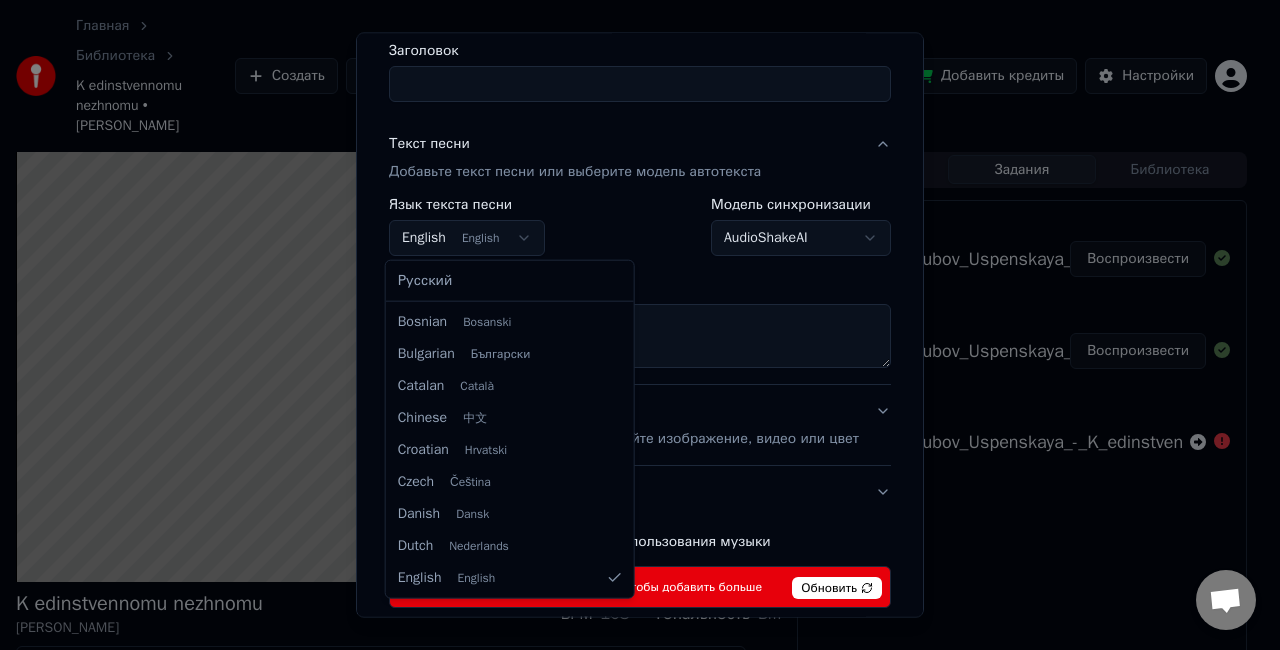 select on "**" 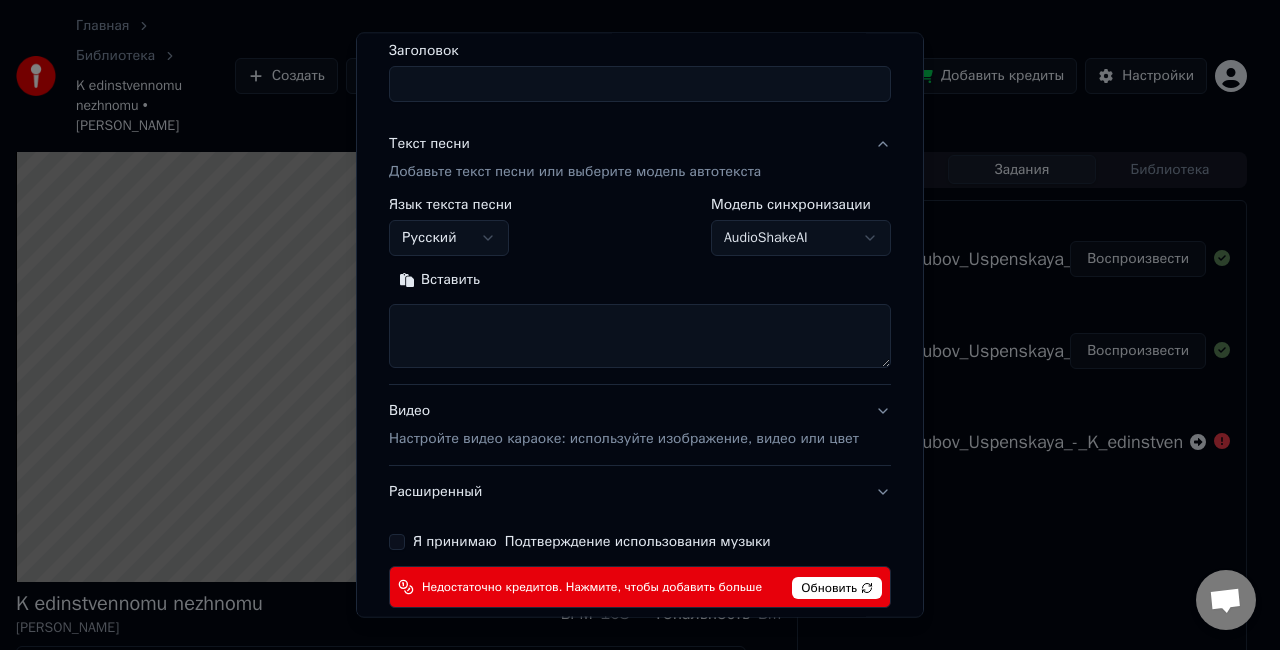 click on "Главная Библиотека K edinstvennomu nezhnomu • [PERSON_NAME] Создать Импортировать FAQ Видео-инструкции Кредиты 3 Добавить кредиты Настройки K edinstvennomu nezhnomu [PERSON_NAME] BPM 108 Тональность Bm Редактировать Видео Аудио Субтитры Загрузить Облачная библиотека Ручная синхронизация Скачать видео Открыть двойной экран Очередь ( 3 ) Задания Библиотека Создать караоке Lyubov_Uspenskaya_-_K_edinstvennomu_nezhnomu_([DOMAIN_NAME]) Воспроизвести Создать караоке Lyubov_Uspenskaya_-_K_edinstvennomu_nezhnomu_([DOMAIN_NAME]) Воспроизвести Создать караоке Lyubov_Uspenskaya_-_K_edinstvennomu_nezhnomu_([DOMAIN_NAME]) Создать караоке Аудио Видео URL Выбрать файл Заголовок ******* ***" at bounding box center (631, 325) 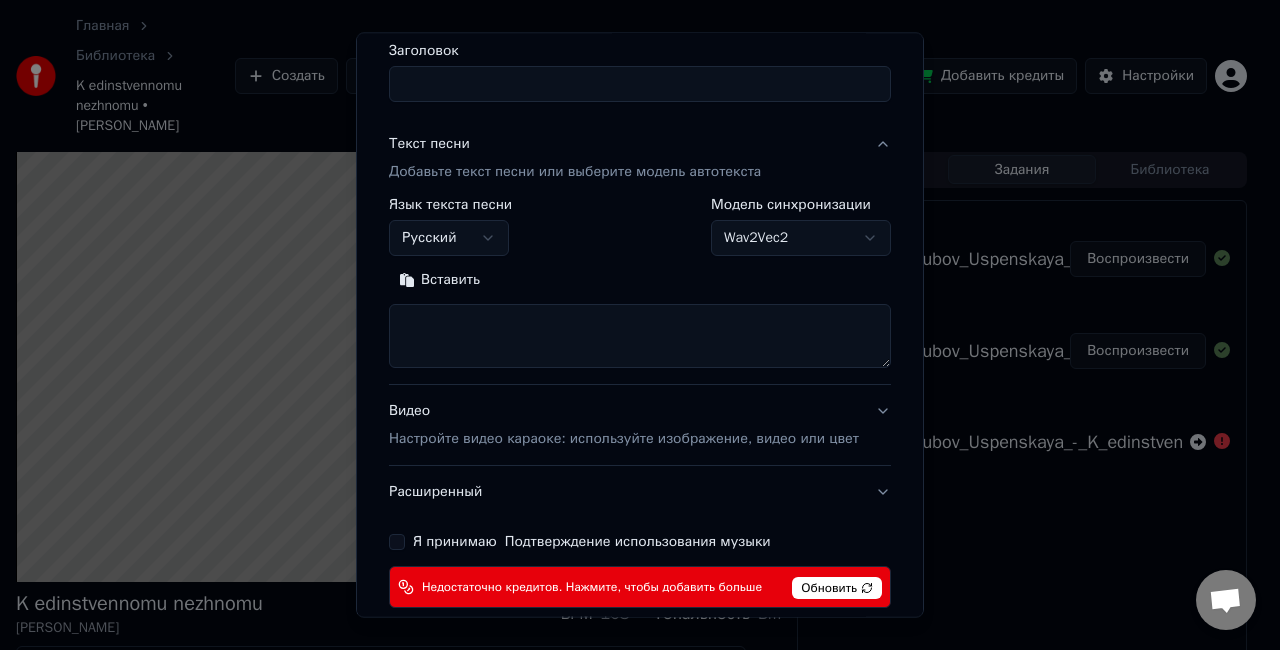 click on "Главная Библиотека K edinstvennomu nezhnomu • [PERSON_NAME] Создать Импортировать FAQ Видео-инструкции Кредиты 3 Добавить кредиты Настройки K edinstvennomu nezhnomu [PERSON_NAME] BPM 108 Тональность Bm Редактировать Видео Аудио Субтитры Загрузить Облачная библиотека Ручная синхронизация Скачать видео Открыть двойной экран Очередь ( 3 ) Задания Библиотека Создать караоке Lyubov_Uspenskaya_-_K_edinstvennomu_nezhnomu_([DOMAIN_NAME]) Воспроизвести Создать караоке Lyubov_Uspenskaya_-_K_edinstvennomu_nezhnomu_([DOMAIN_NAME]) Воспроизвести Создать караоке Lyubov_Uspenskaya_-_K_edinstvennomu_nezhnomu_([DOMAIN_NAME]) Создать караоке Аудио Видео URL Выбрать файл Заголовок ******* ***" at bounding box center (631, 325) 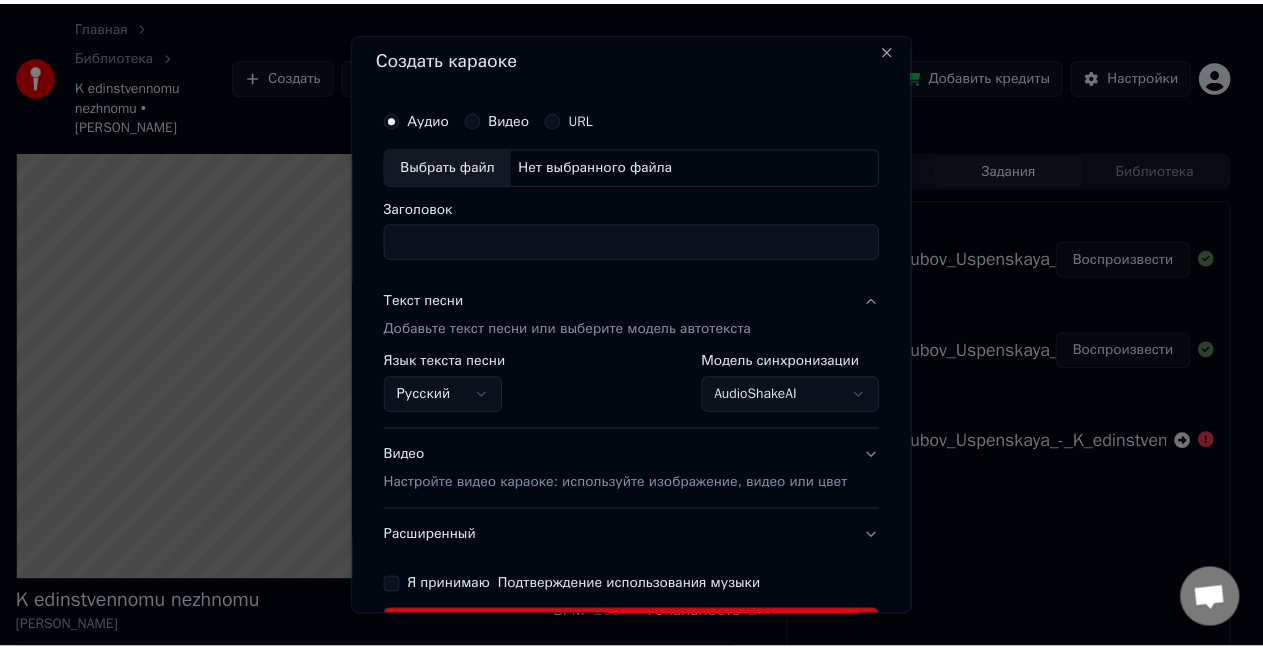 scroll, scrollTop: 0, scrollLeft: 0, axis: both 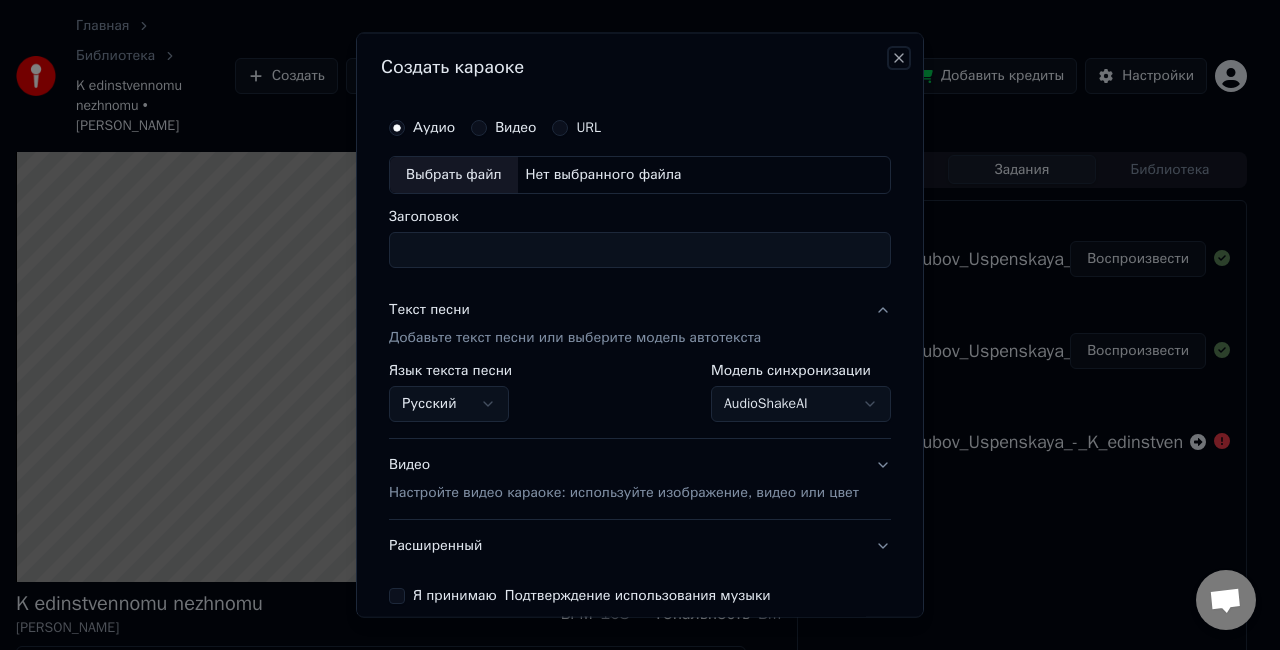 click on "Close" at bounding box center [899, 58] 